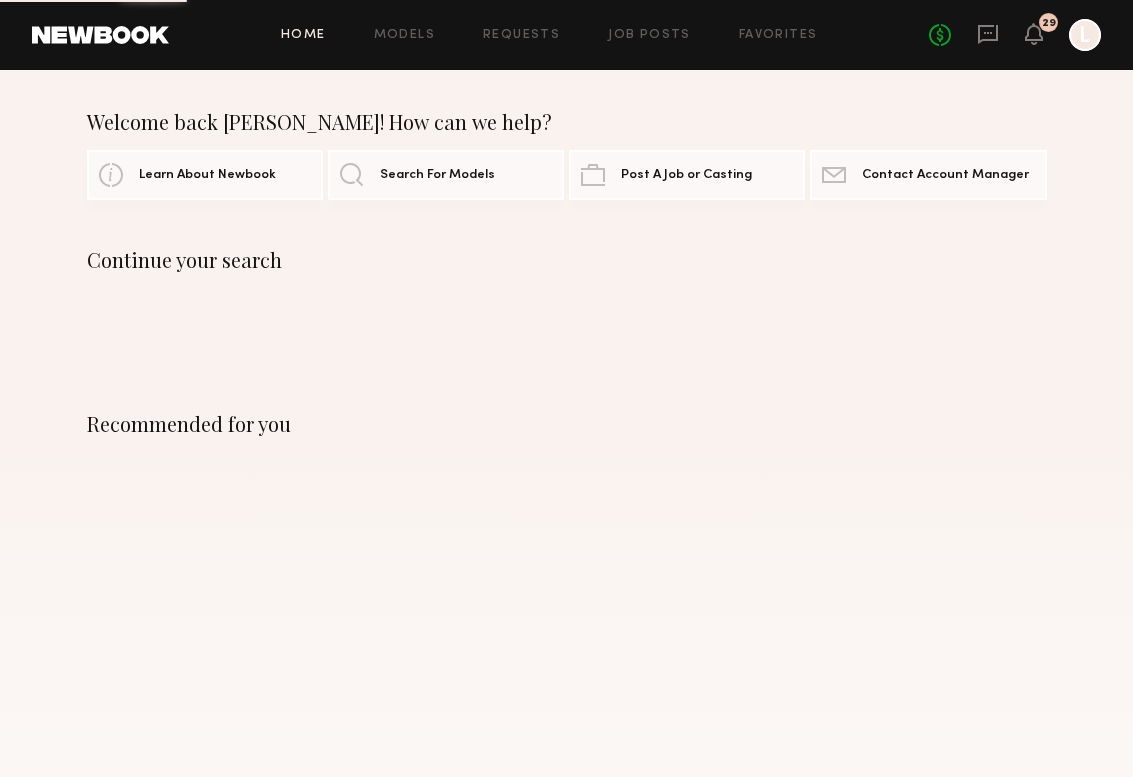 scroll, scrollTop: 0, scrollLeft: 0, axis: both 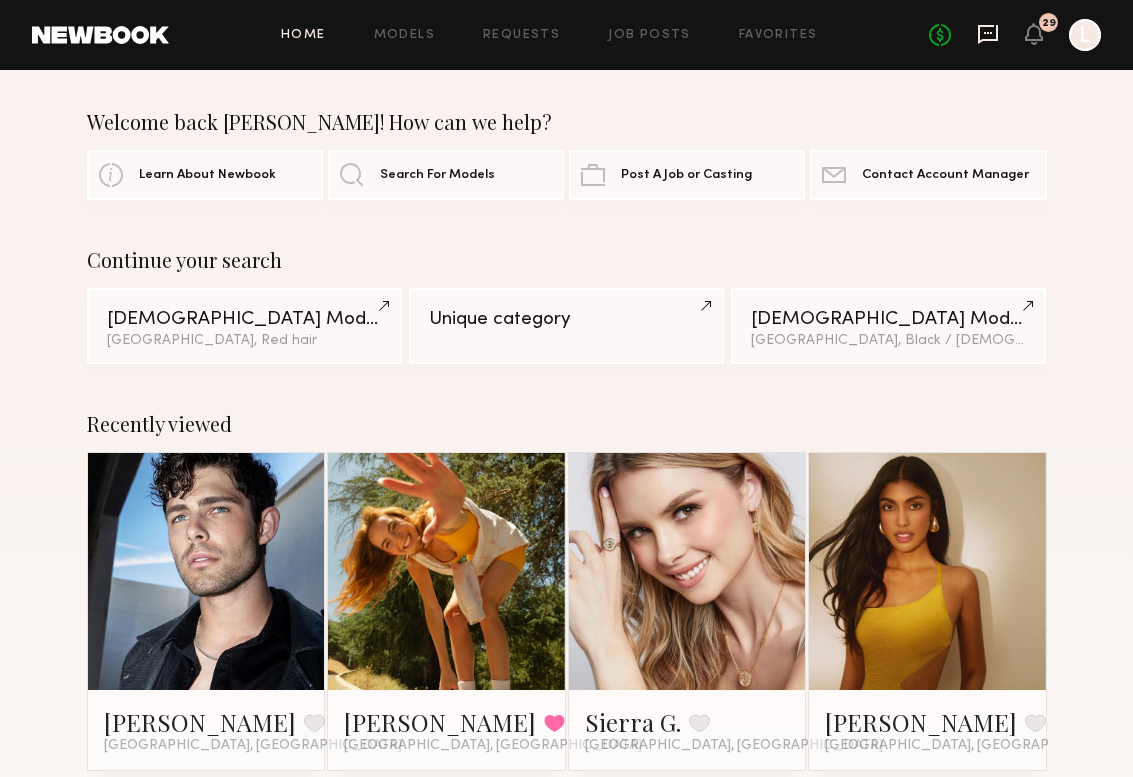 click 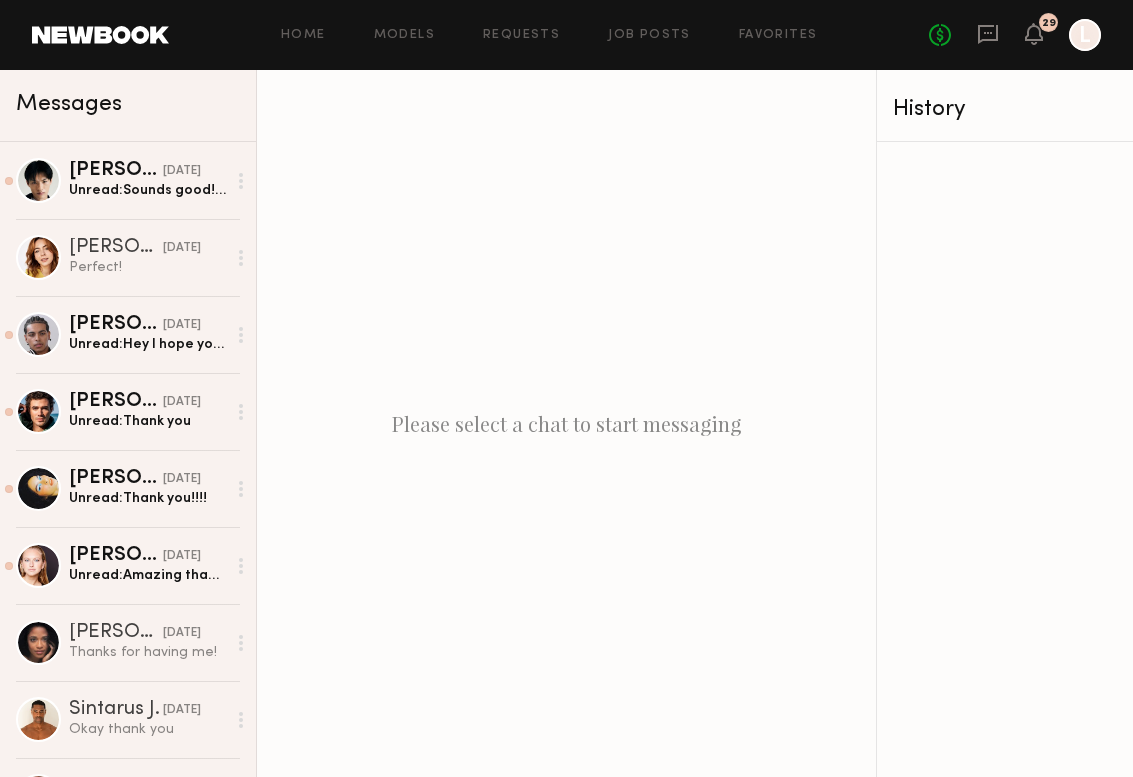 click 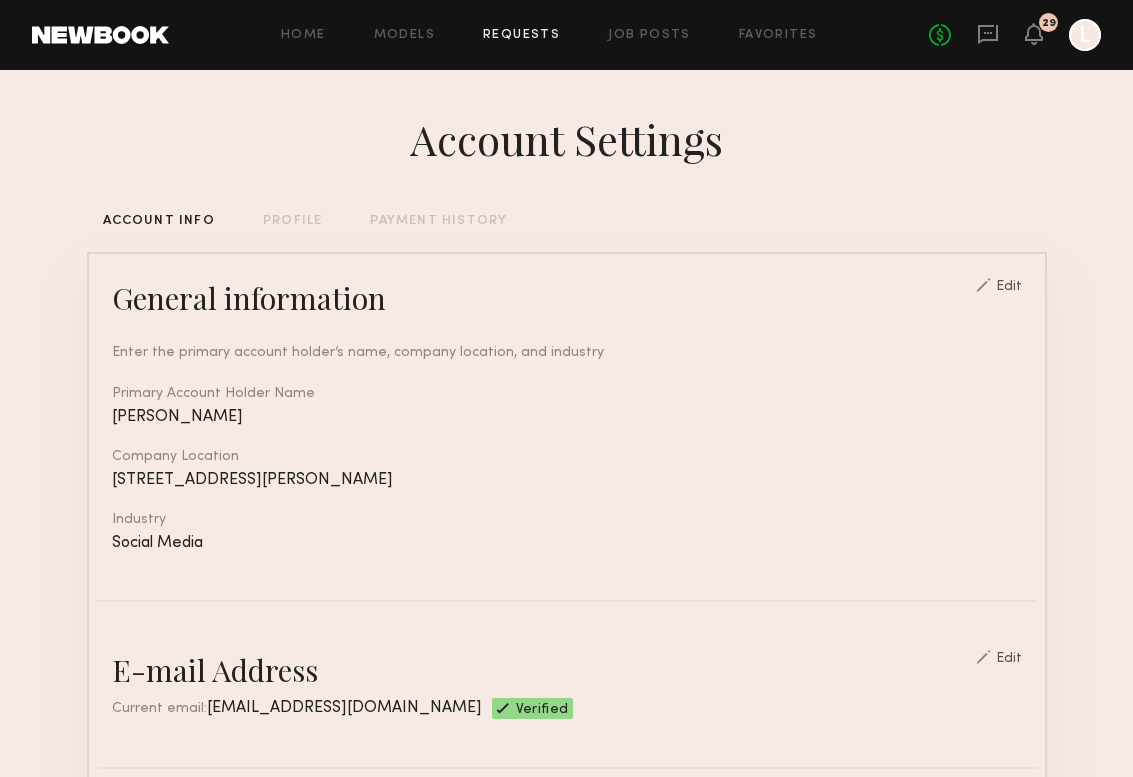 click on "Requests" 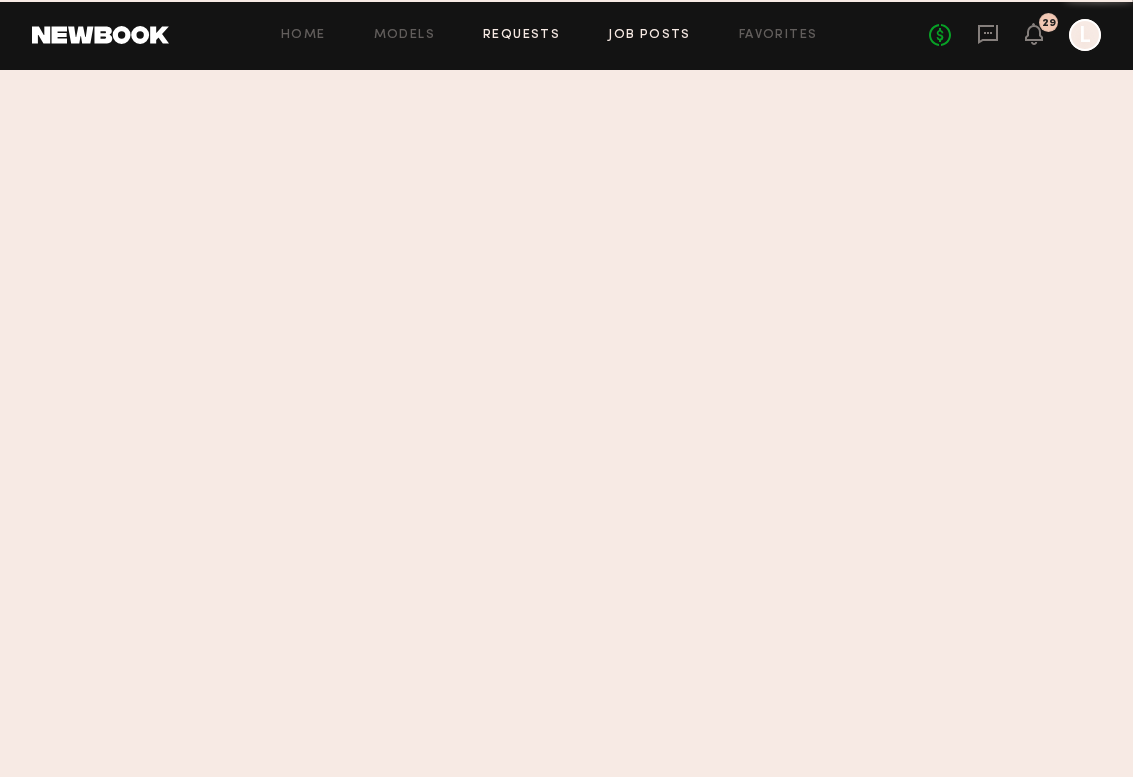 click on "Job Posts" 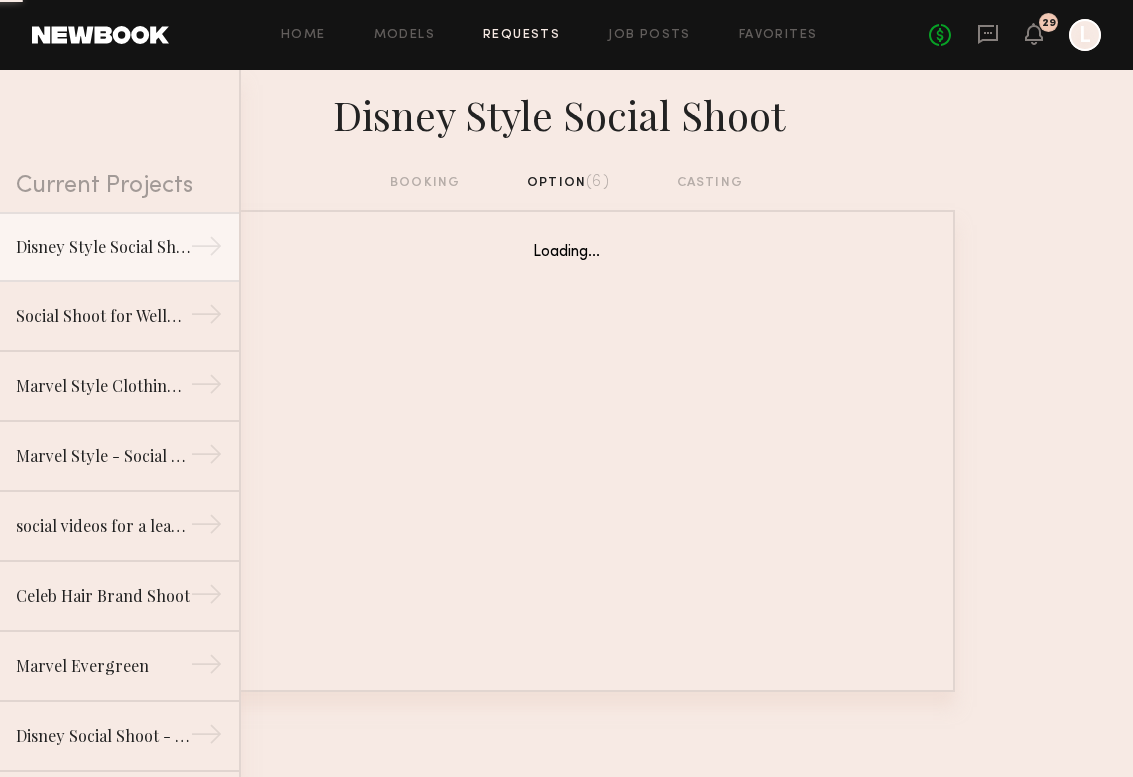 click on "Requests" 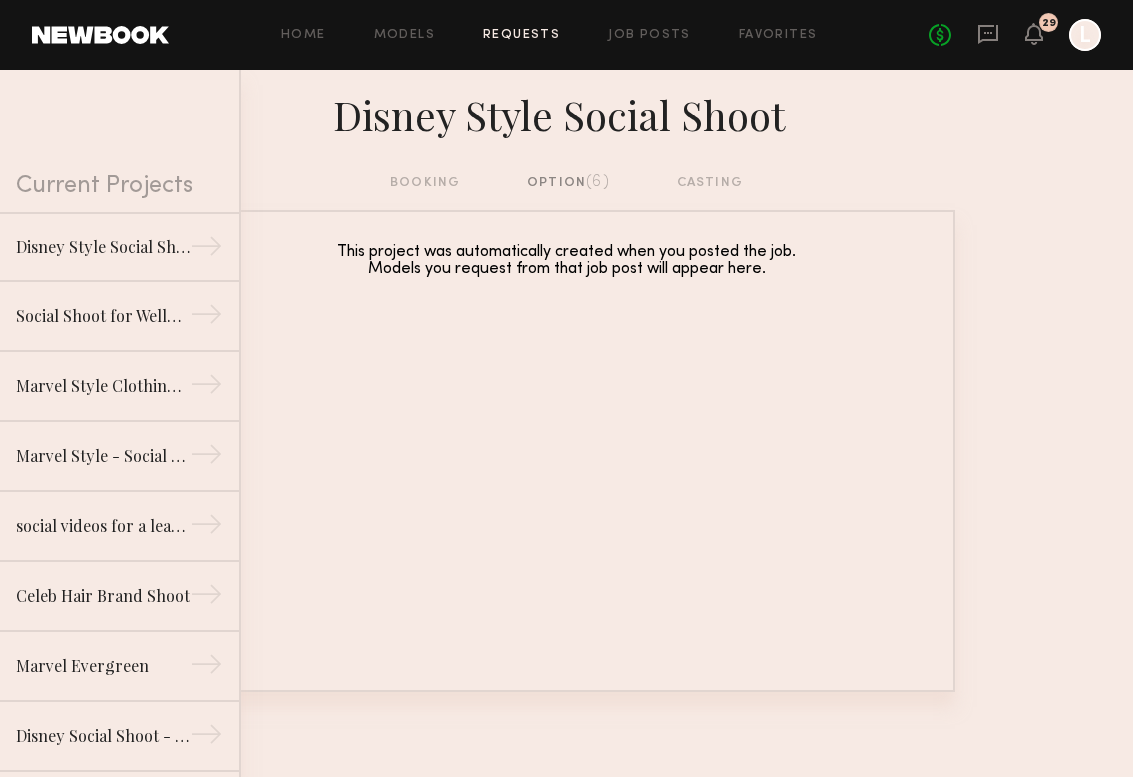 click on "option  (6)" 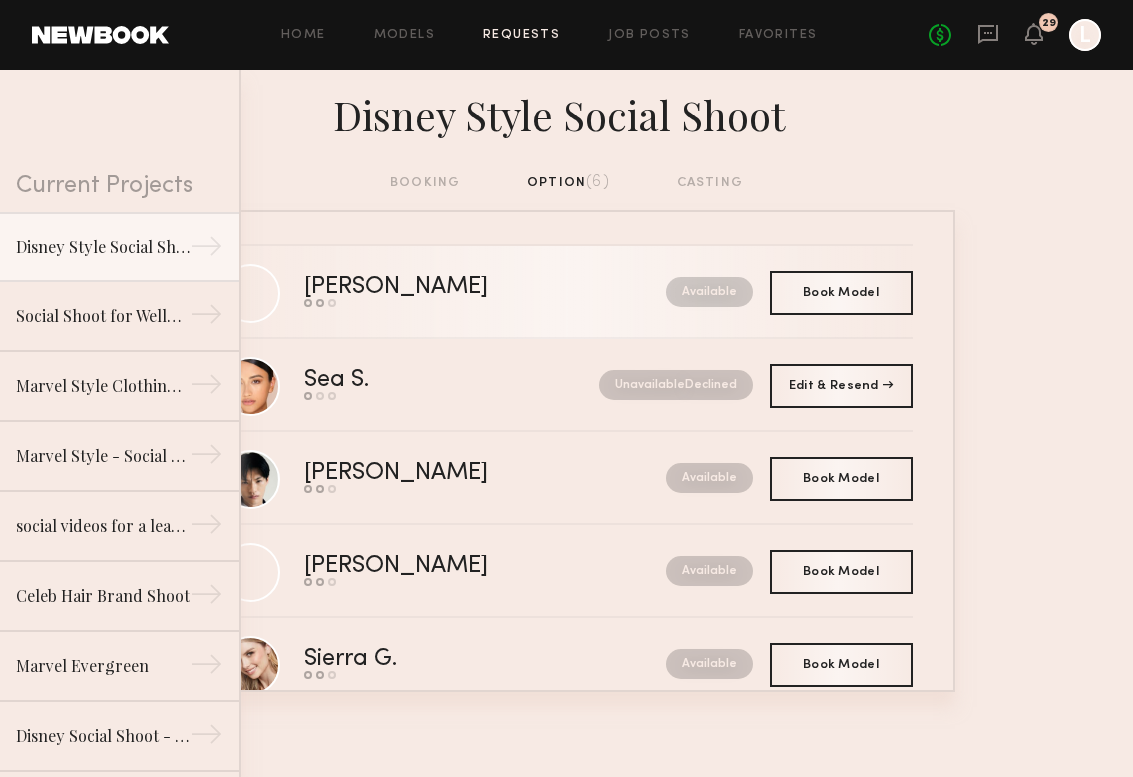 scroll, scrollTop: 13, scrollLeft: 0, axis: vertical 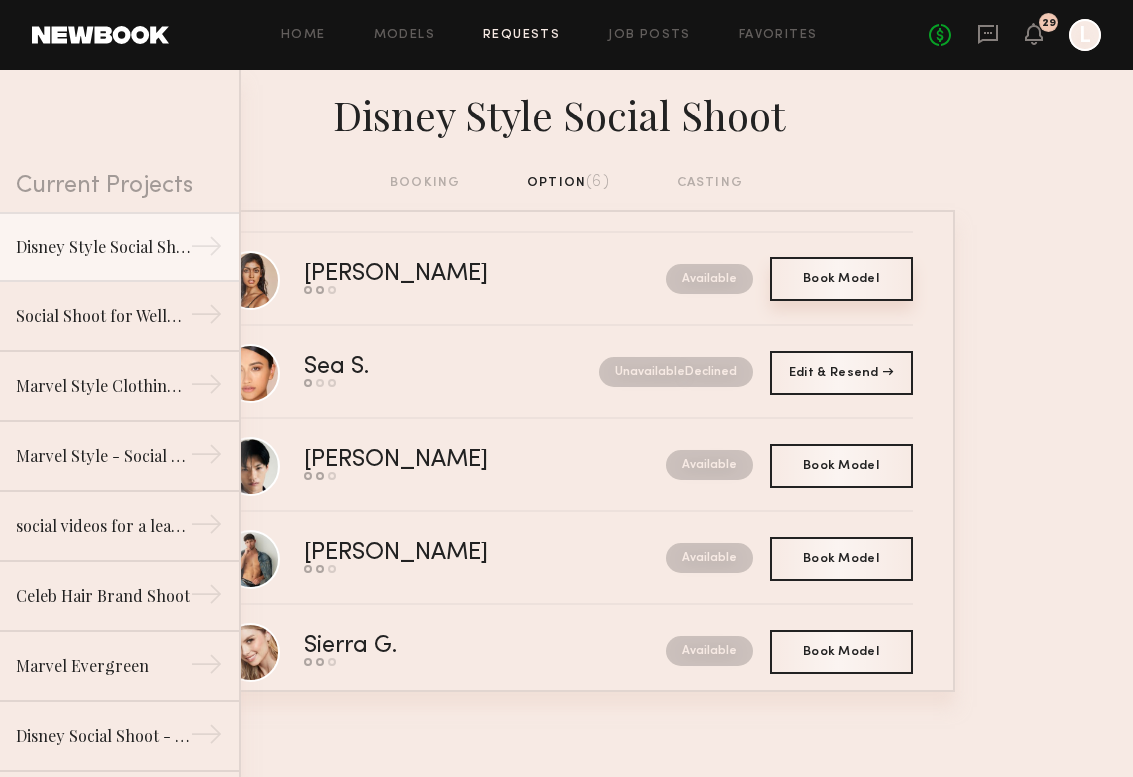 click on "Book Model Book" 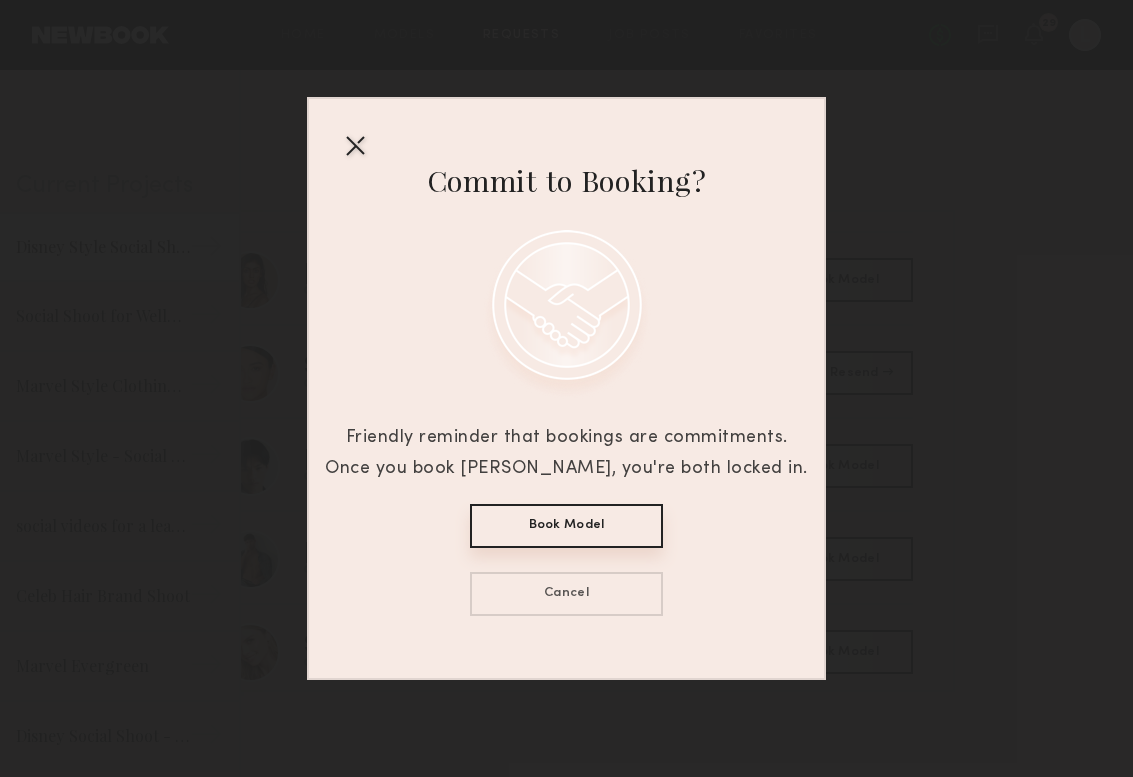 click on "Book Model" at bounding box center [566, 526] 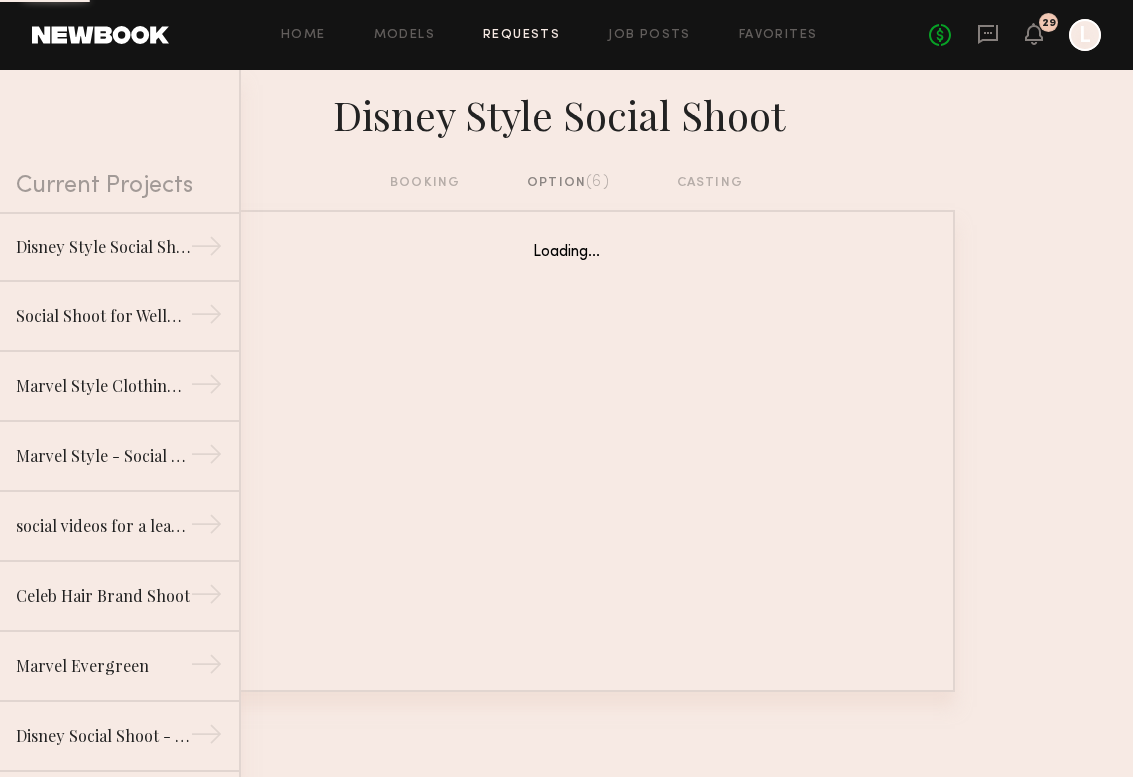 scroll, scrollTop: 0, scrollLeft: 0, axis: both 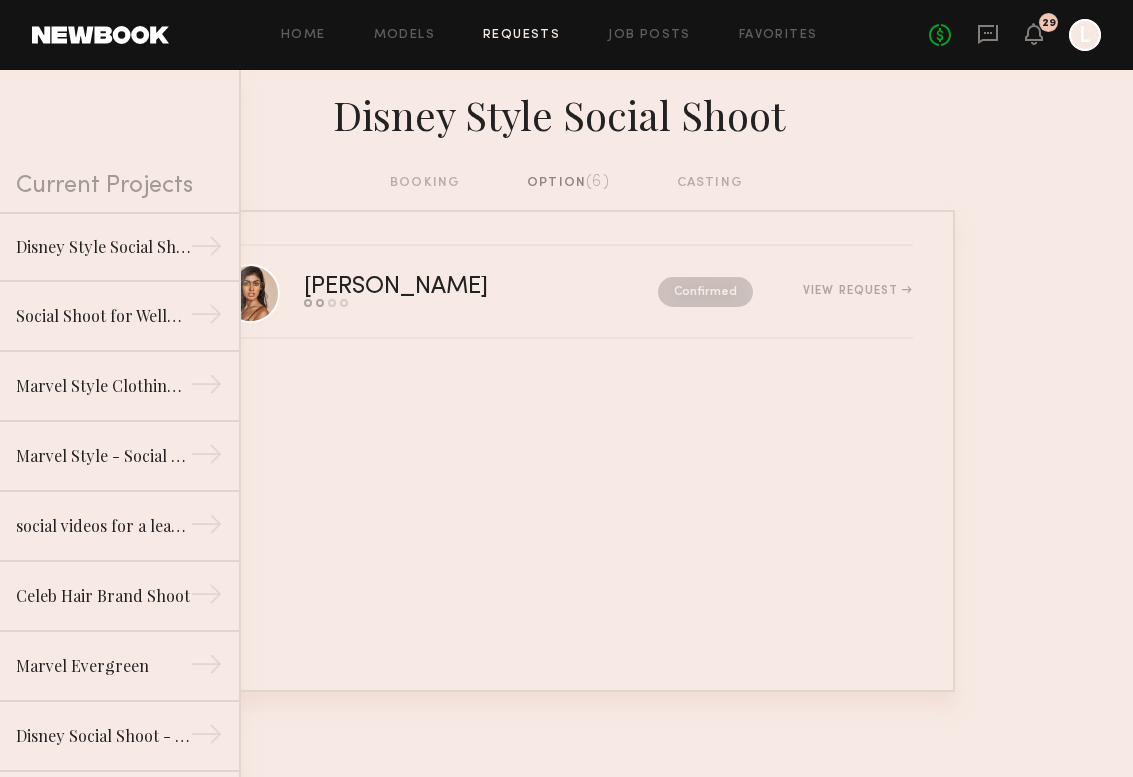 click on "option  (6)" 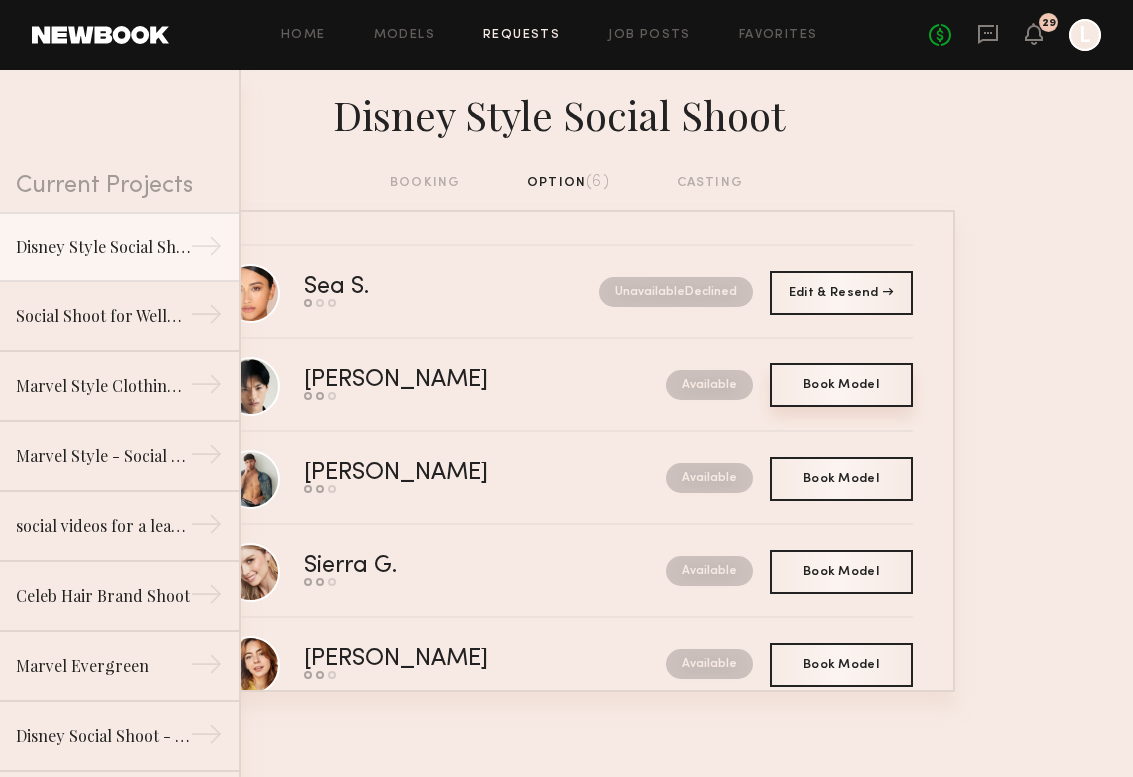 click on "Book Model Book" 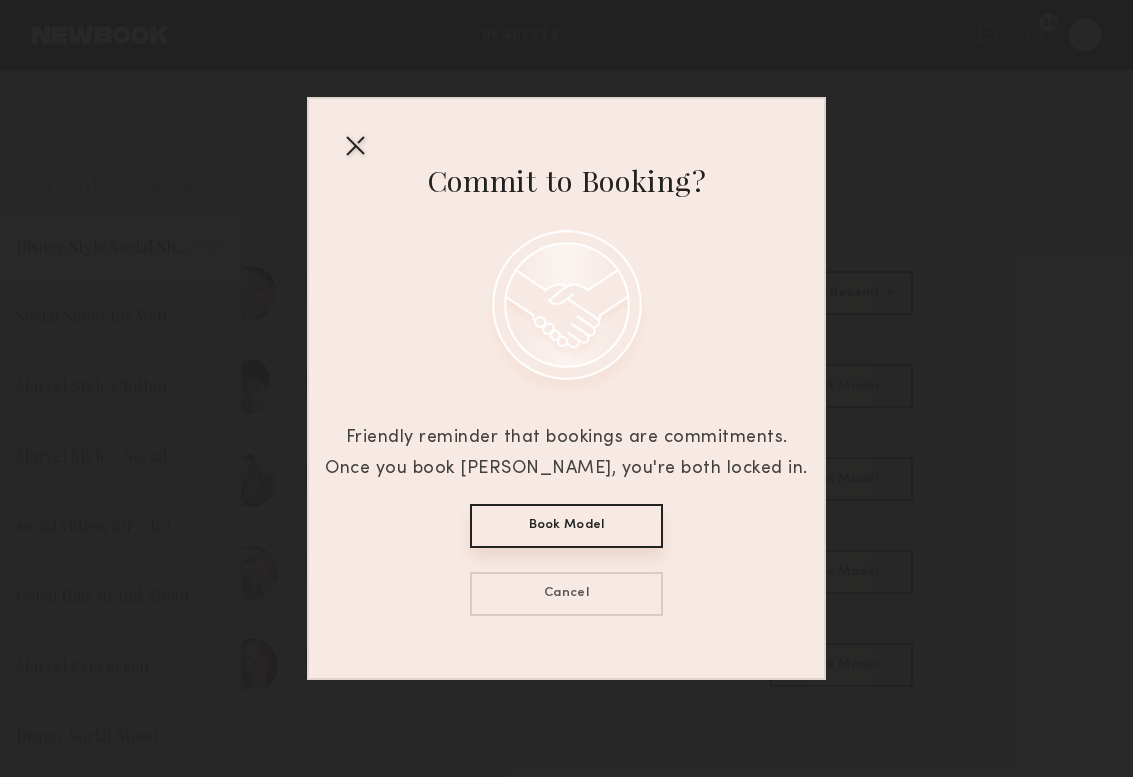 click on "Book Model" at bounding box center [566, 526] 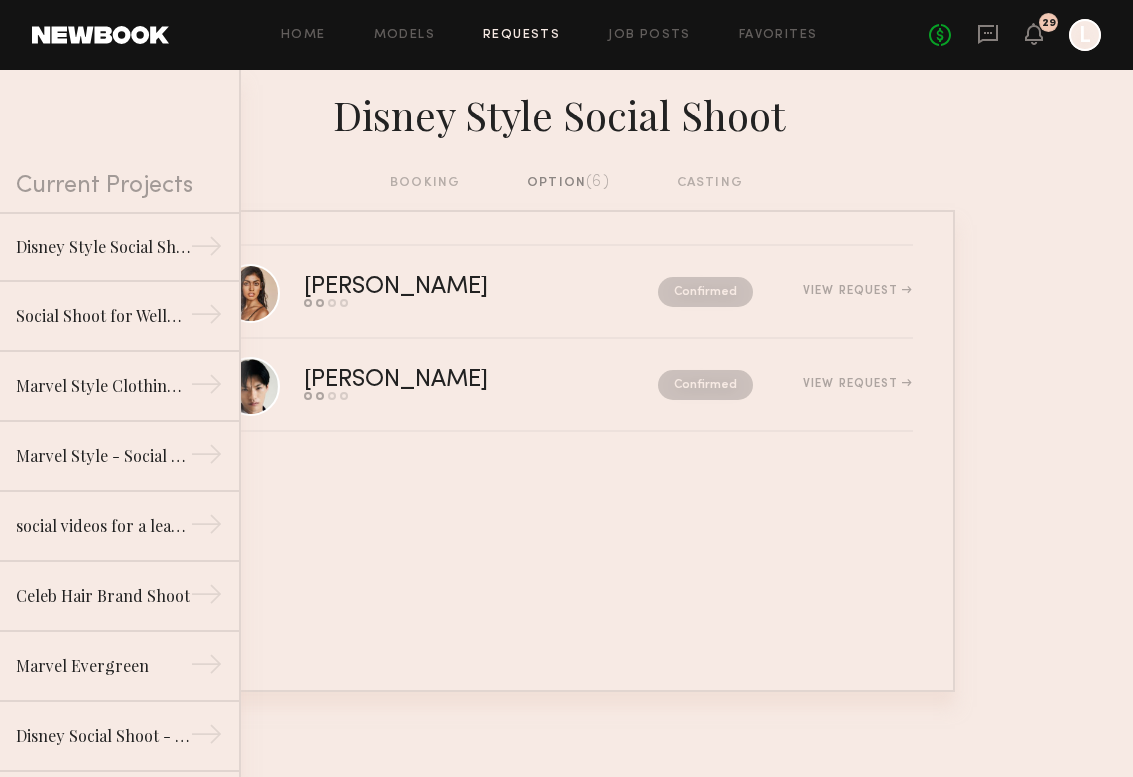click on "Disney Style Social Shoot" 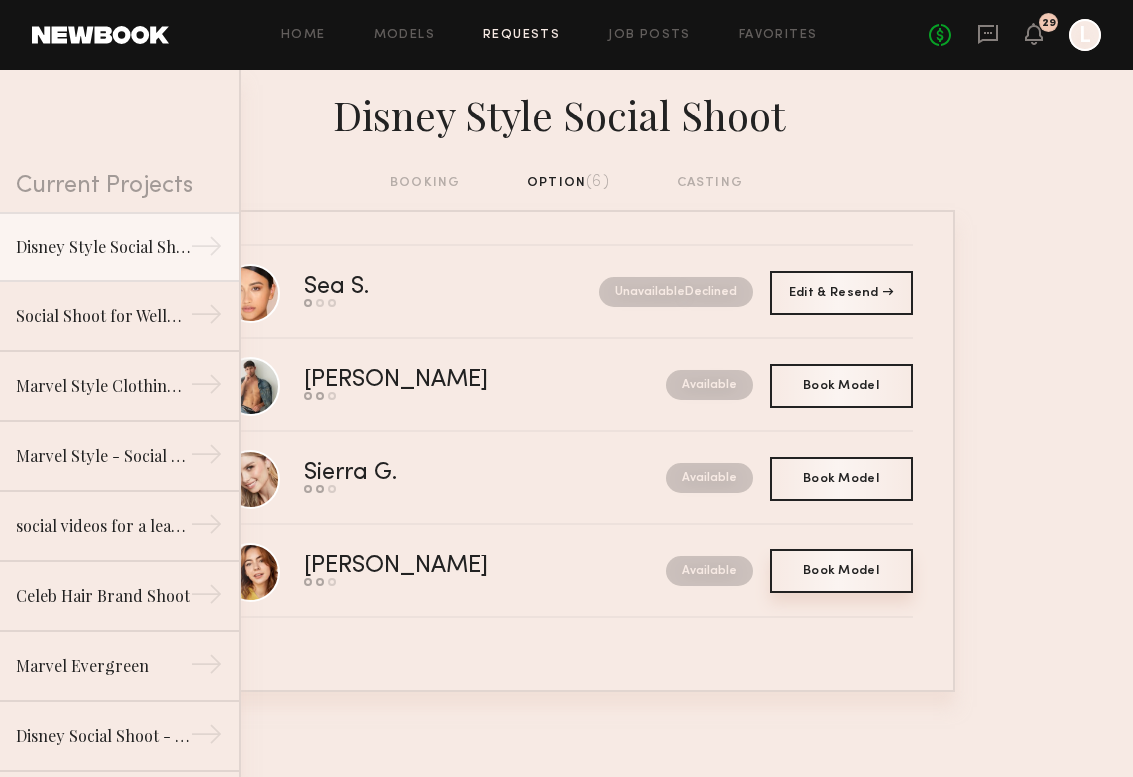 click on "Book Model Book" 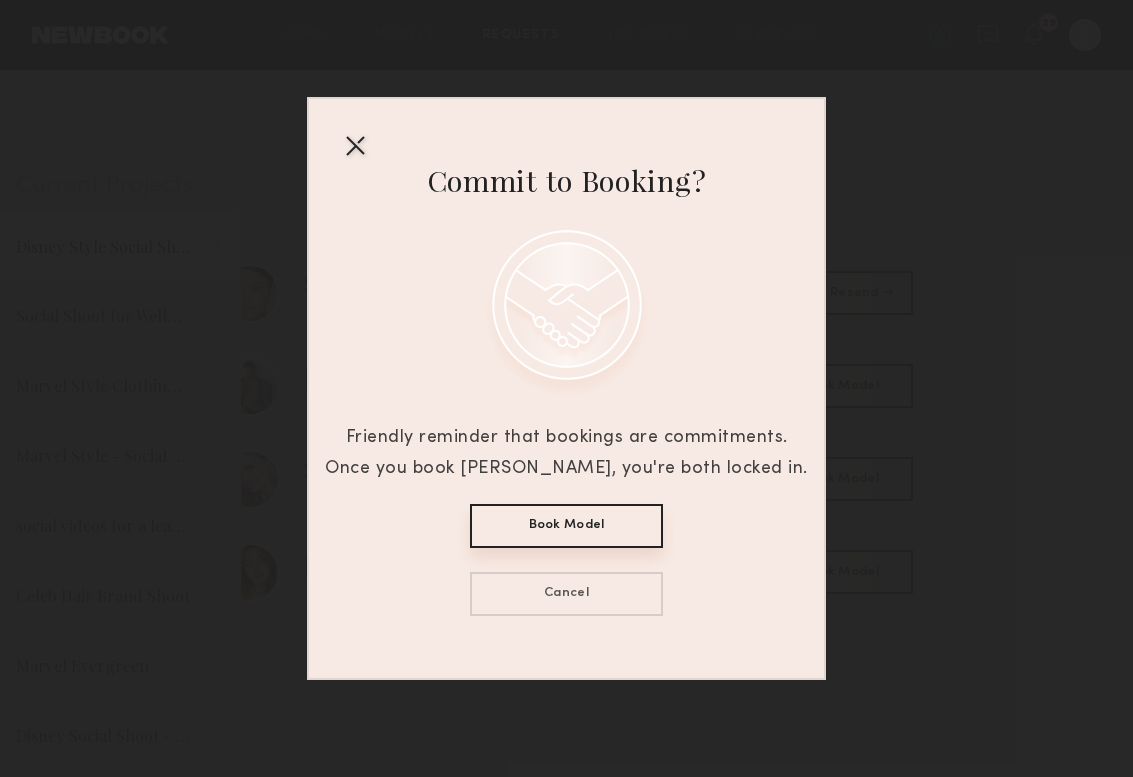 click on "Book Model" at bounding box center (566, 526) 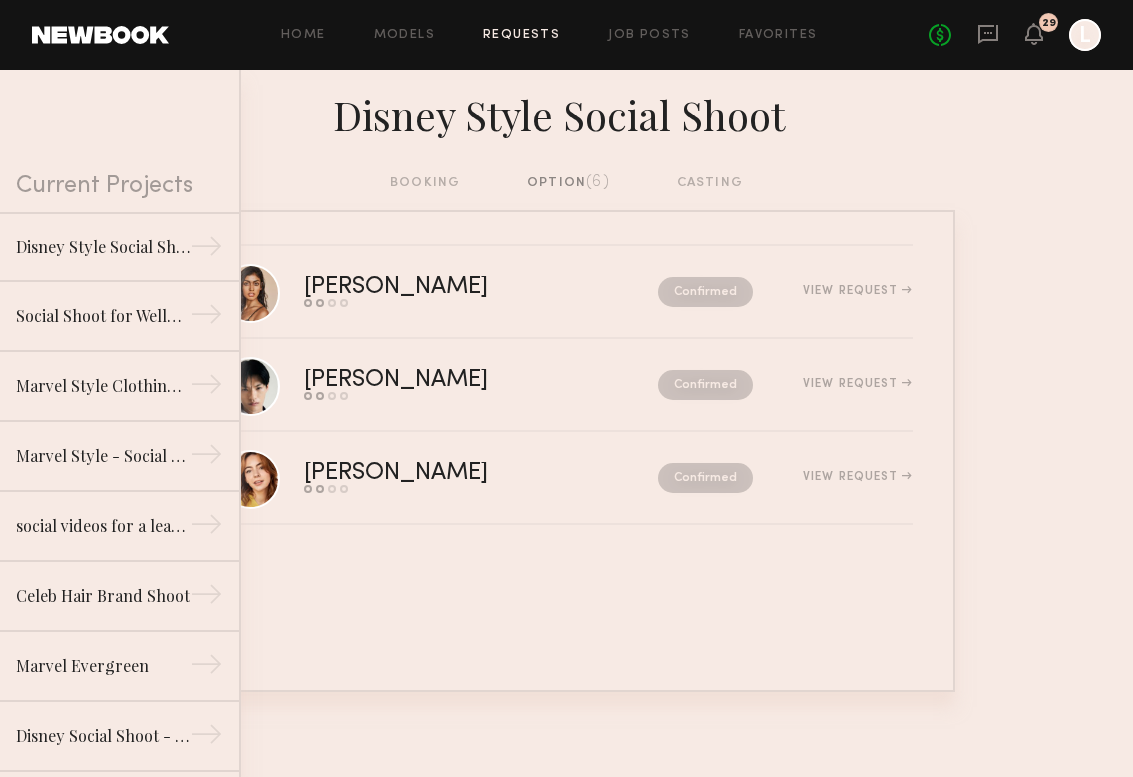 click on "option  (6)" 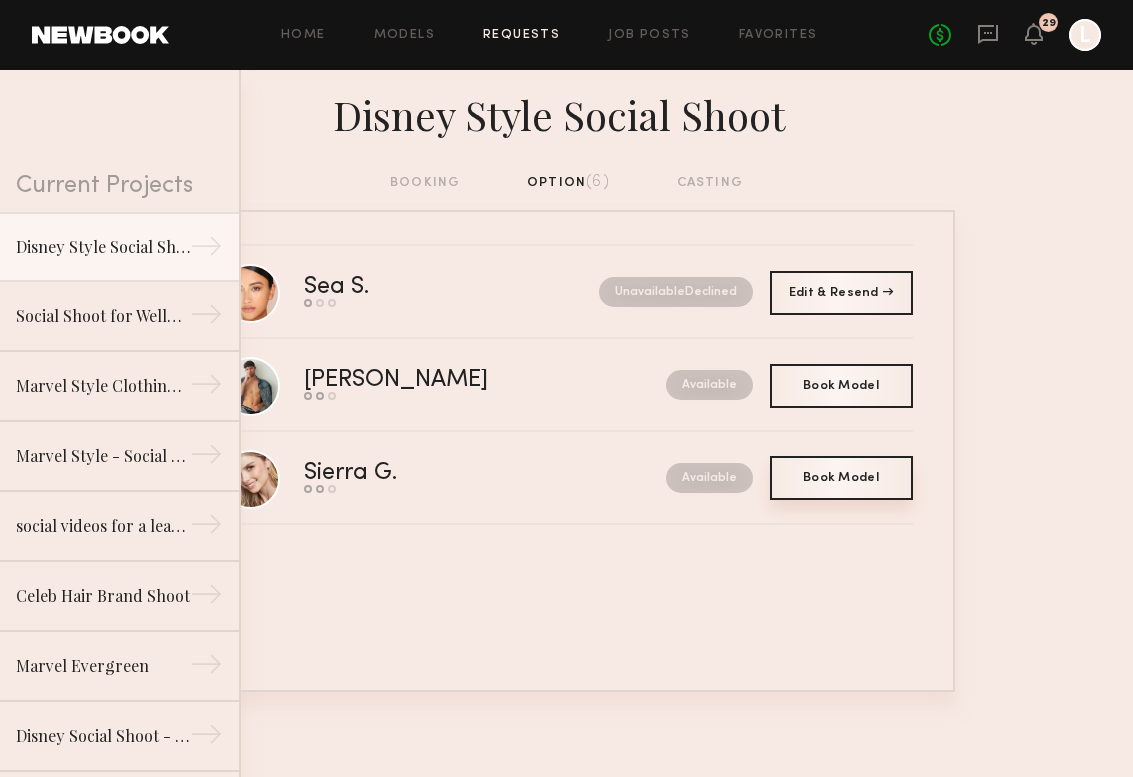 click on "Book Model" 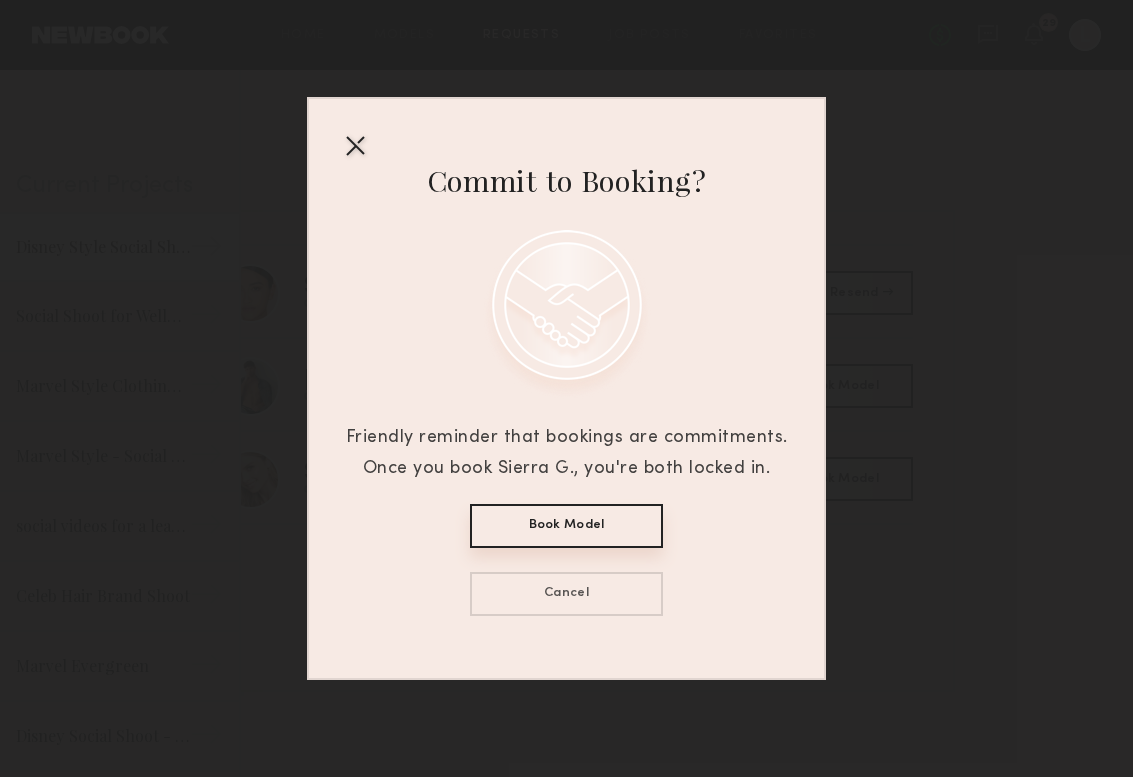 click on "Book Model" at bounding box center (566, 526) 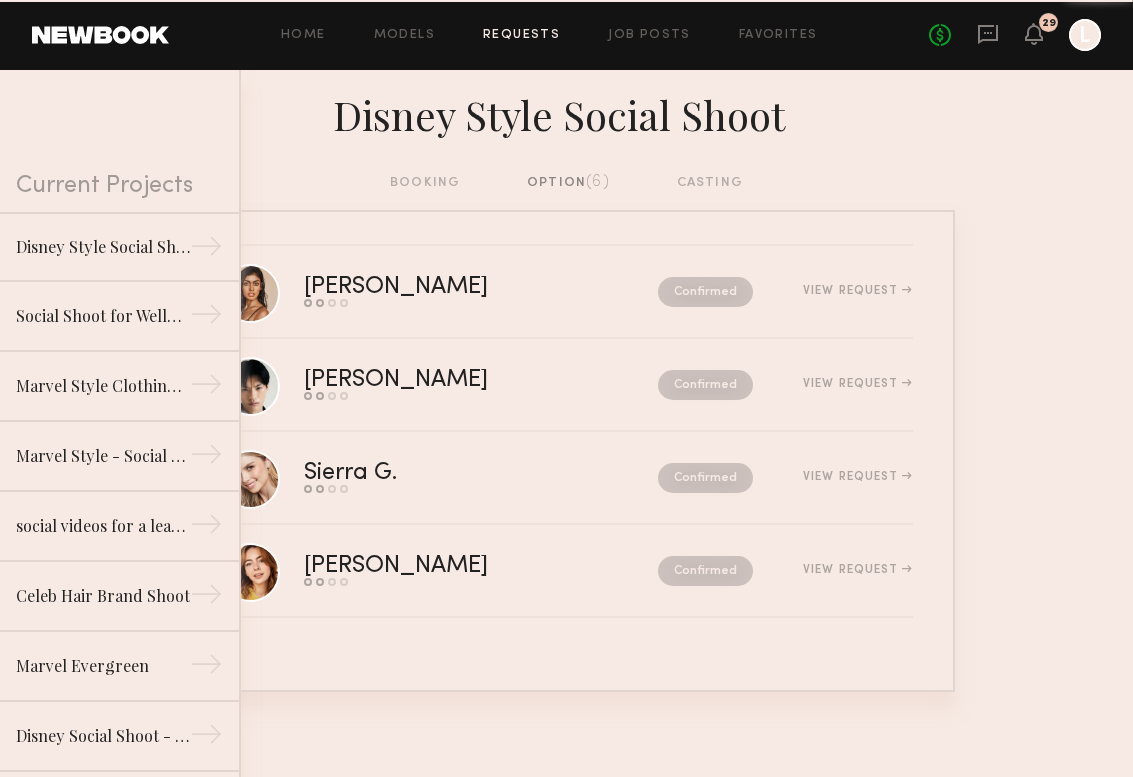click on "option  (6)" 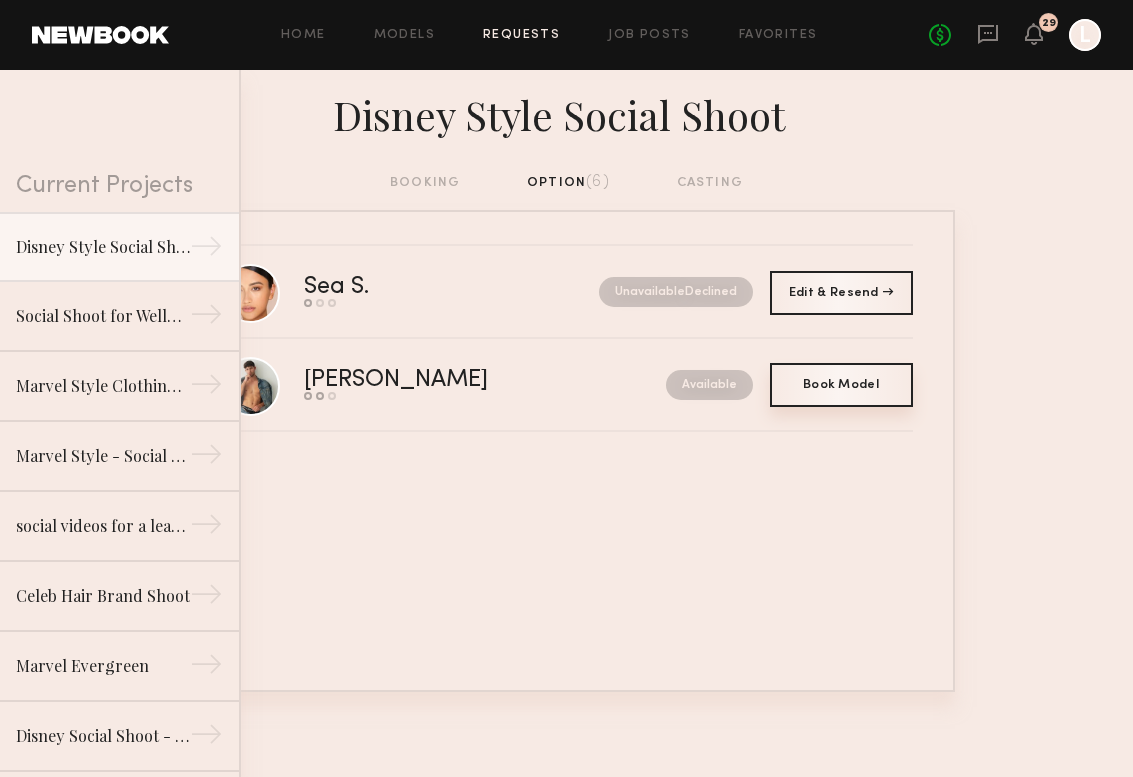 click on "Book Model" 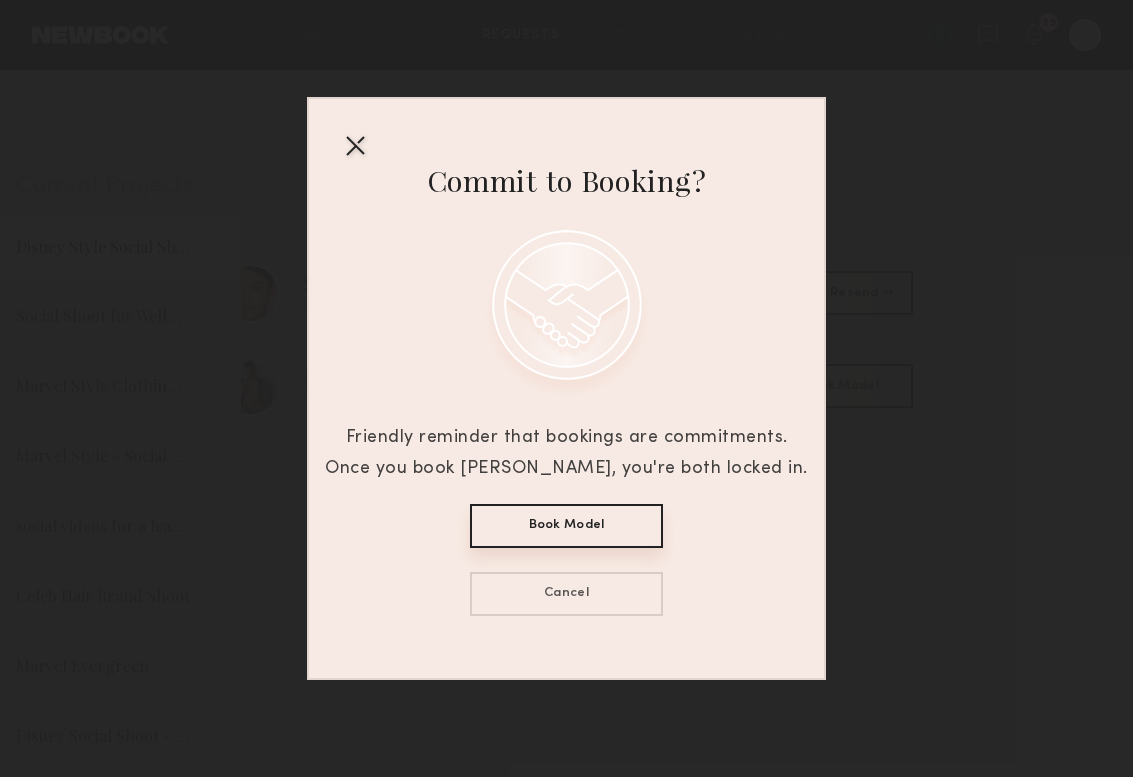 click on "Book Model" at bounding box center [566, 526] 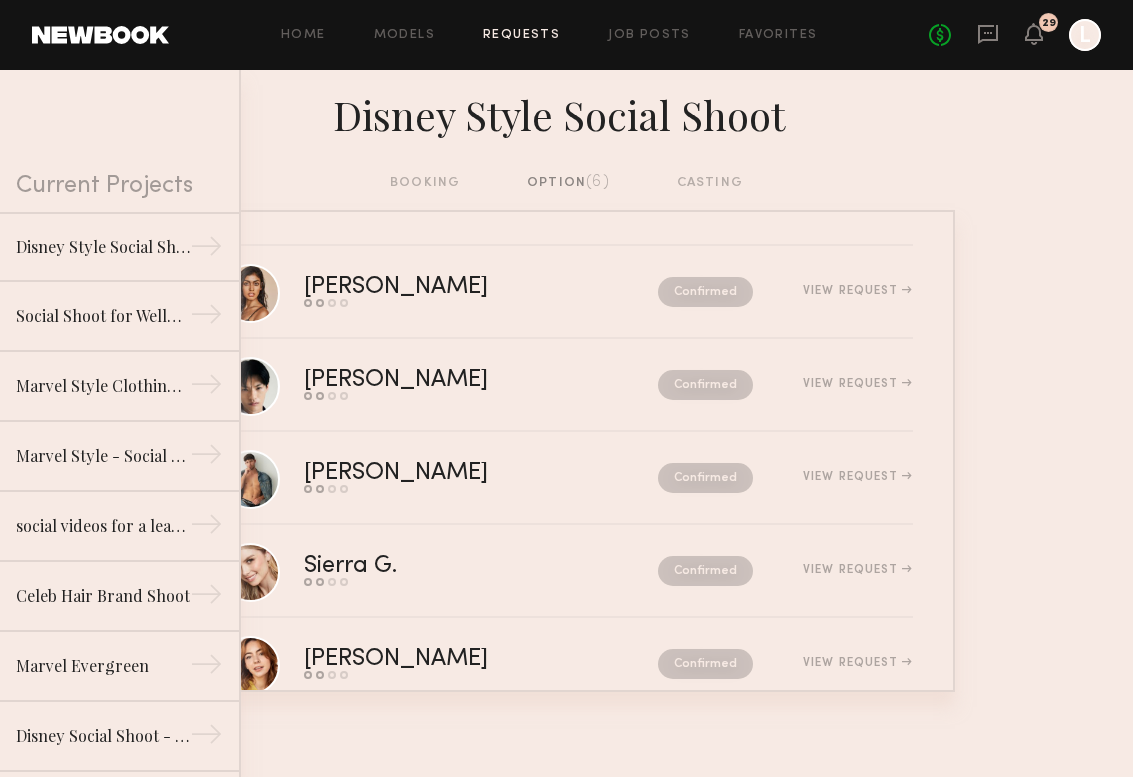 click on "booking   option  (6)  casting" 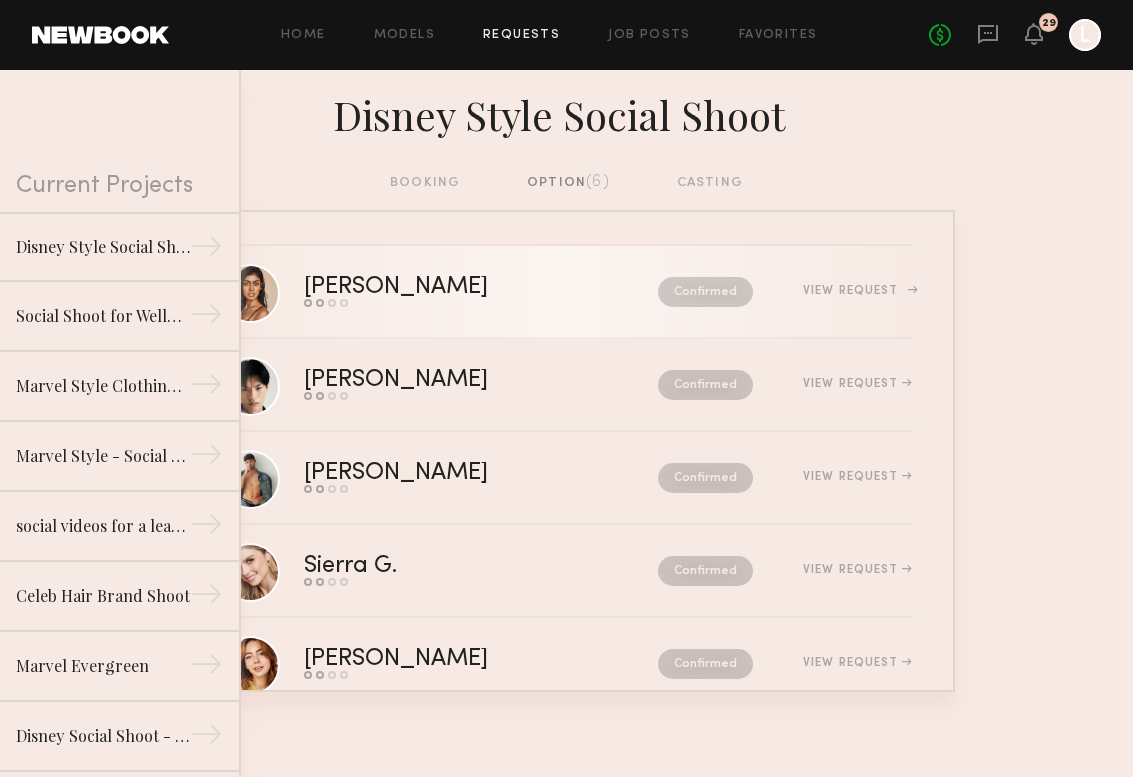 click on "[PERSON_NAME]" 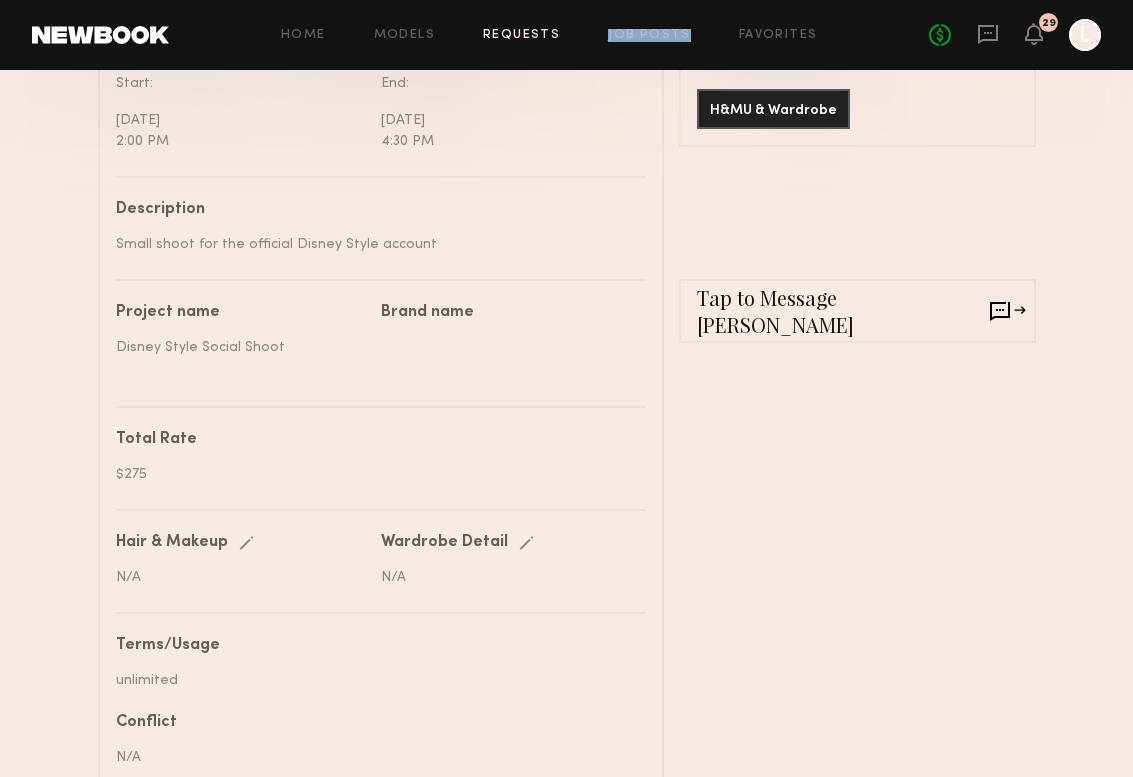 scroll, scrollTop: 624, scrollLeft: 0, axis: vertical 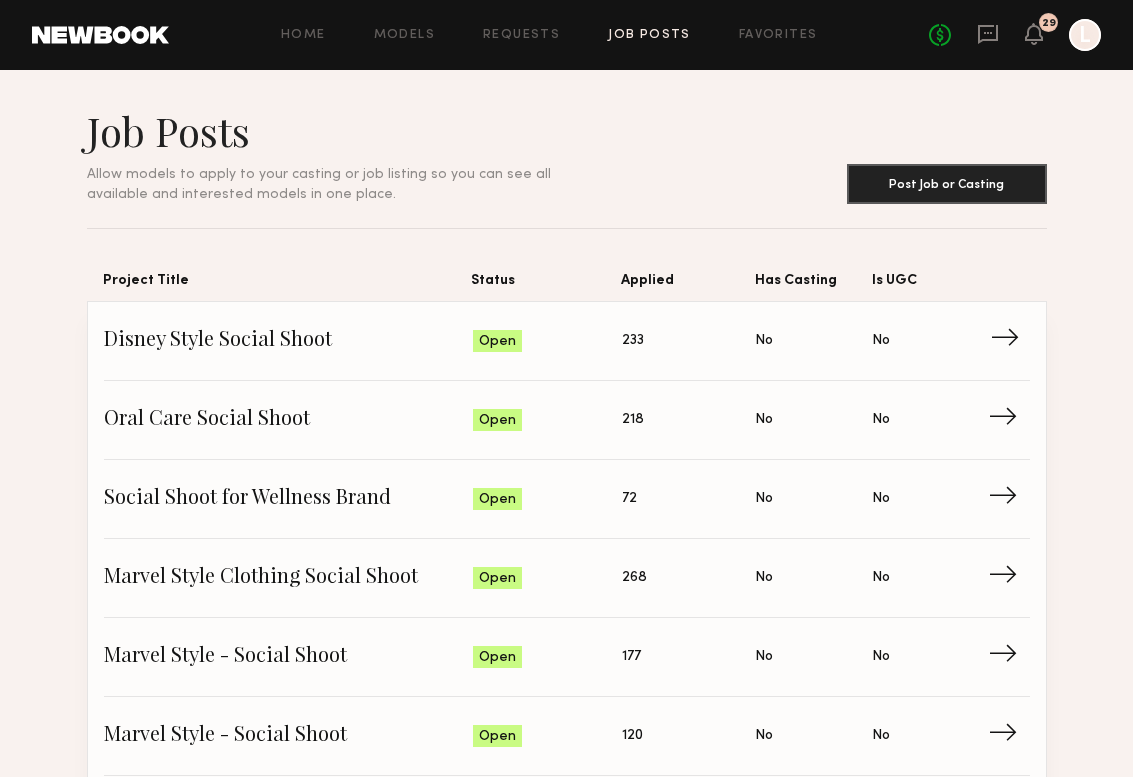 click on "Disney Style Social Shoot" 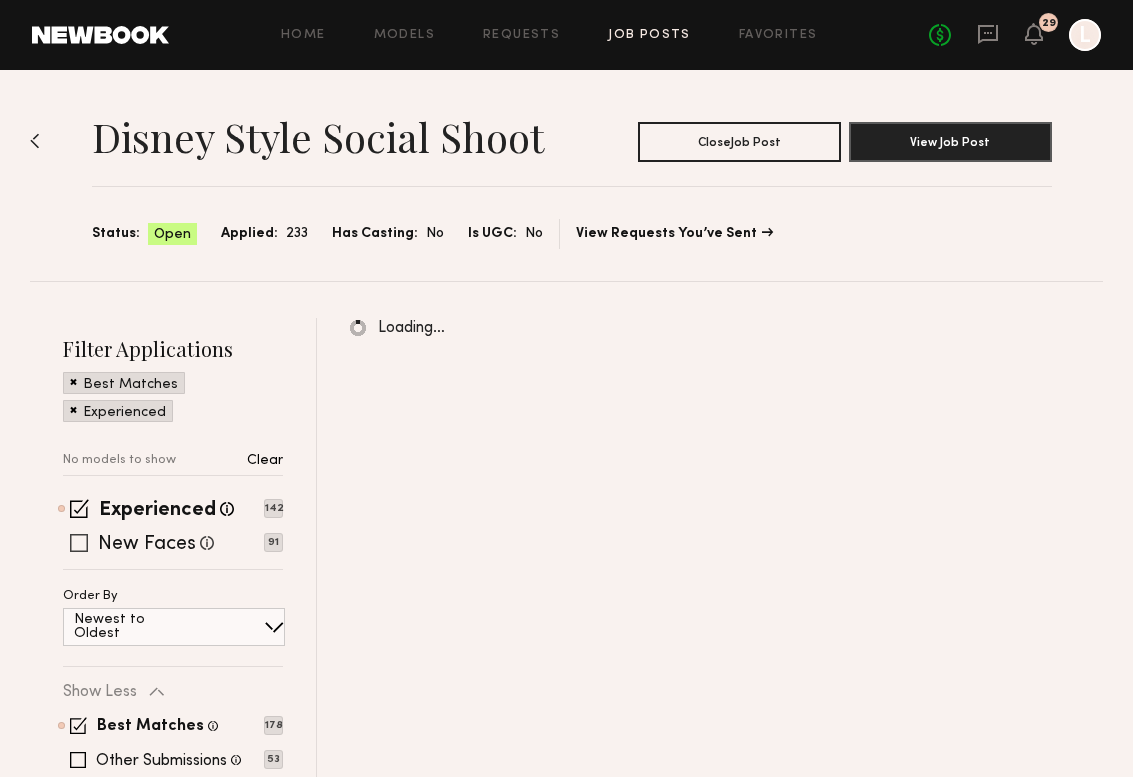 click on "New Faces Talent we’ve deemed to be in the early stages of their professional careers 91" 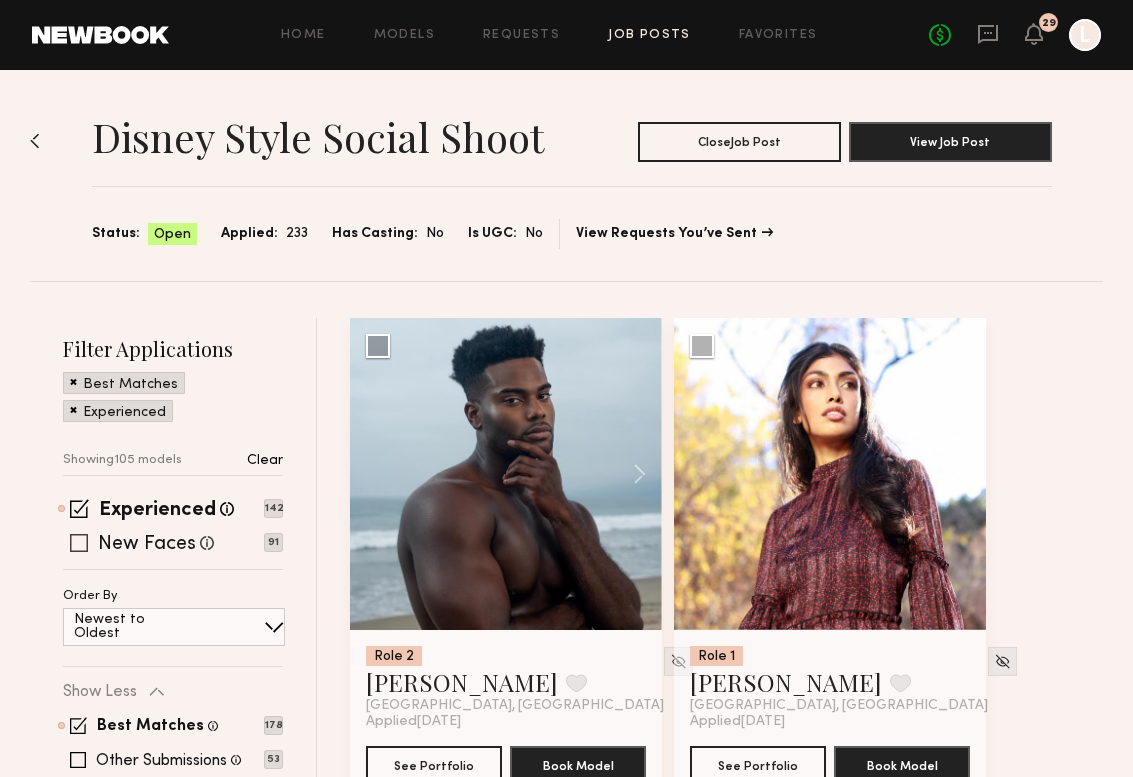 scroll, scrollTop: 132, scrollLeft: 0, axis: vertical 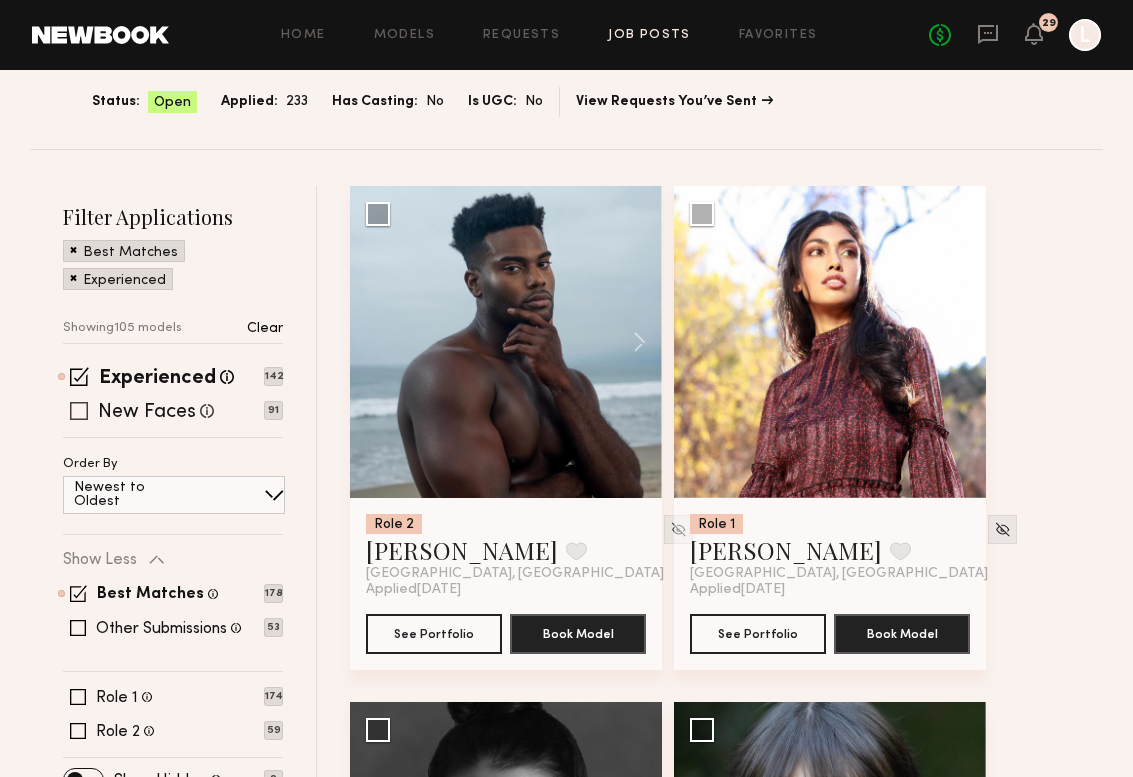 click 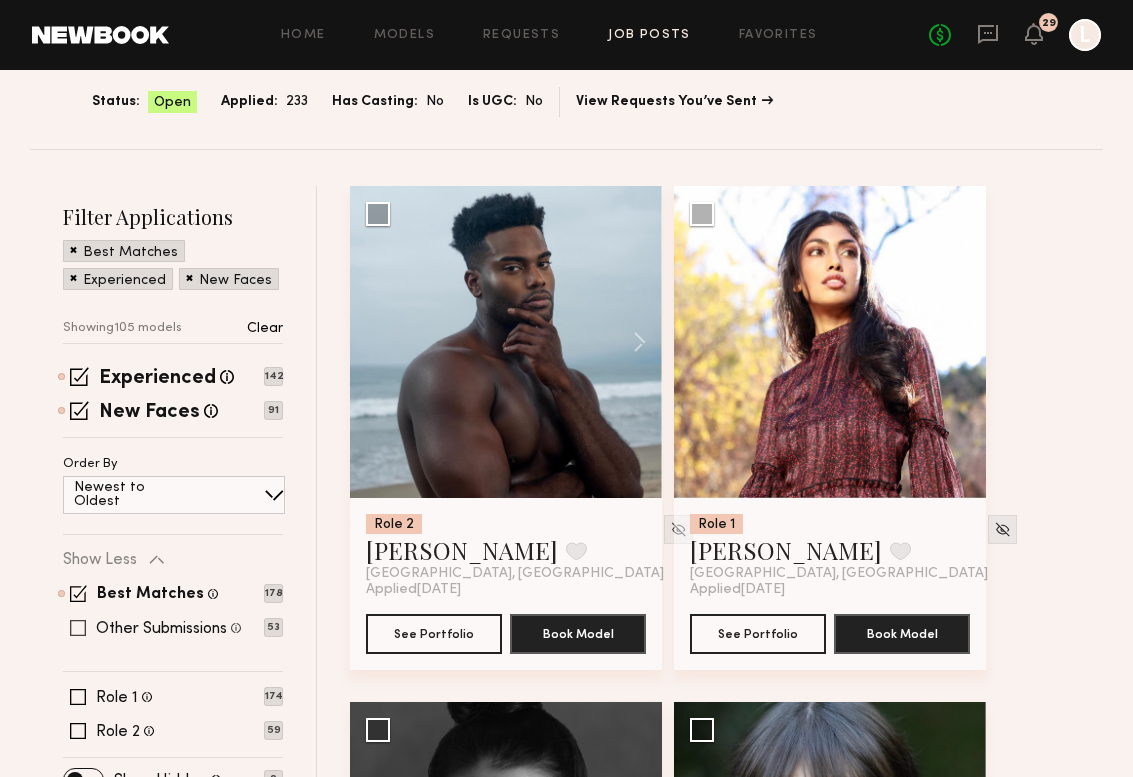 click 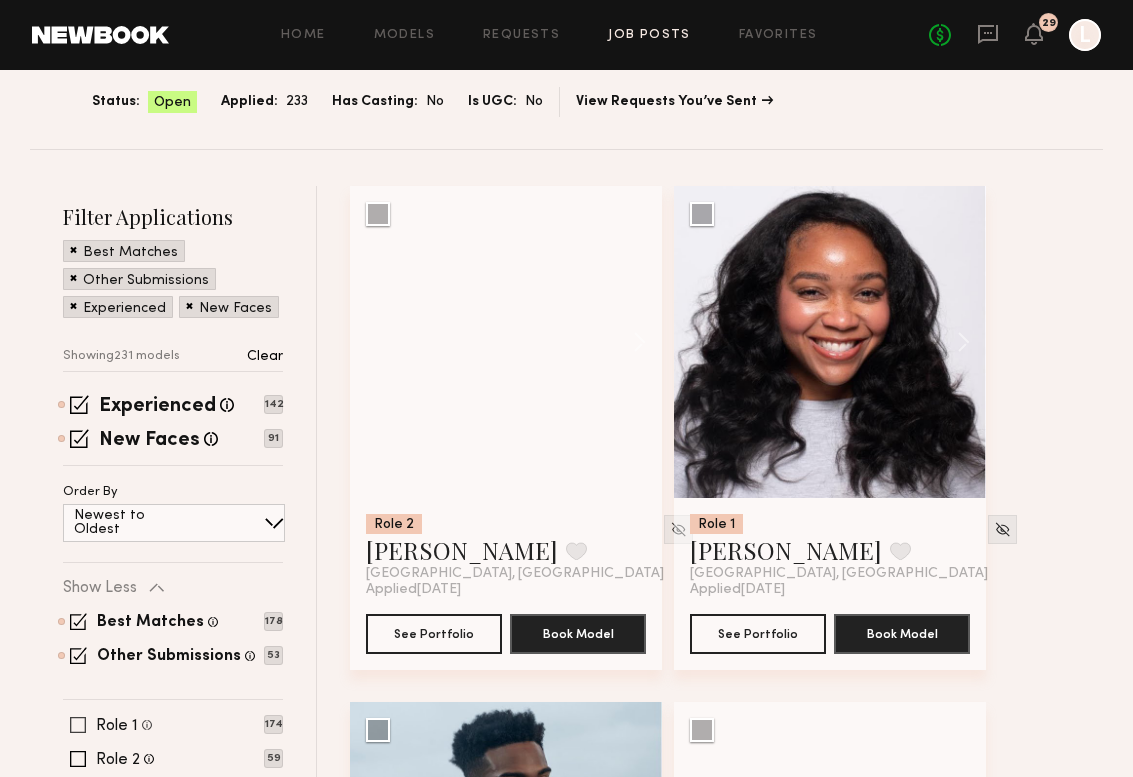 click 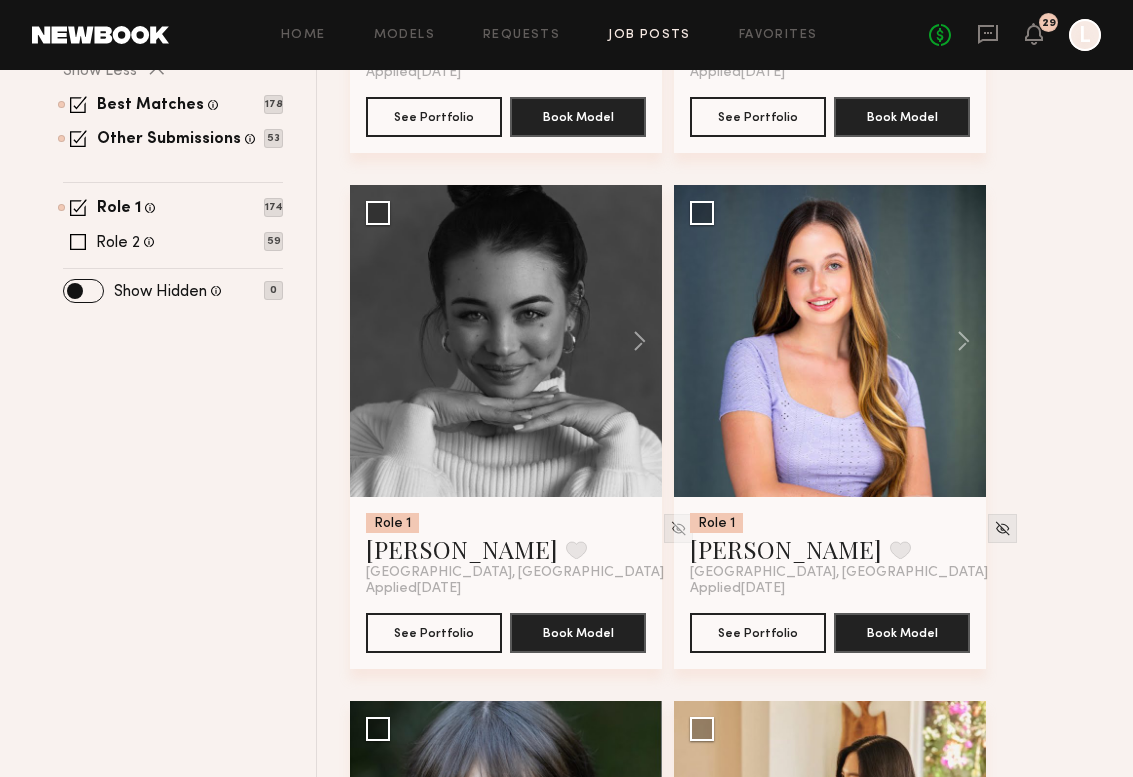 scroll, scrollTop: 656, scrollLeft: 0, axis: vertical 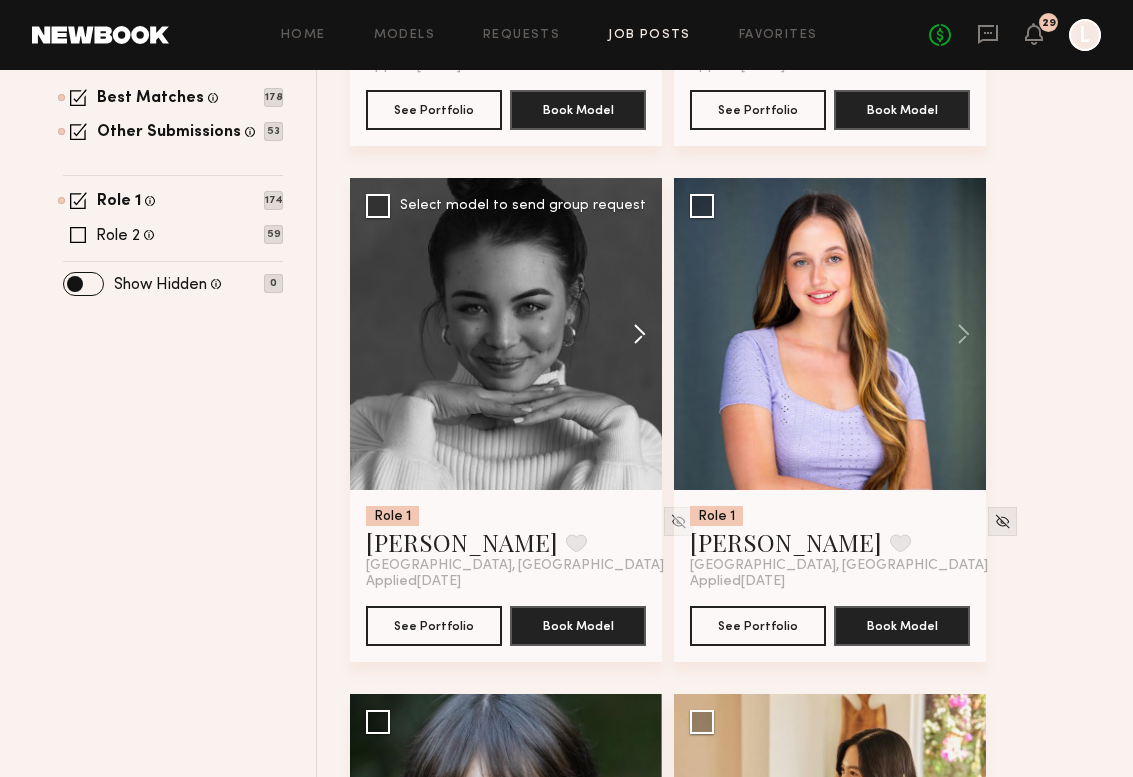 click 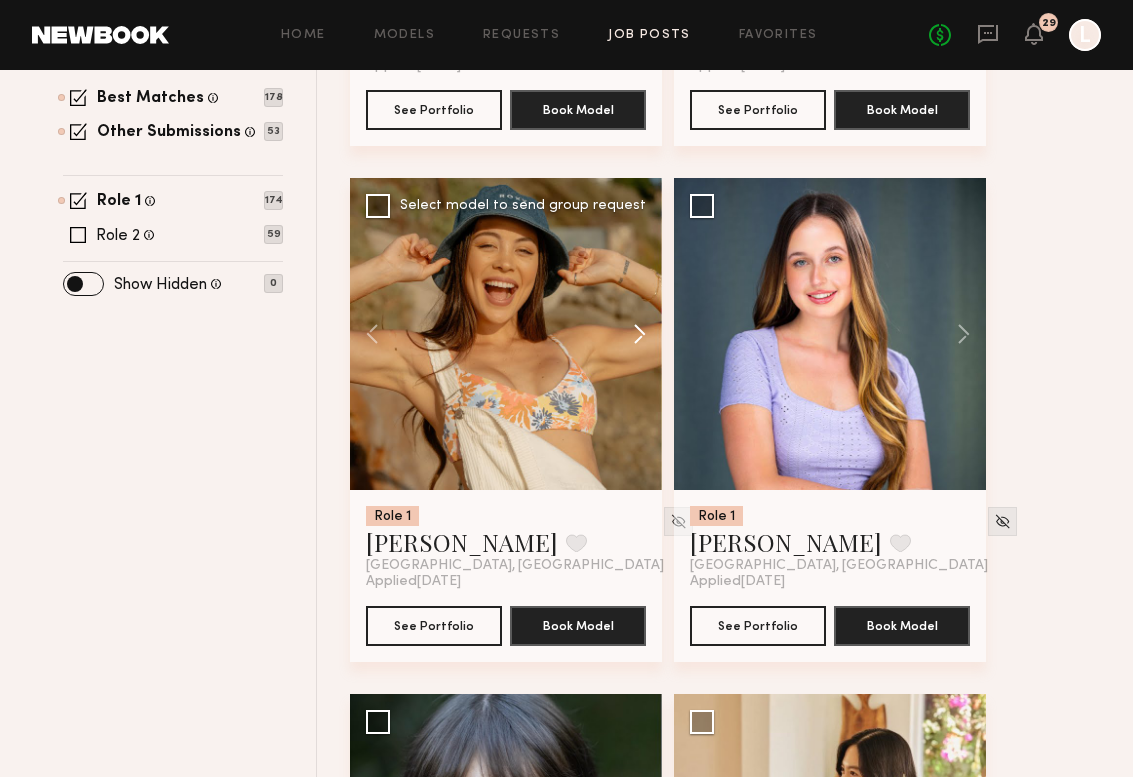 click 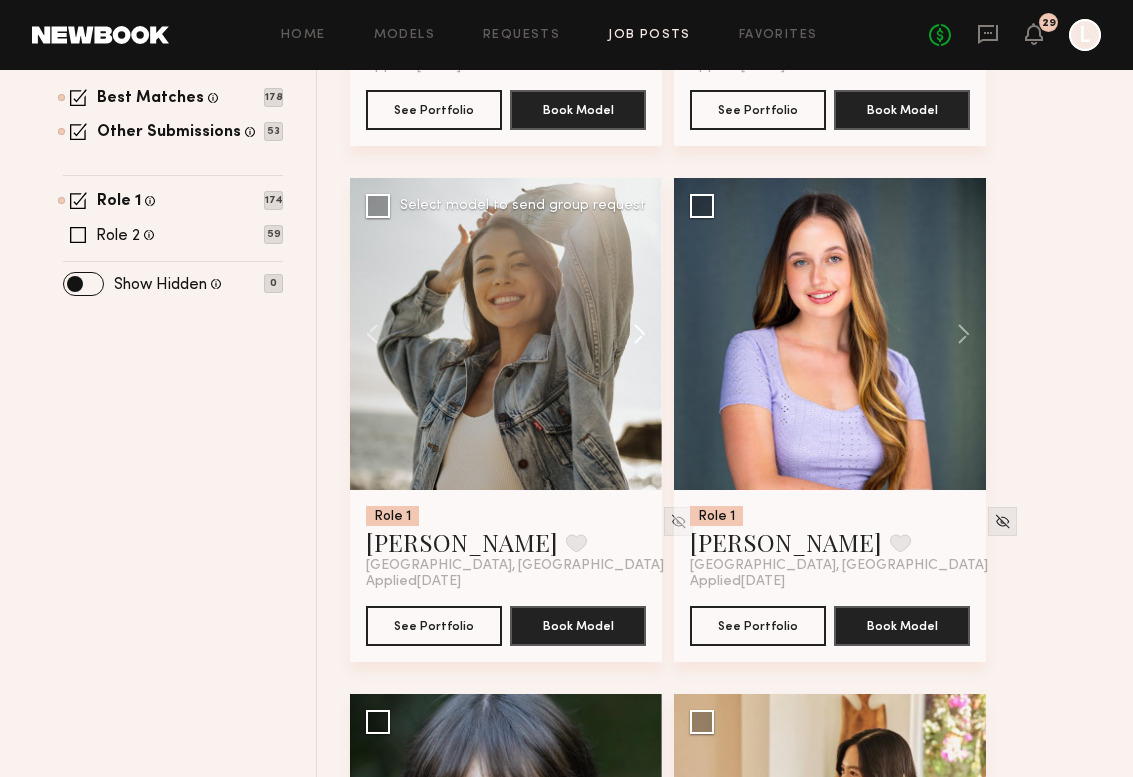 click 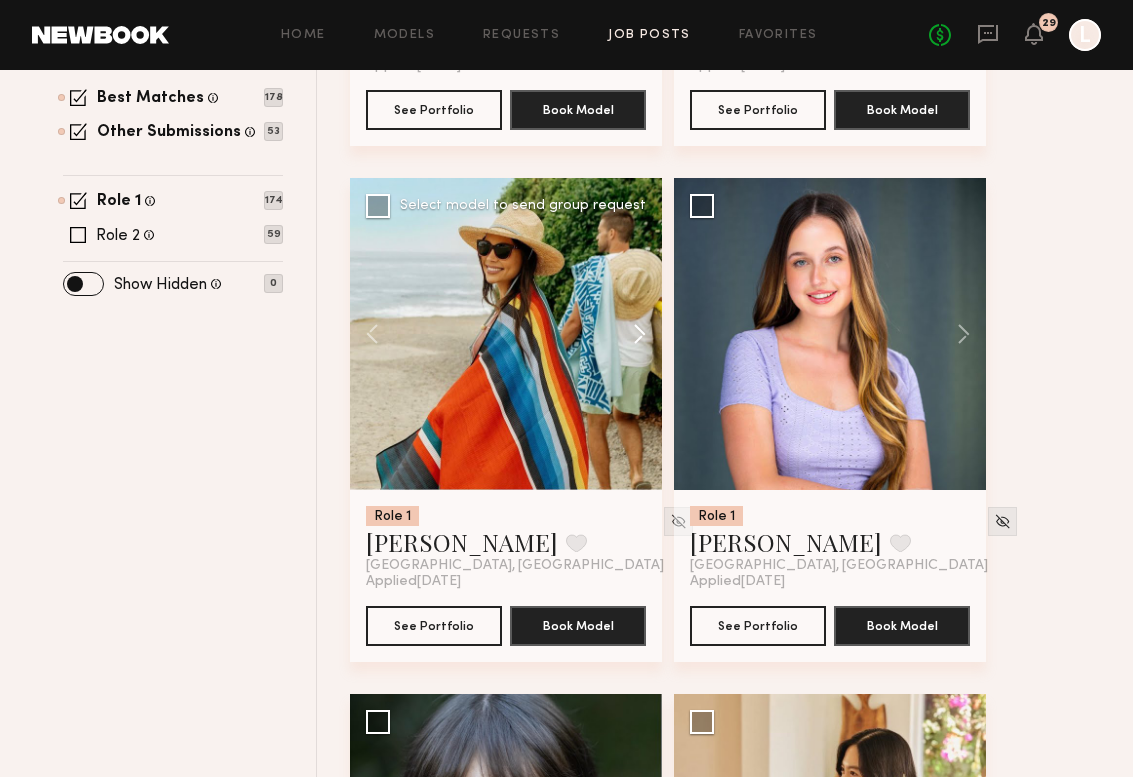 click 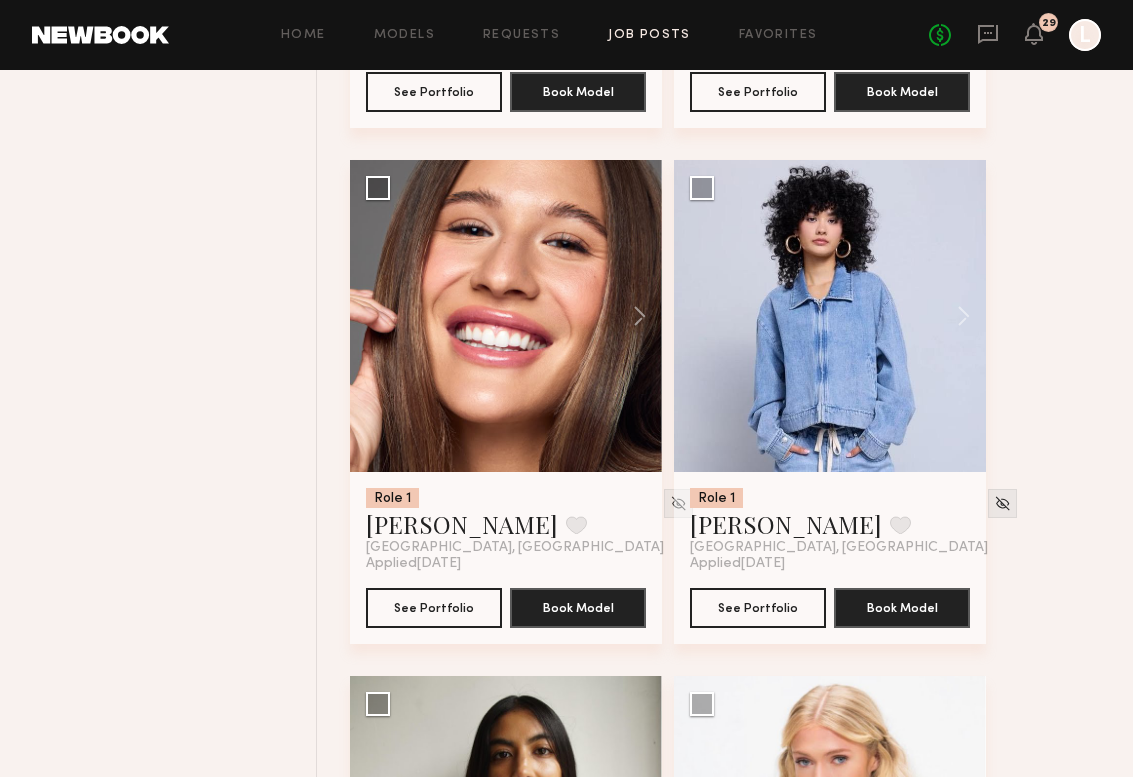 scroll, scrollTop: 1750, scrollLeft: 0, axis: vertical 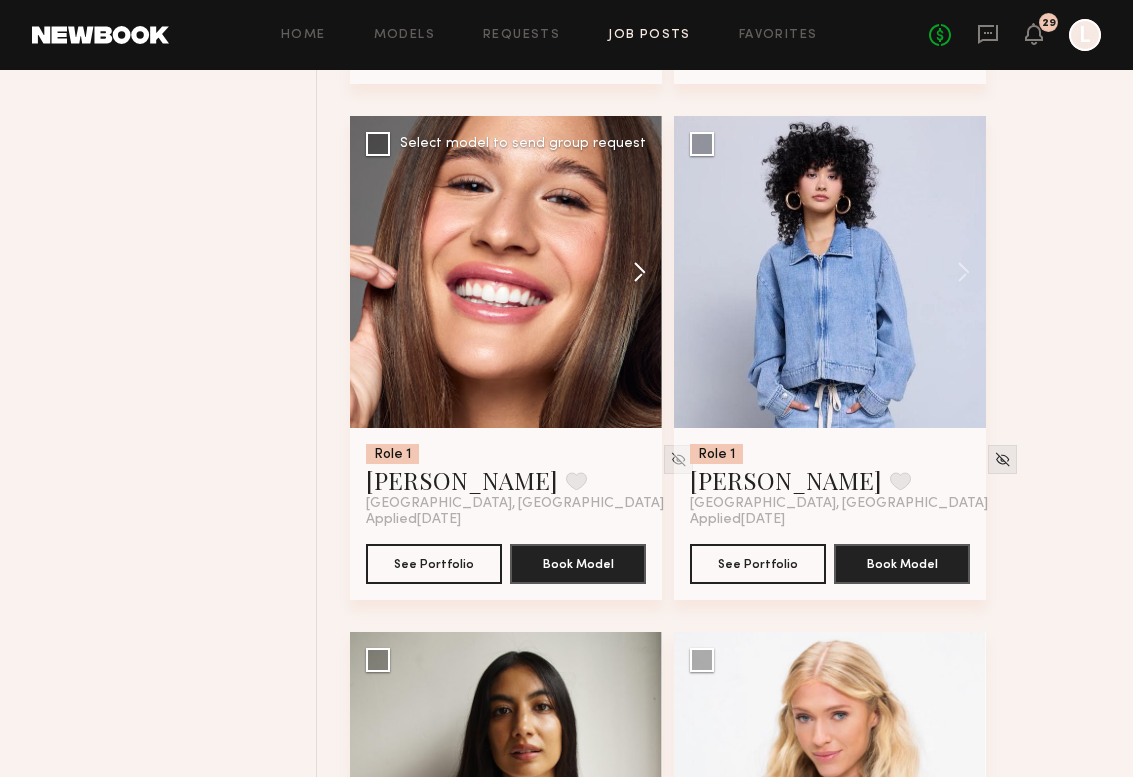 click 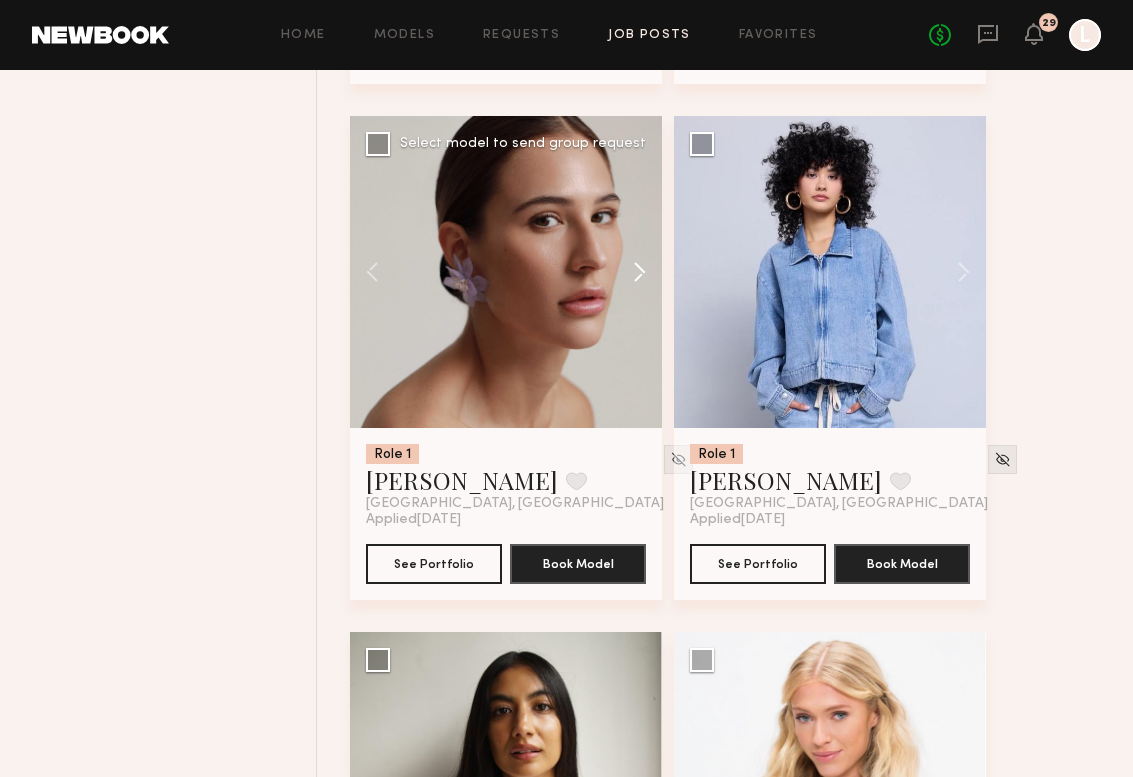 click 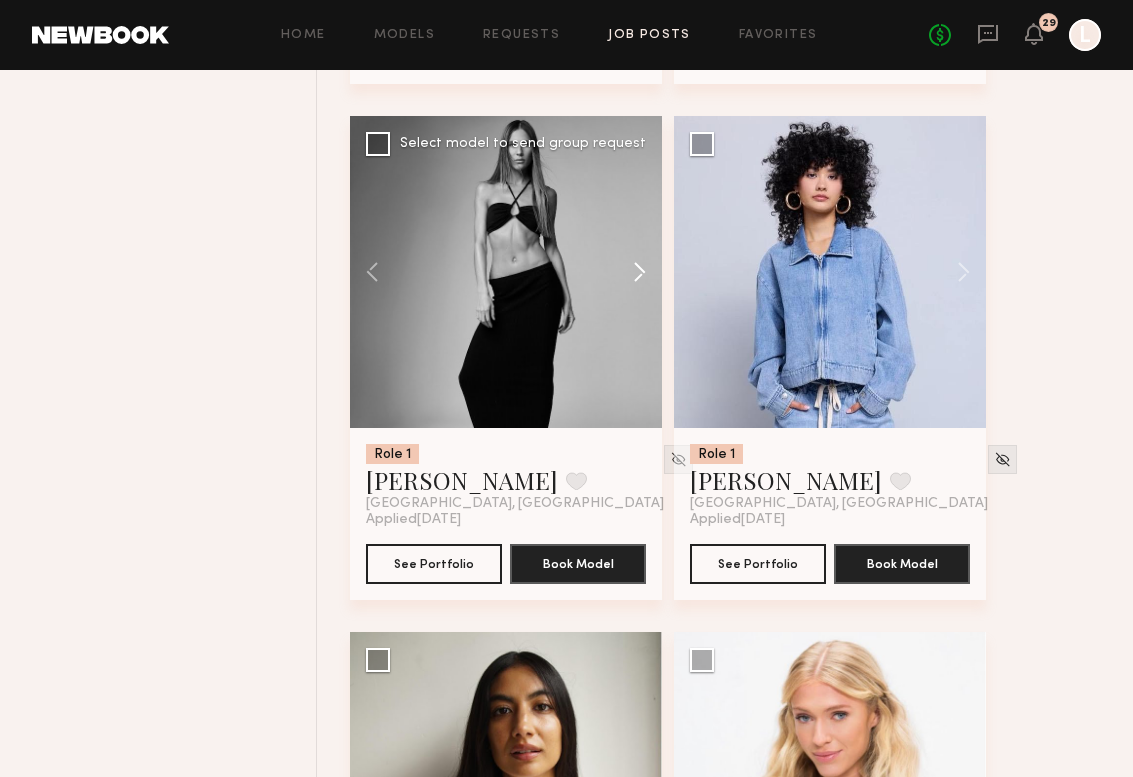 click 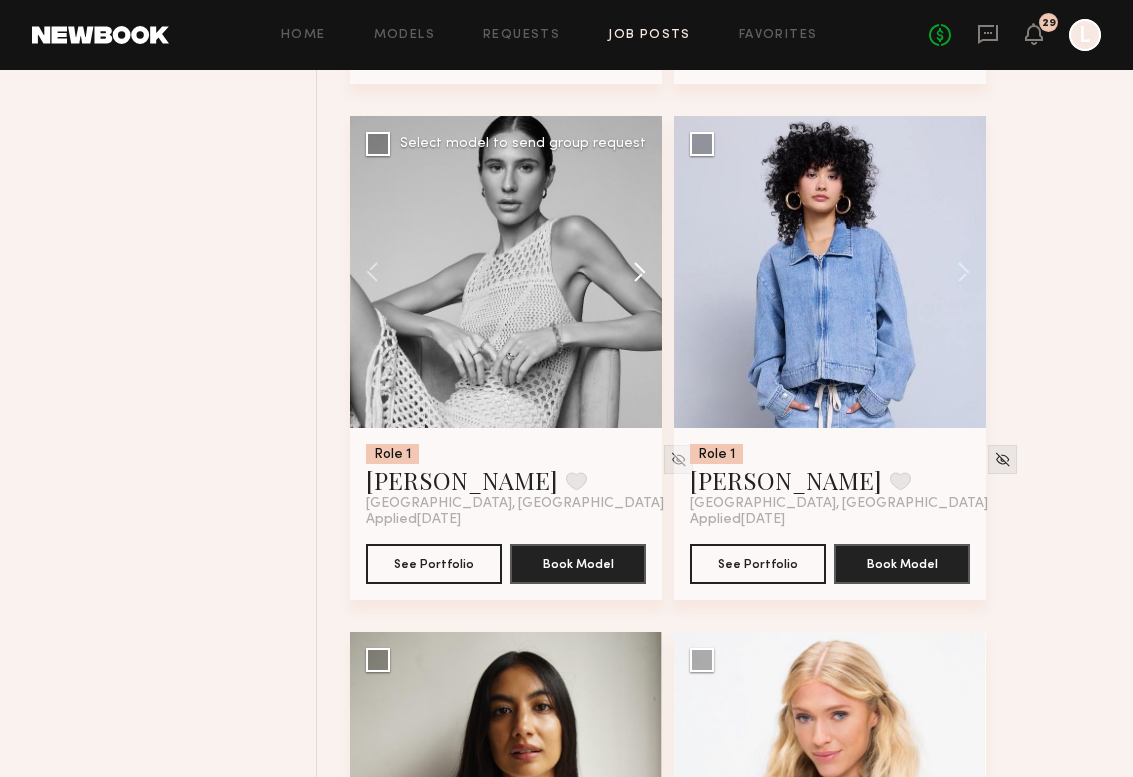 click 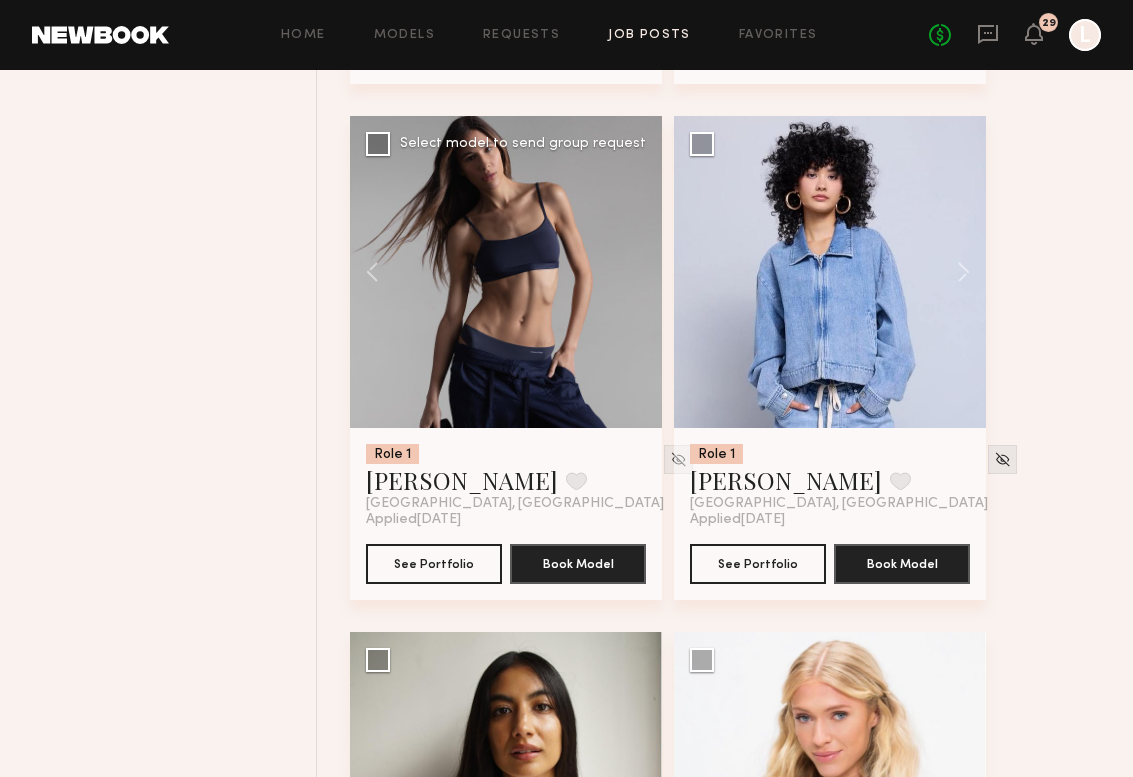 click 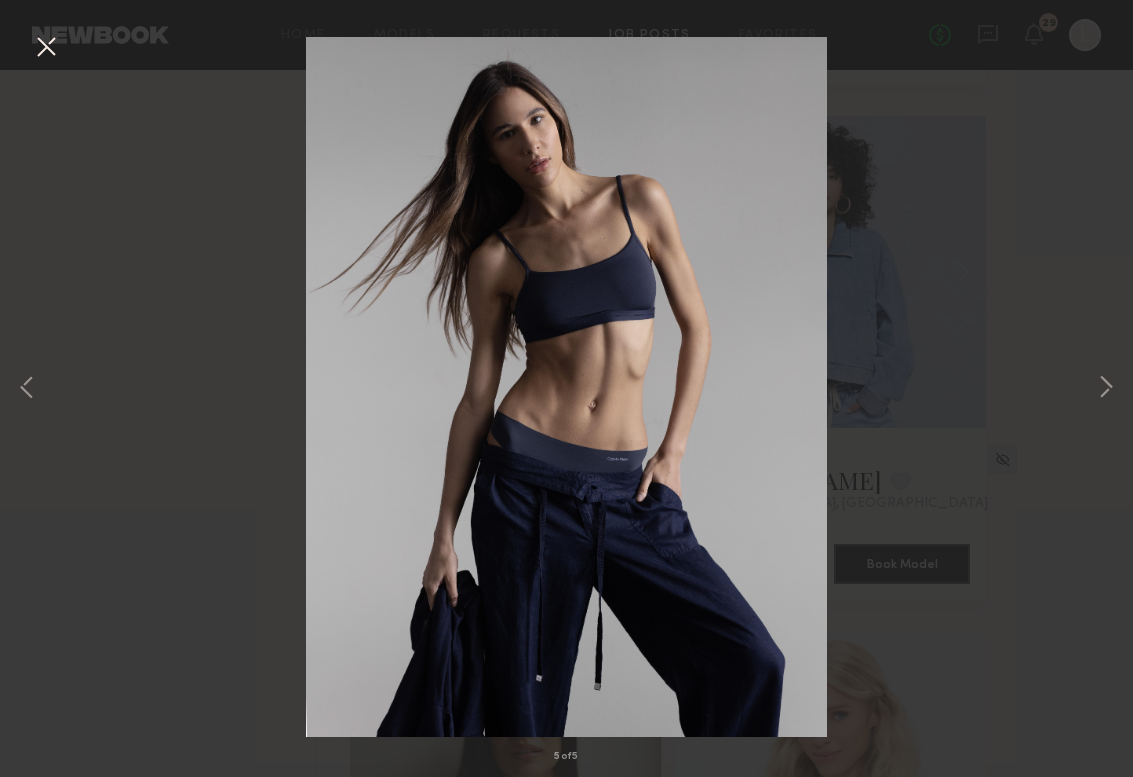 click at bounding box center (46, 48) 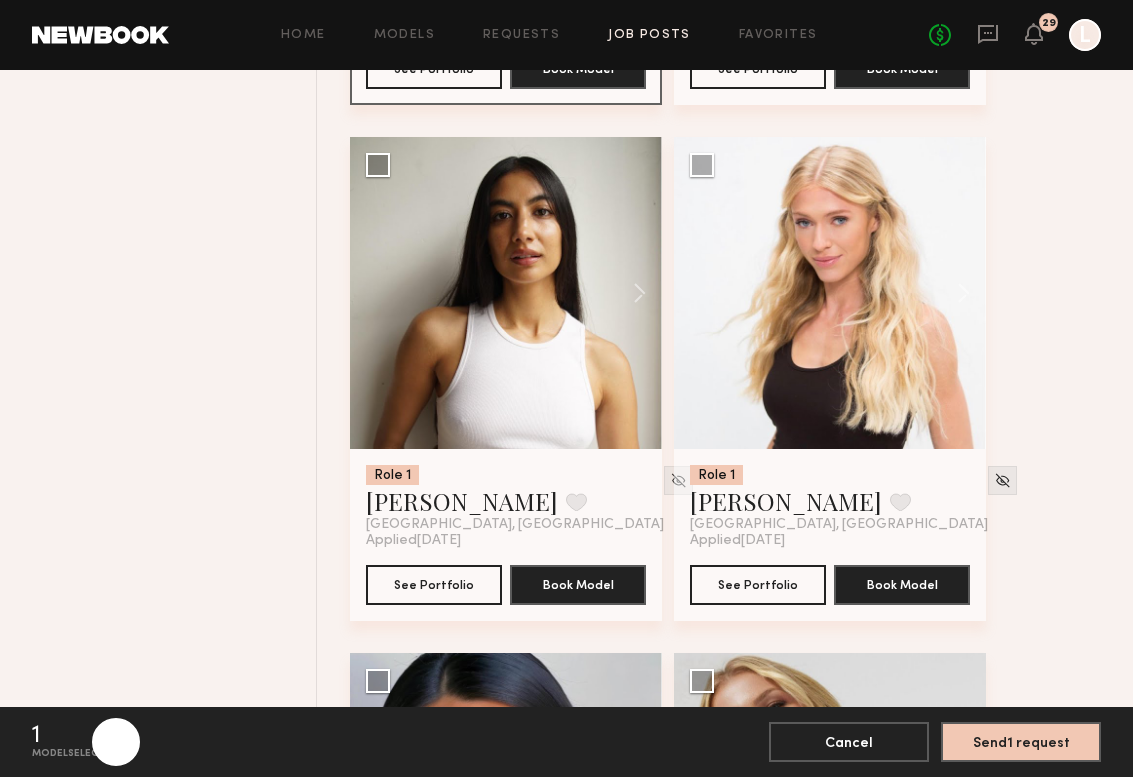 scroll, scrollTop: 2310, scrollLeft: 0, axis: vertical 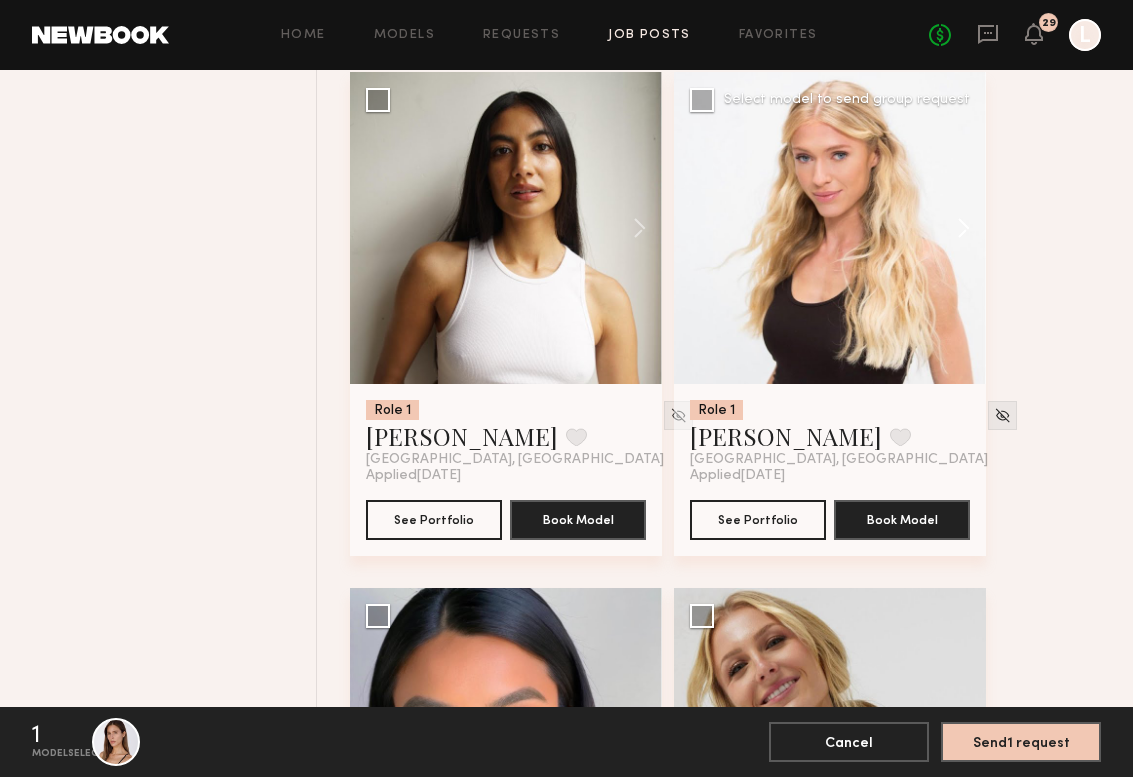 click 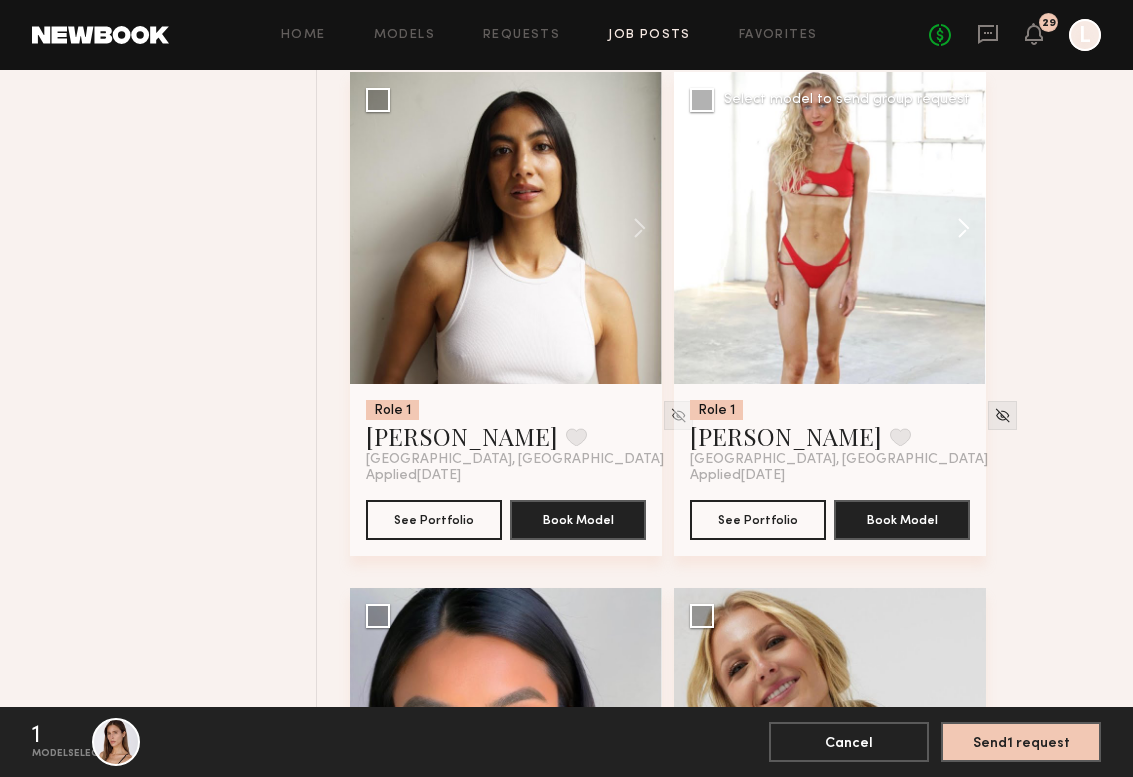 click 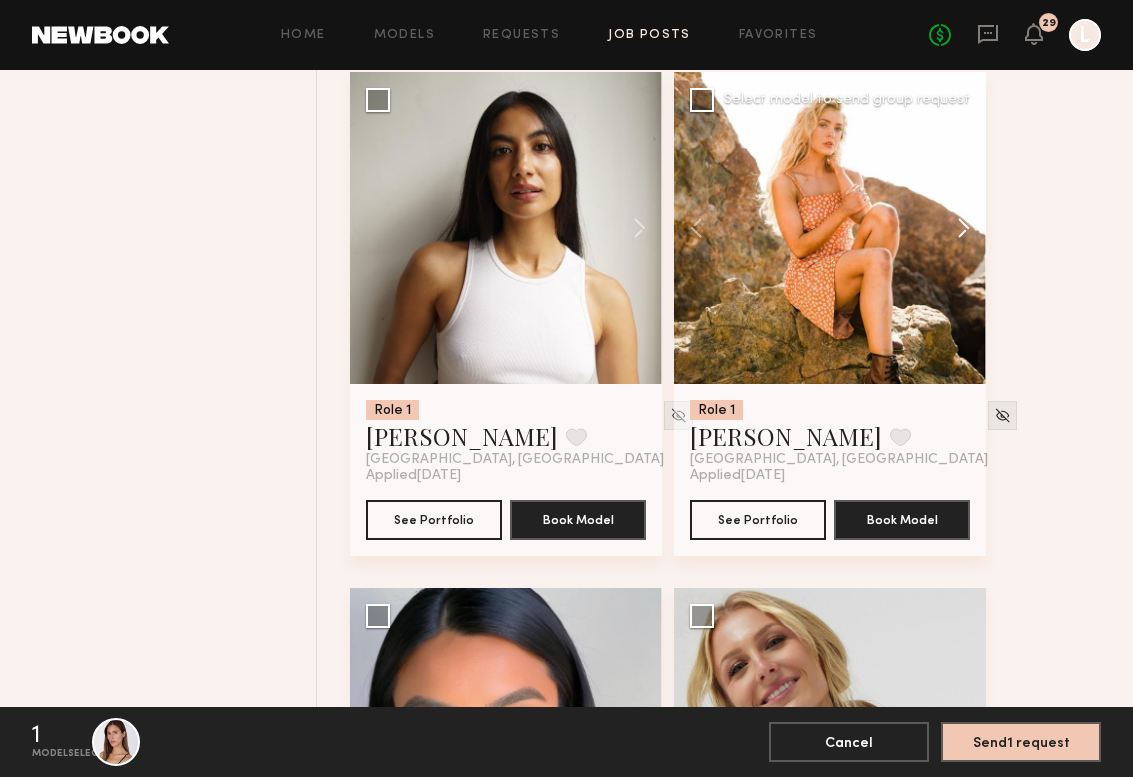 click 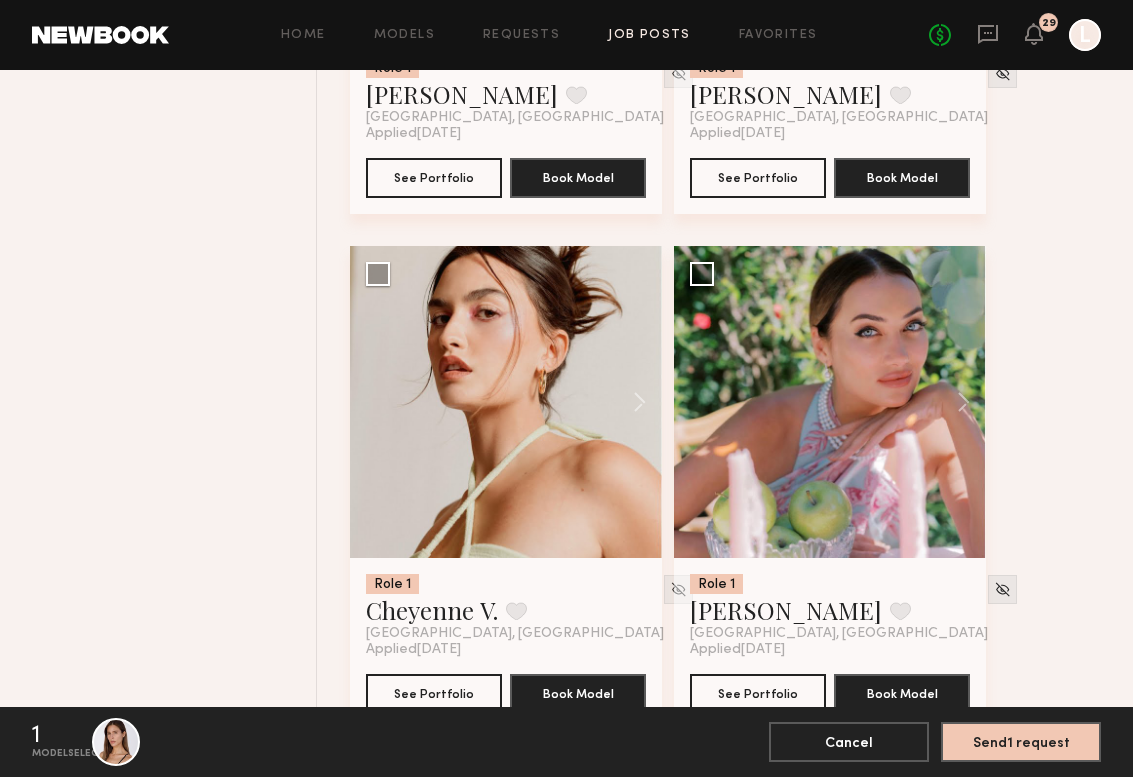 scroll, scrollTop: 3172, scrollLeft: 0, axis: vertical 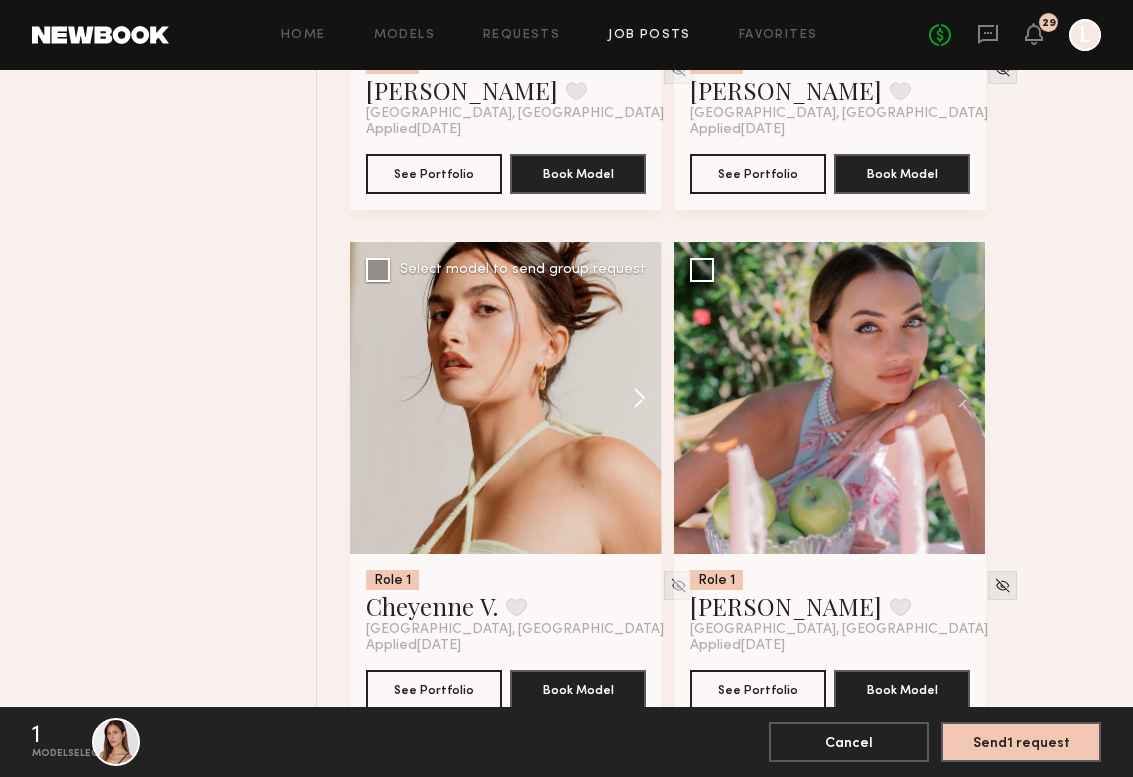 click 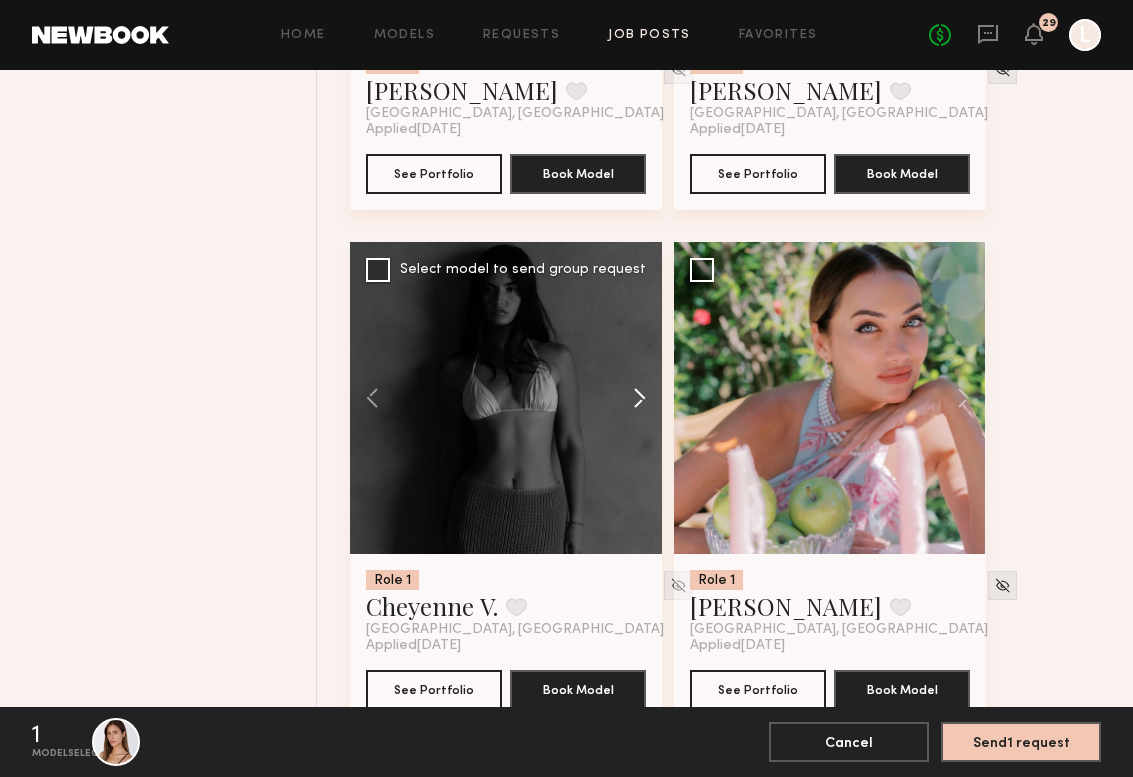 click 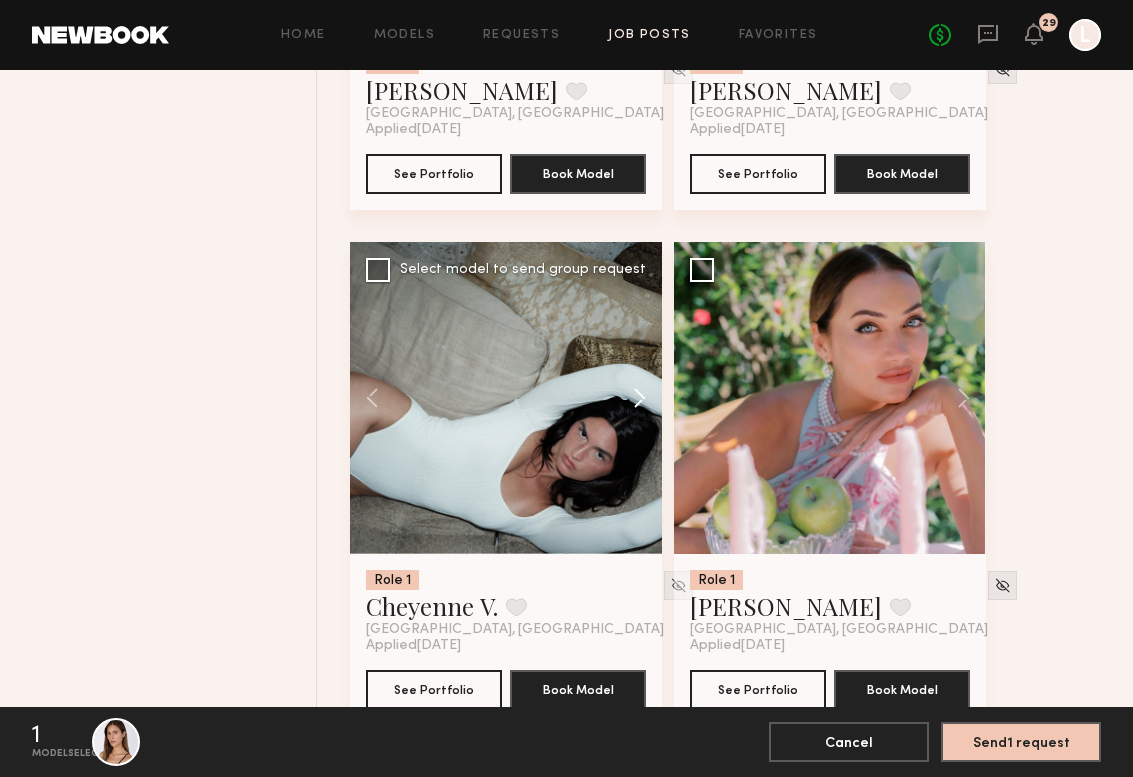 click 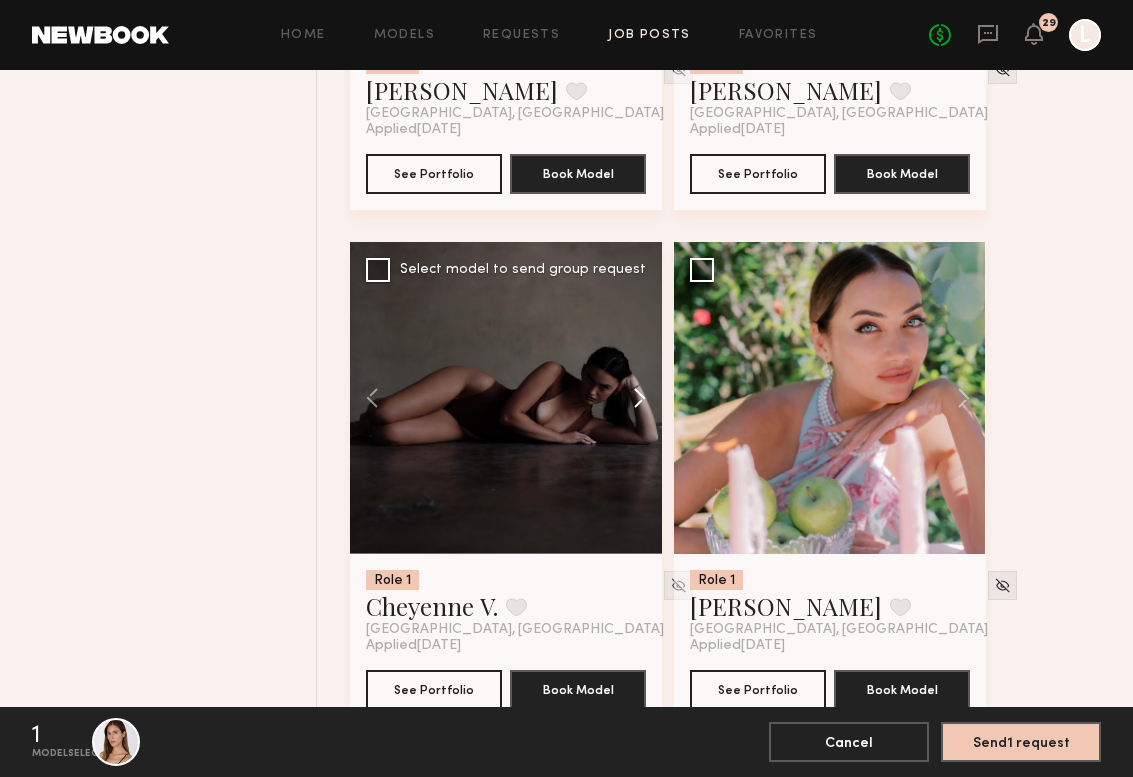 click 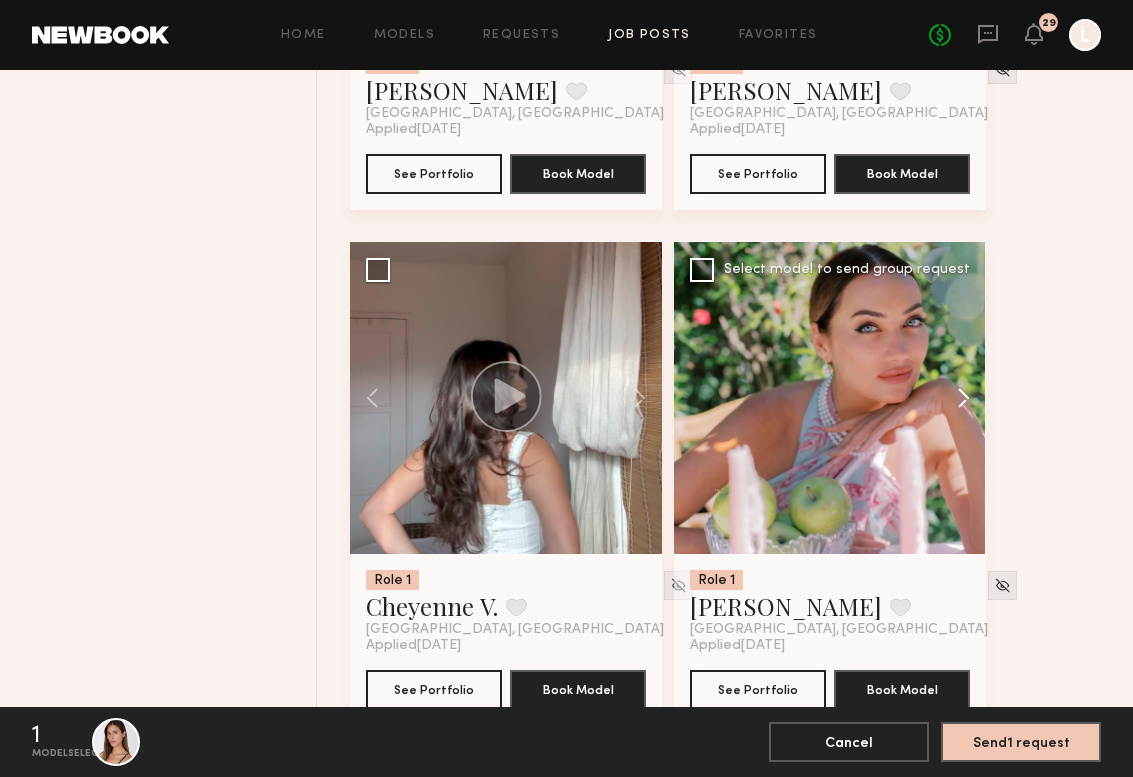 click 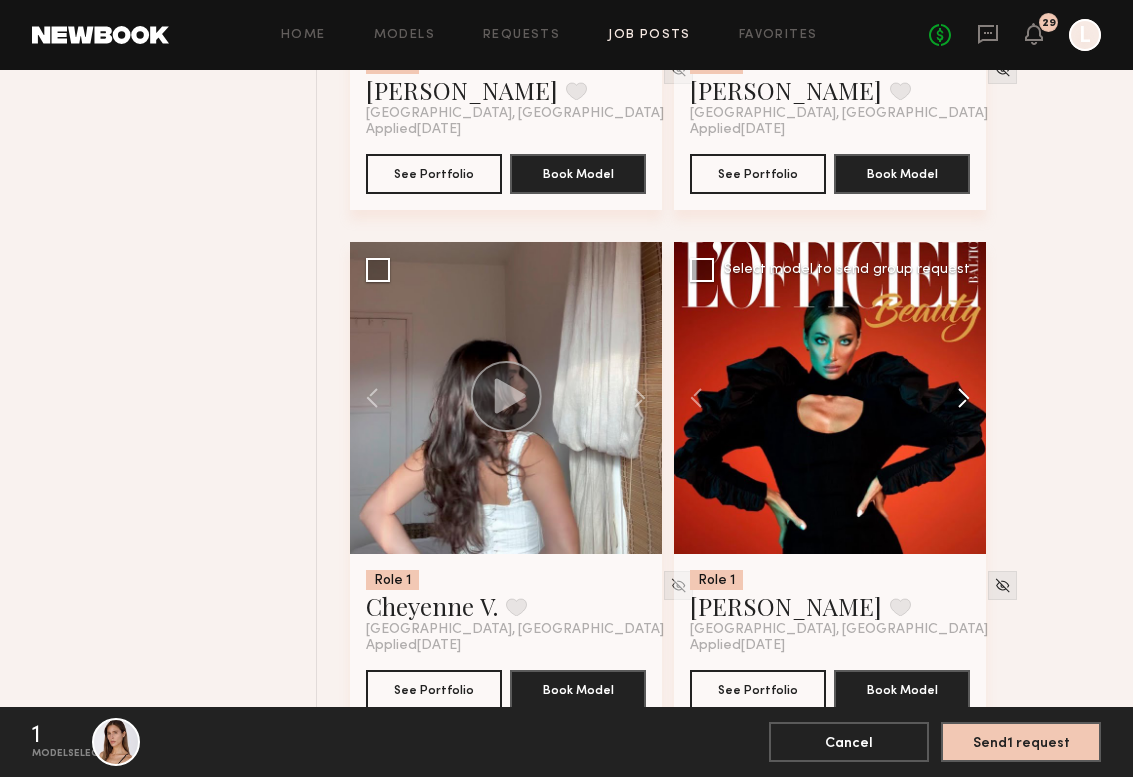 click 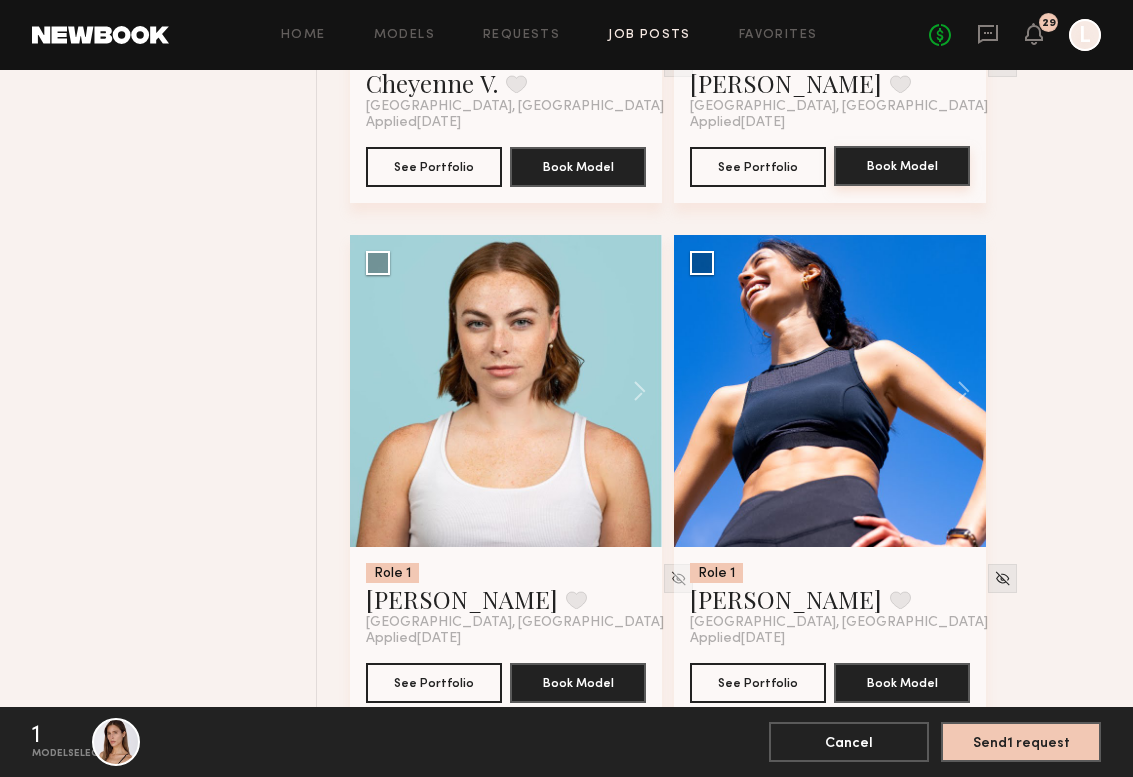 scroll, scrollTop: 3697, scrollLeft: 0, axis: vertical 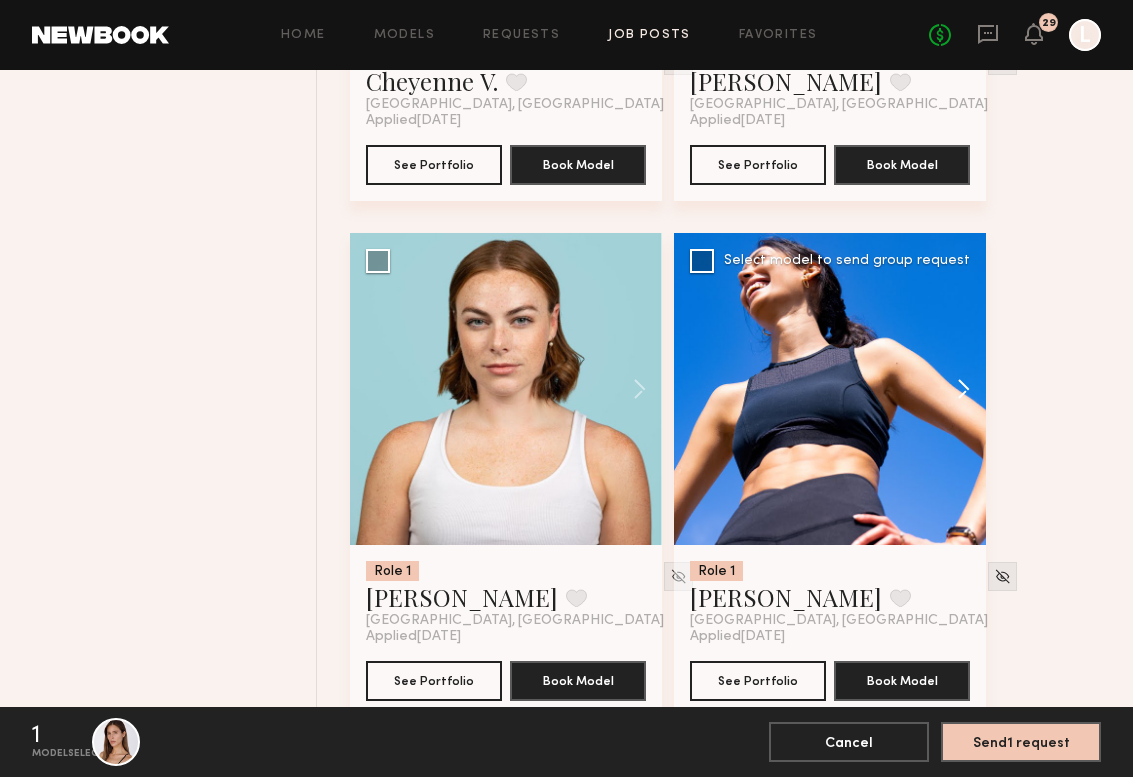 click 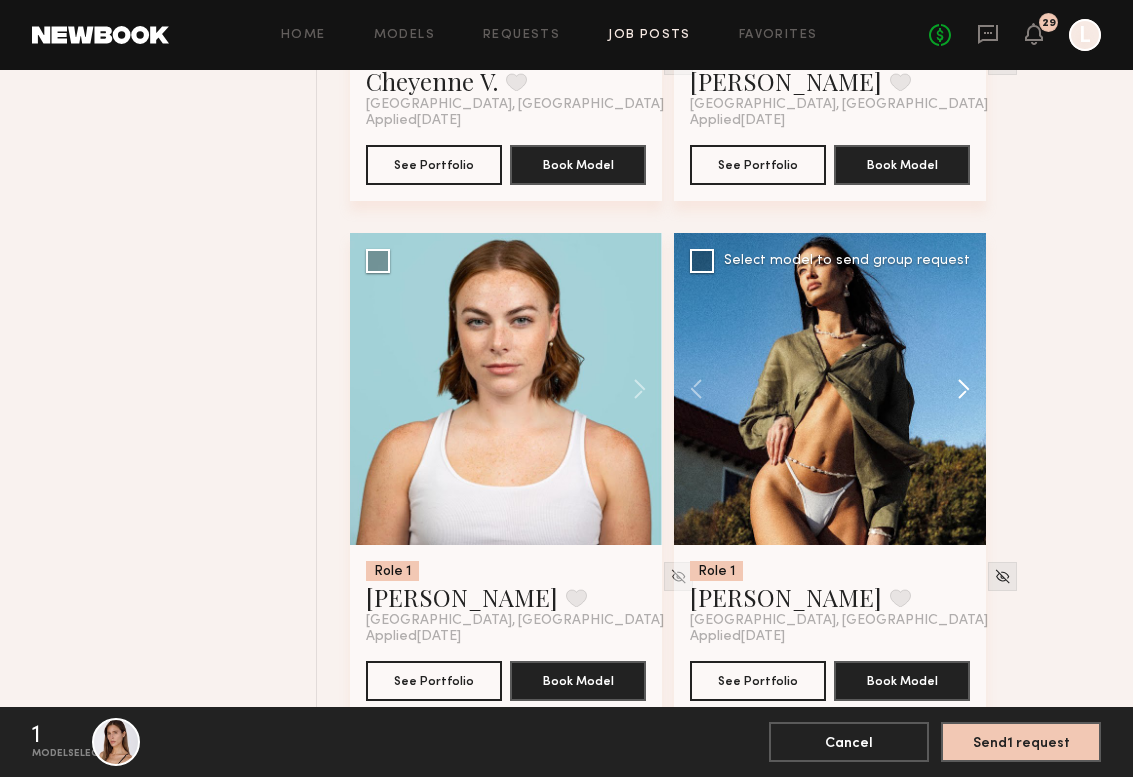 click 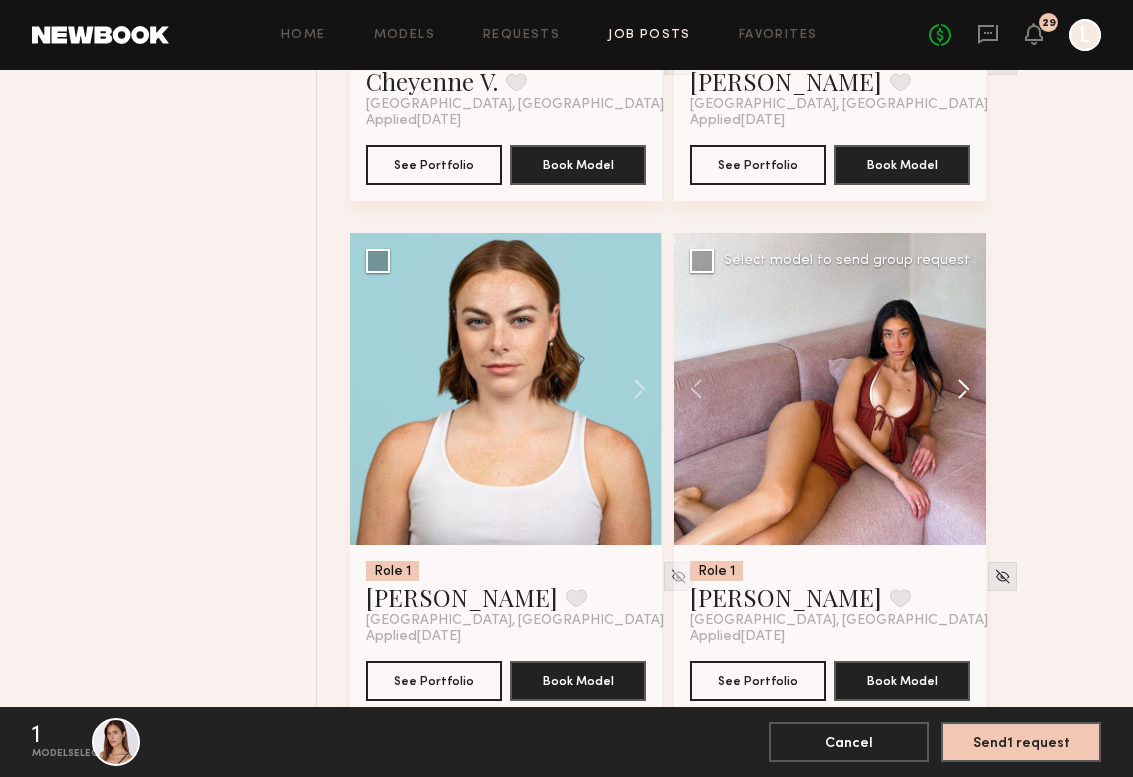 click 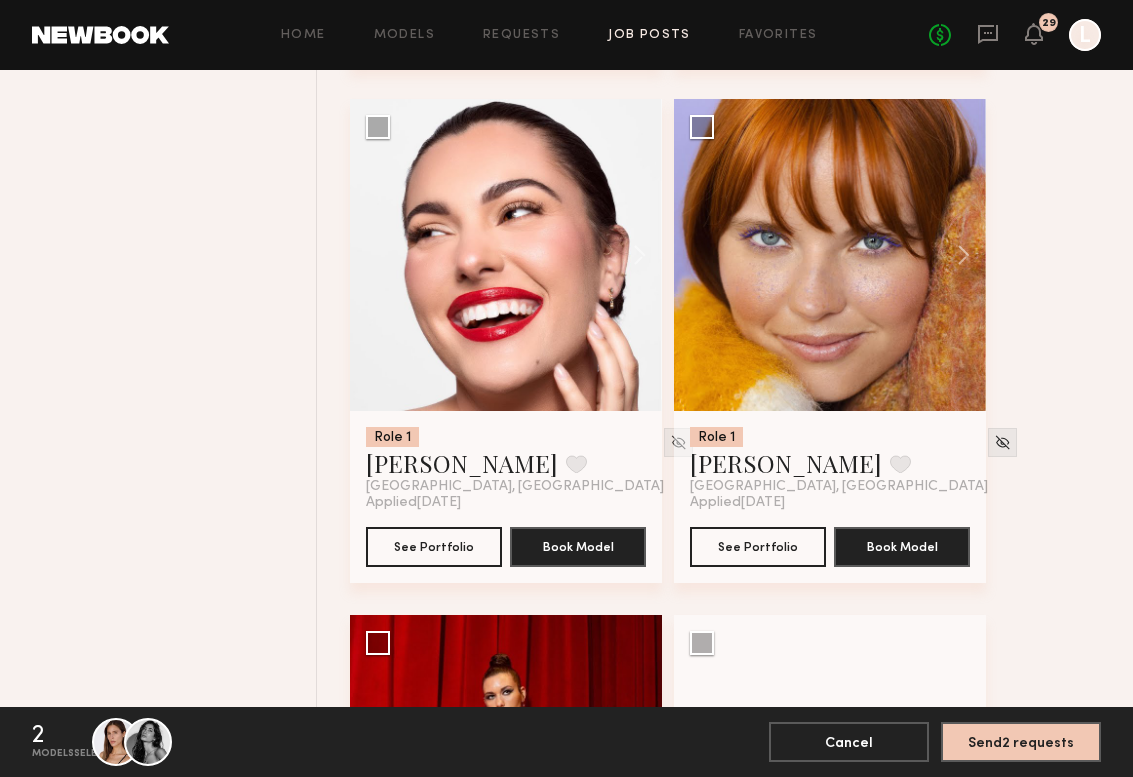 scroll, scrollTop: 7428, scrollLeft: 0, axis: vertical 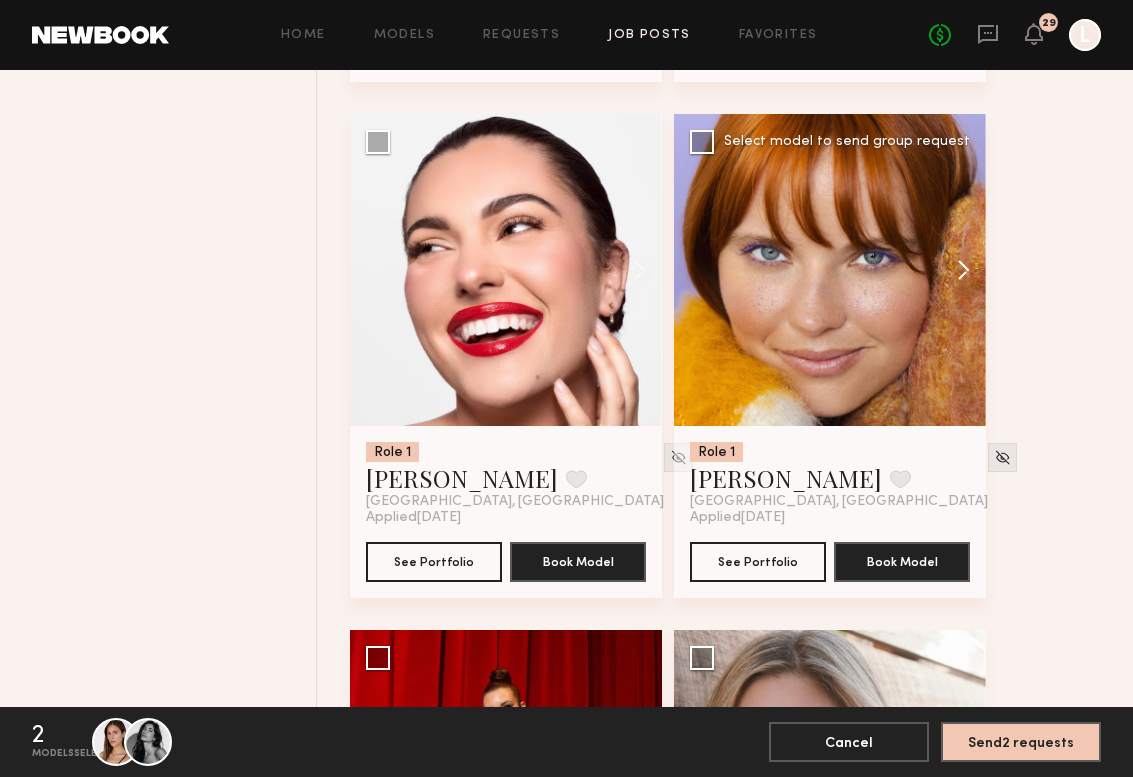 click 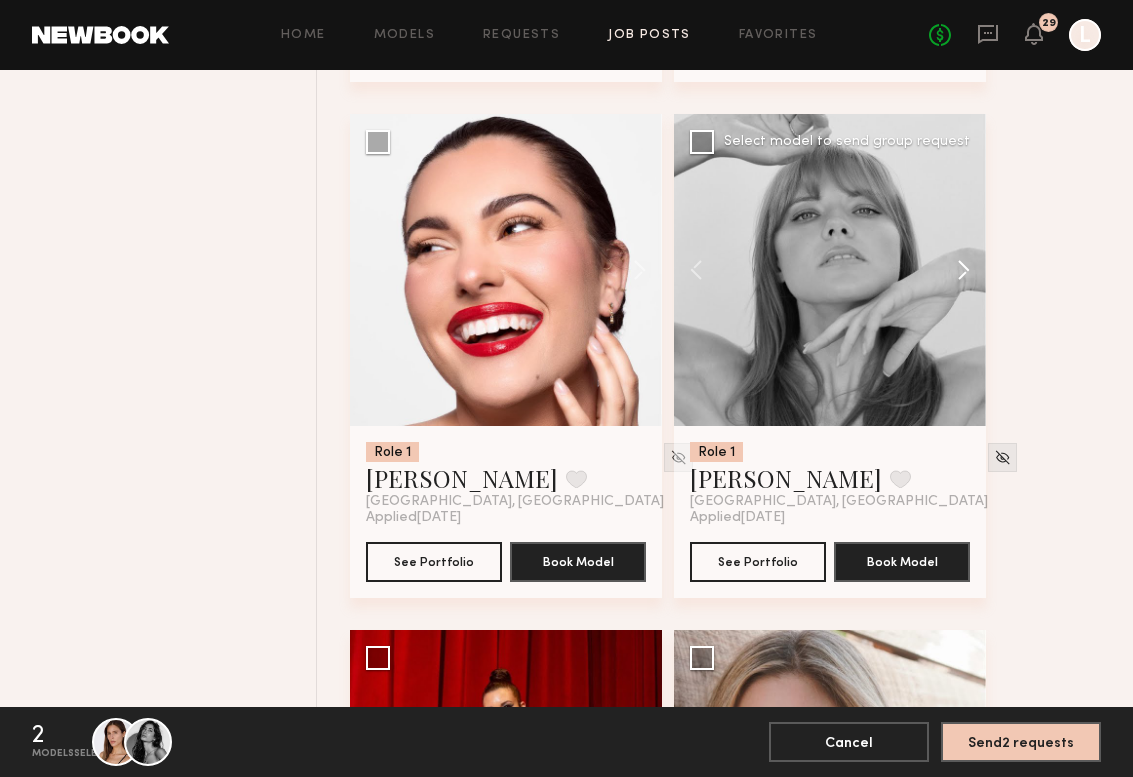click 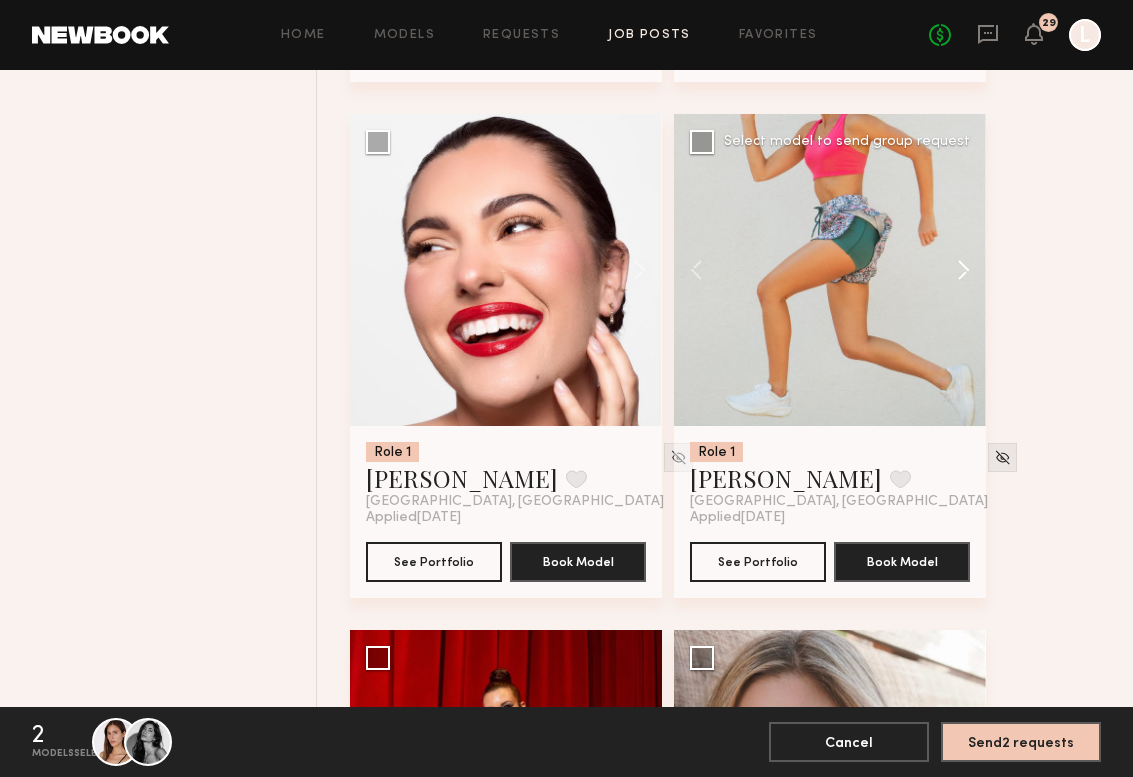 click 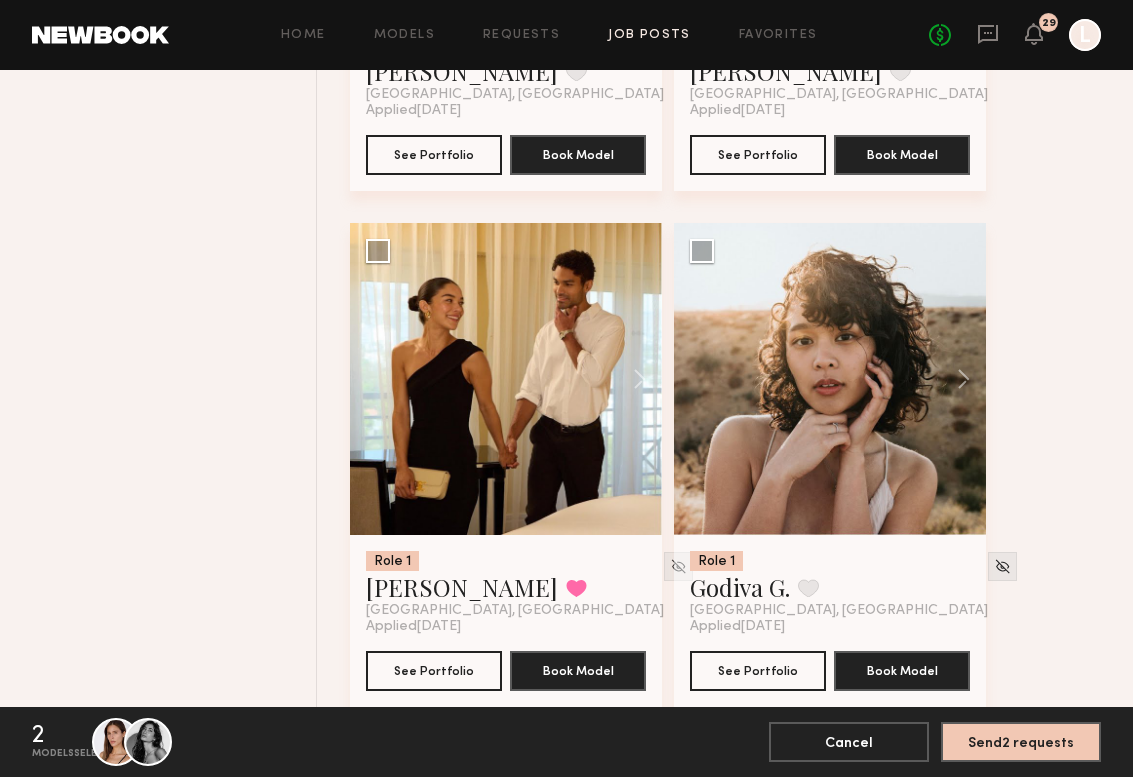 scroll, scrollTop: 12426, scrollLeft: 0, axis: vertical 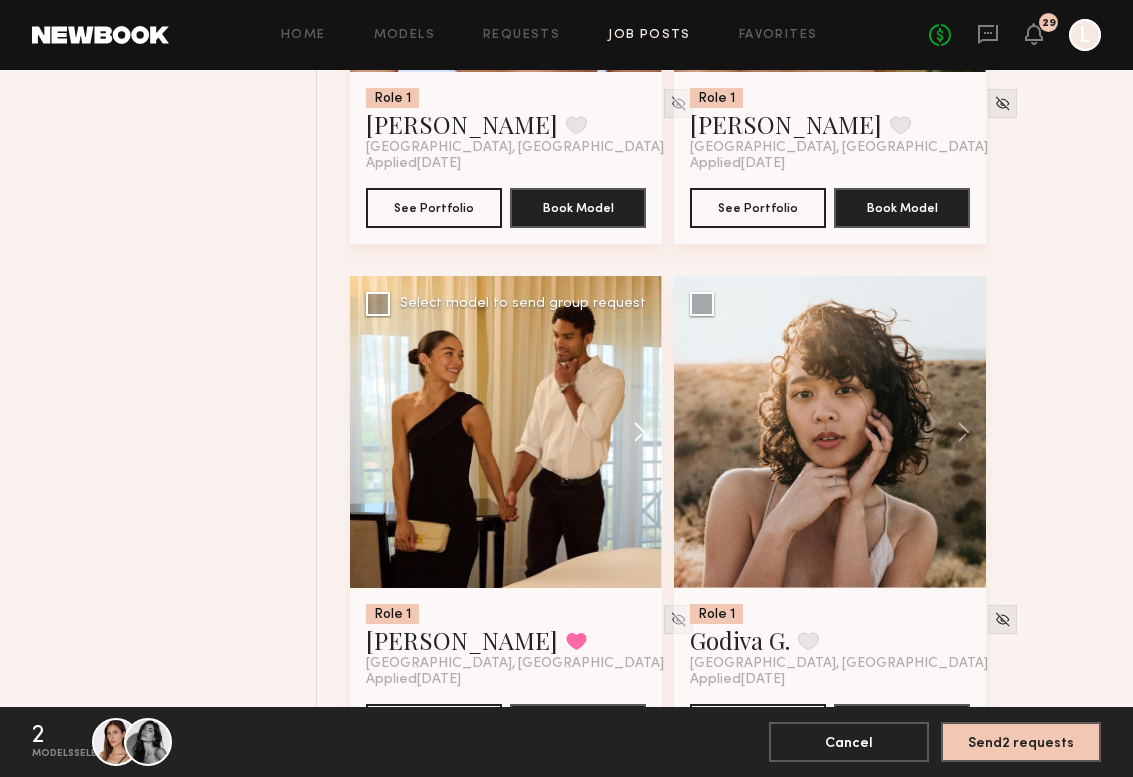 click 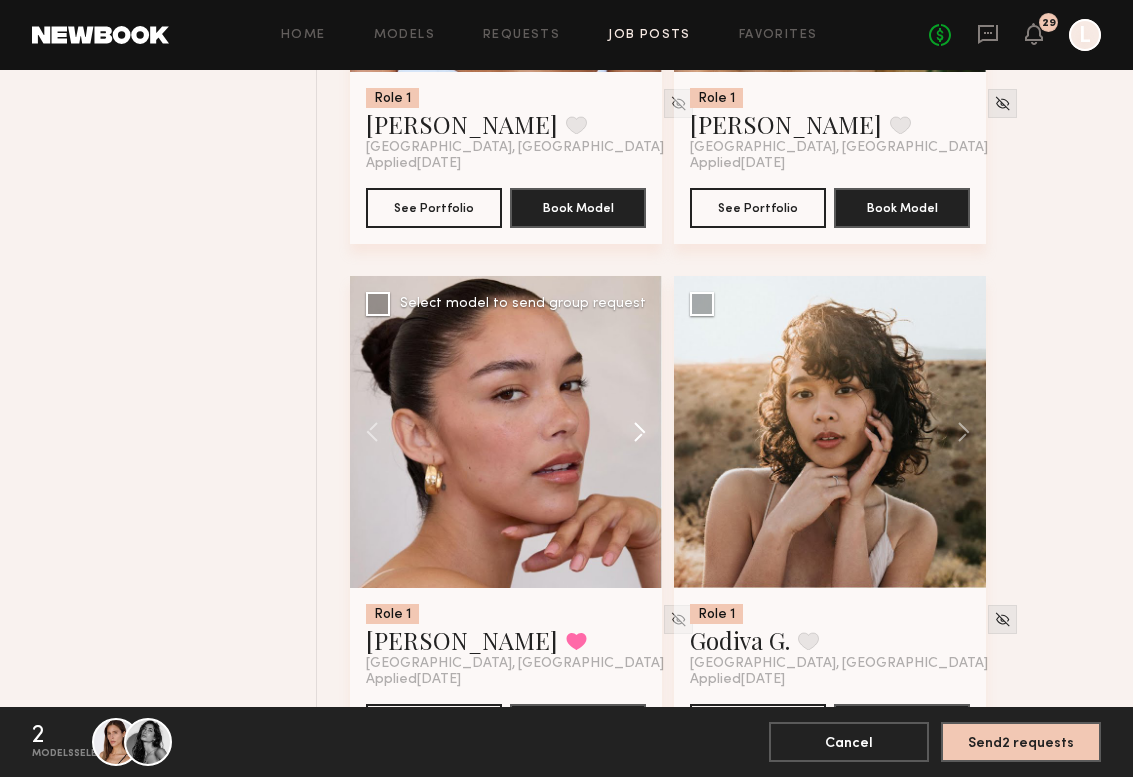 click 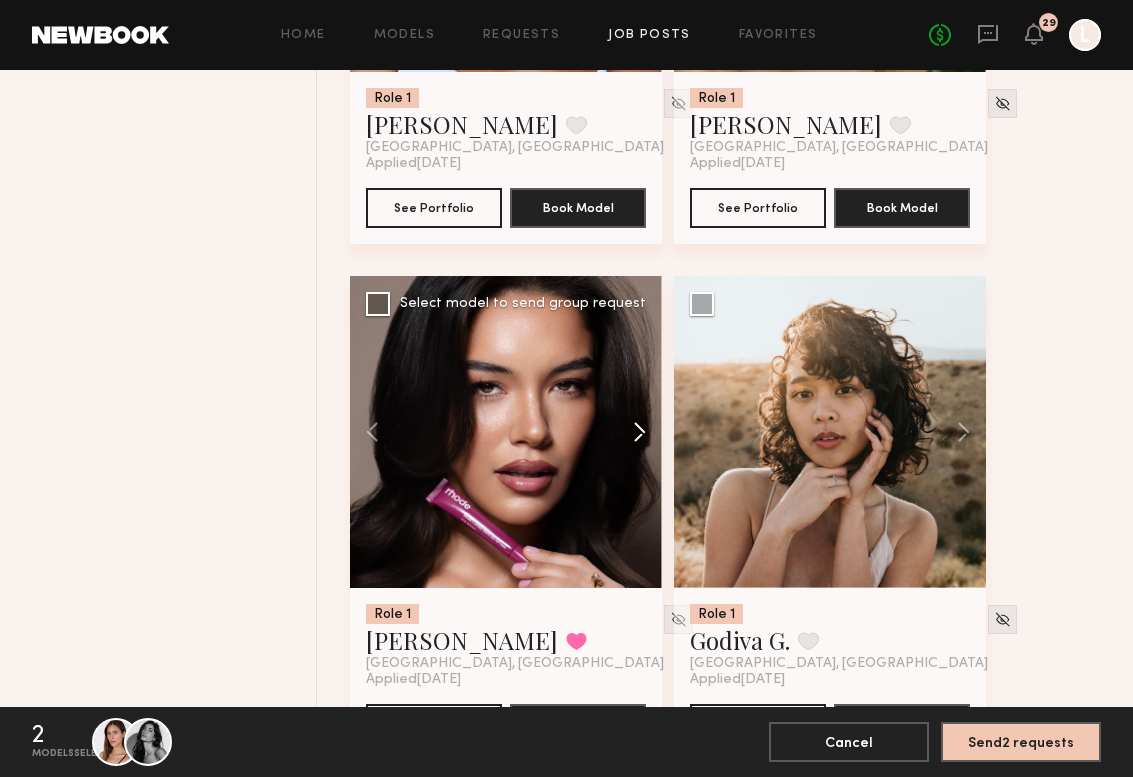 click 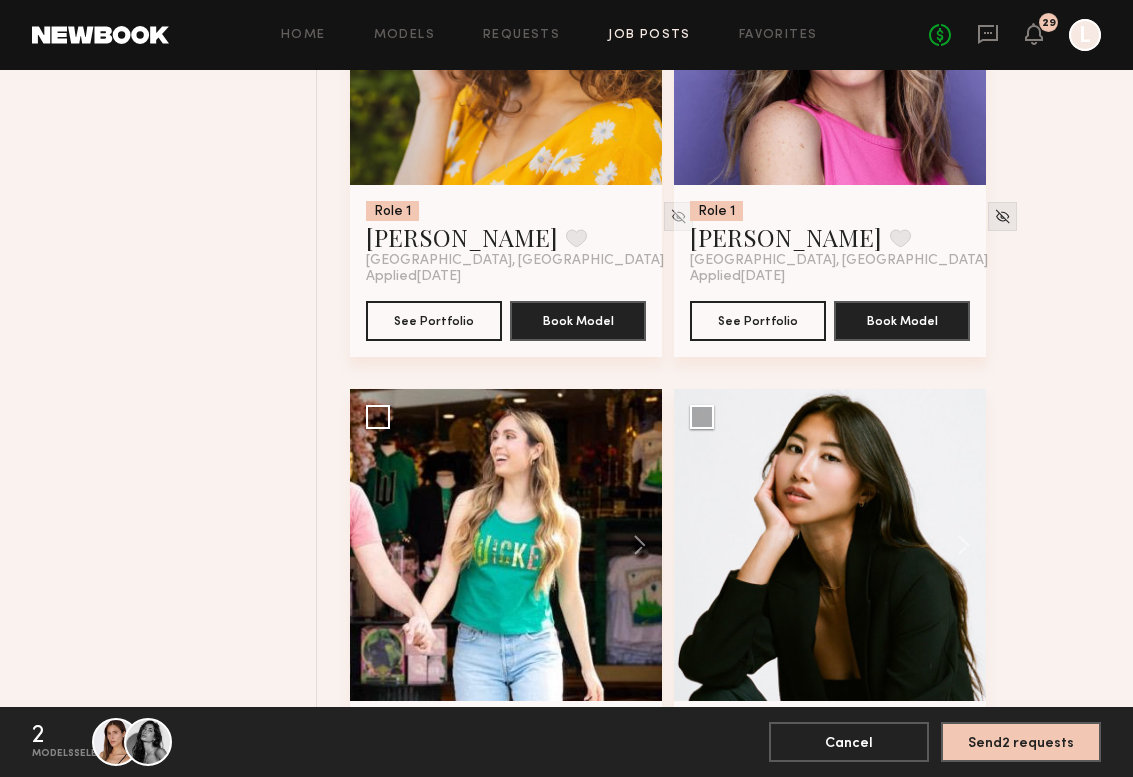 scroll, scrollTop: 14382, scrollLeft: 0, axis: vertical 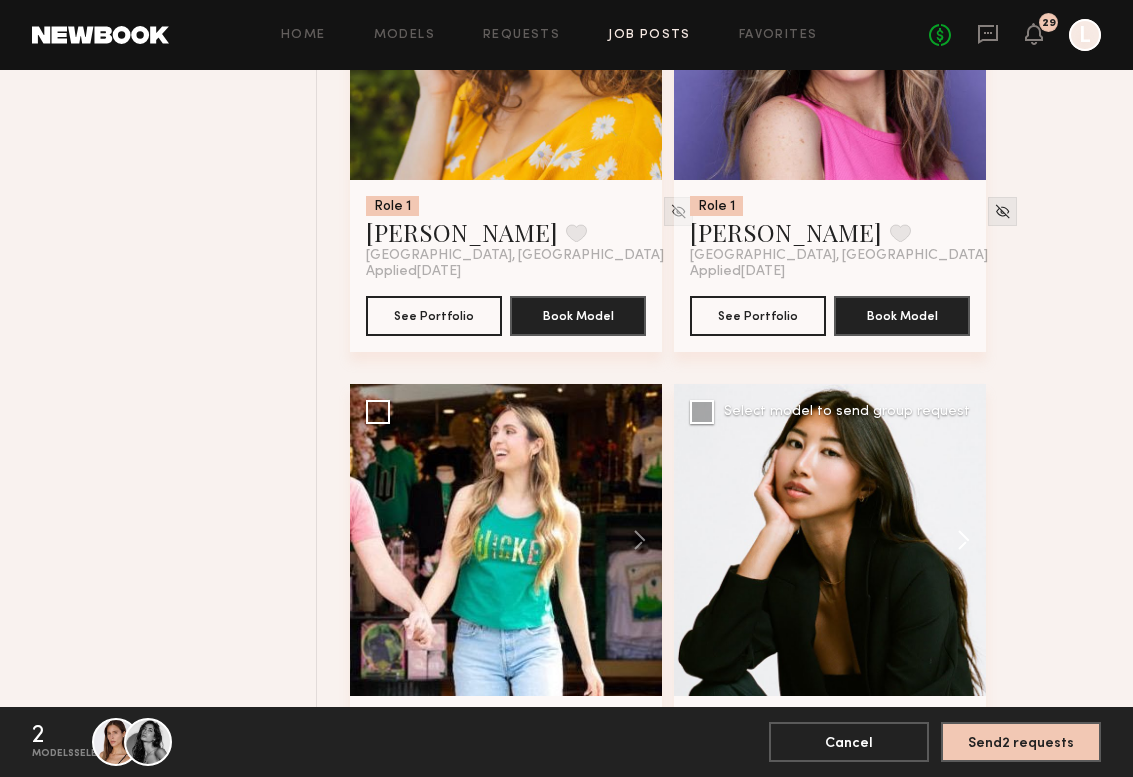 click 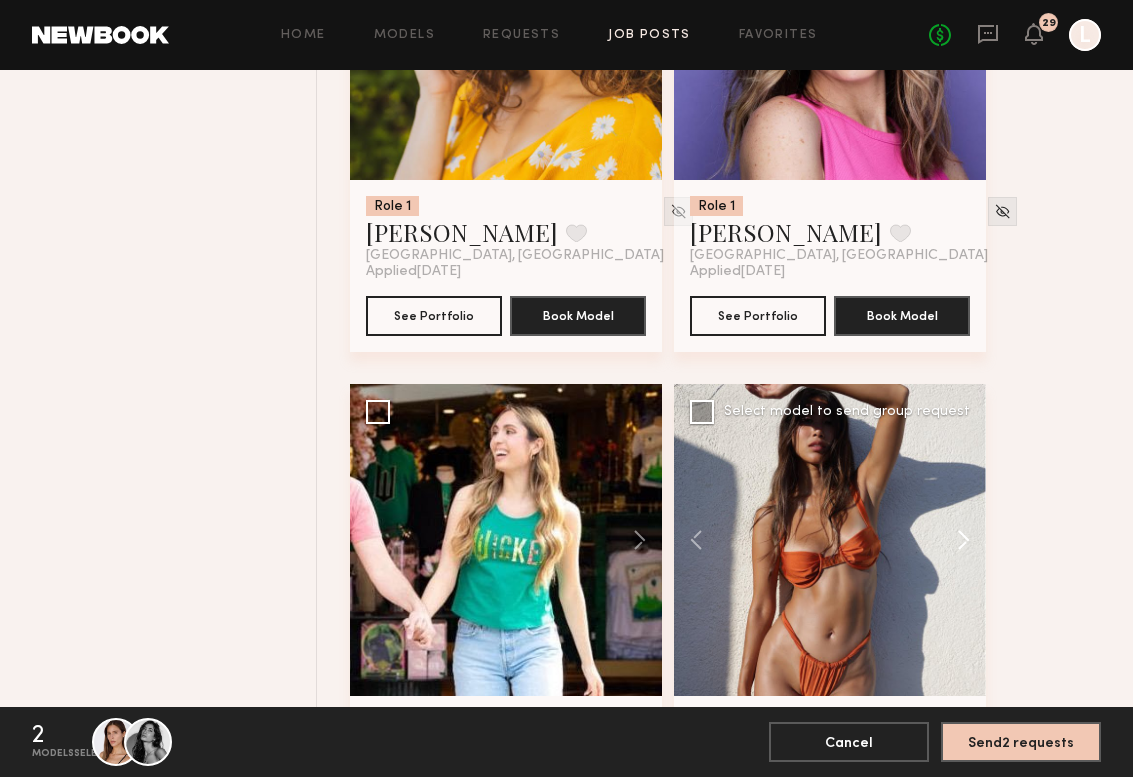 click 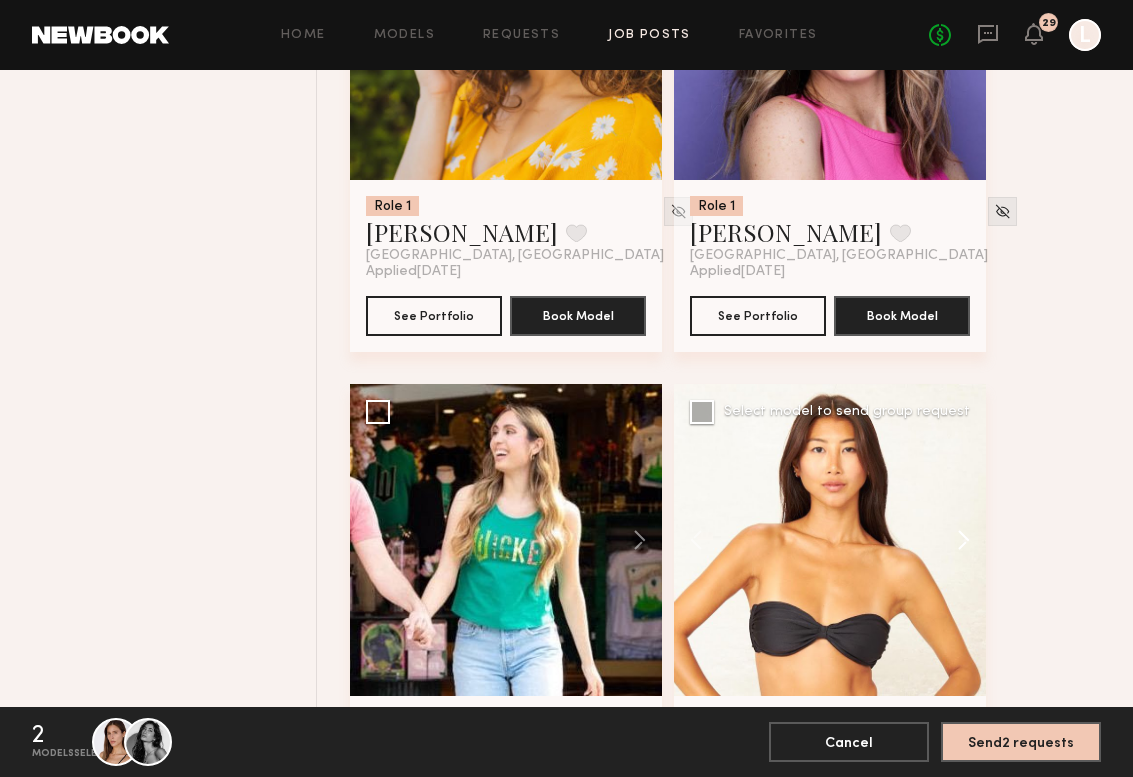 click 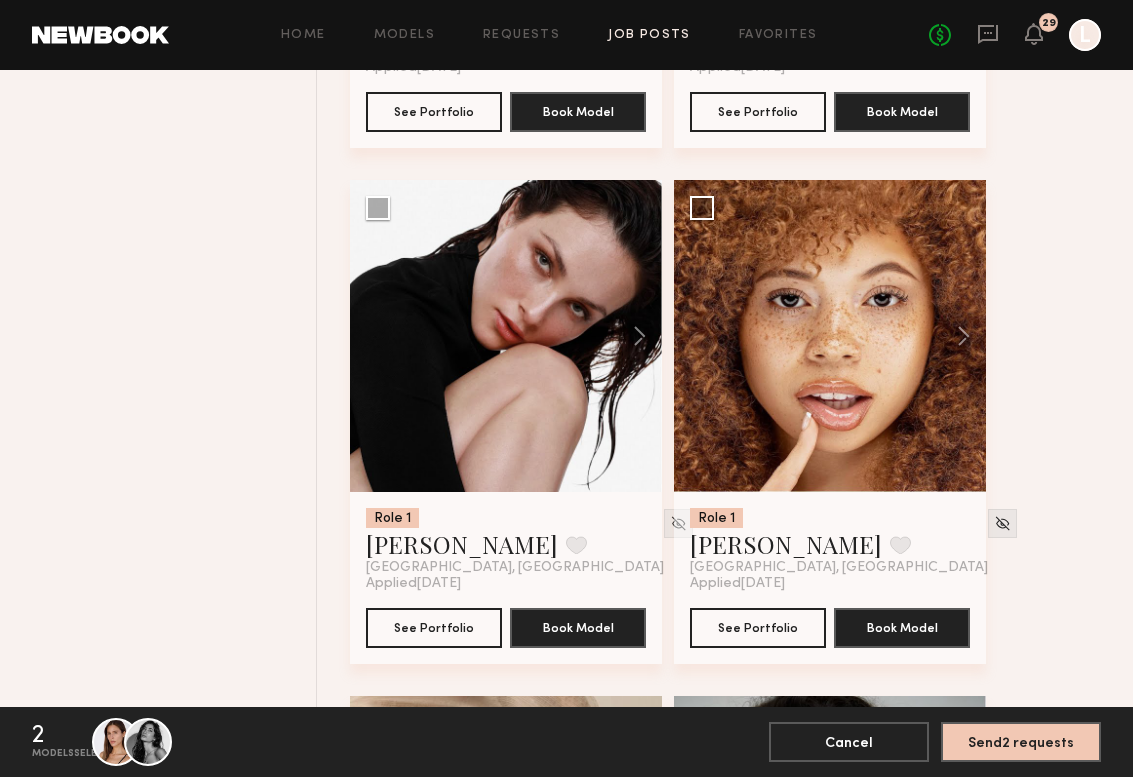 scroll, scrollTop: 19242, scrollLeft: 0, axis: vertical 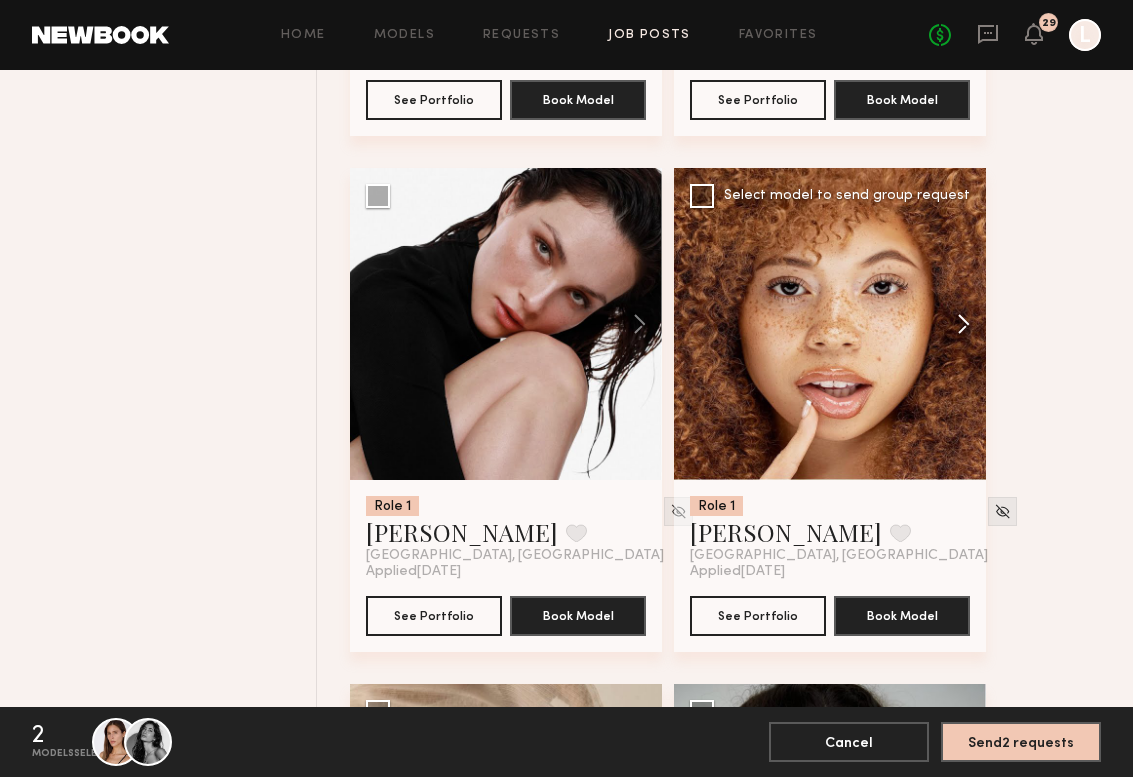 click 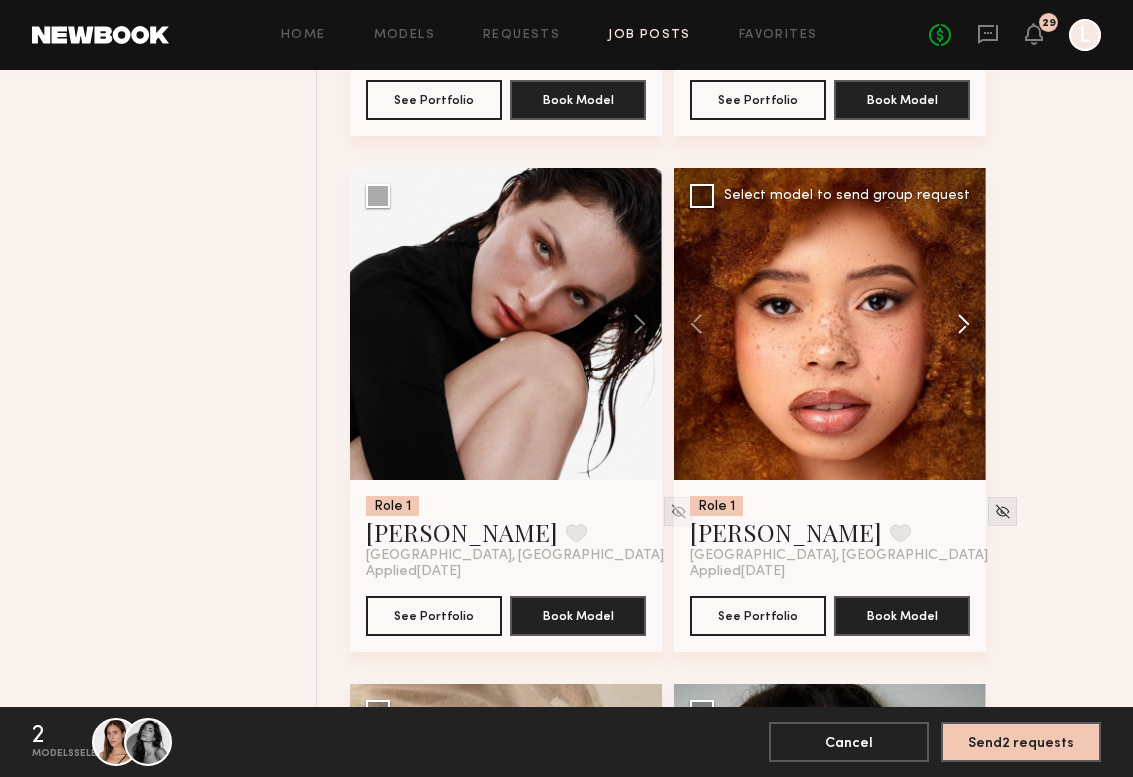 click 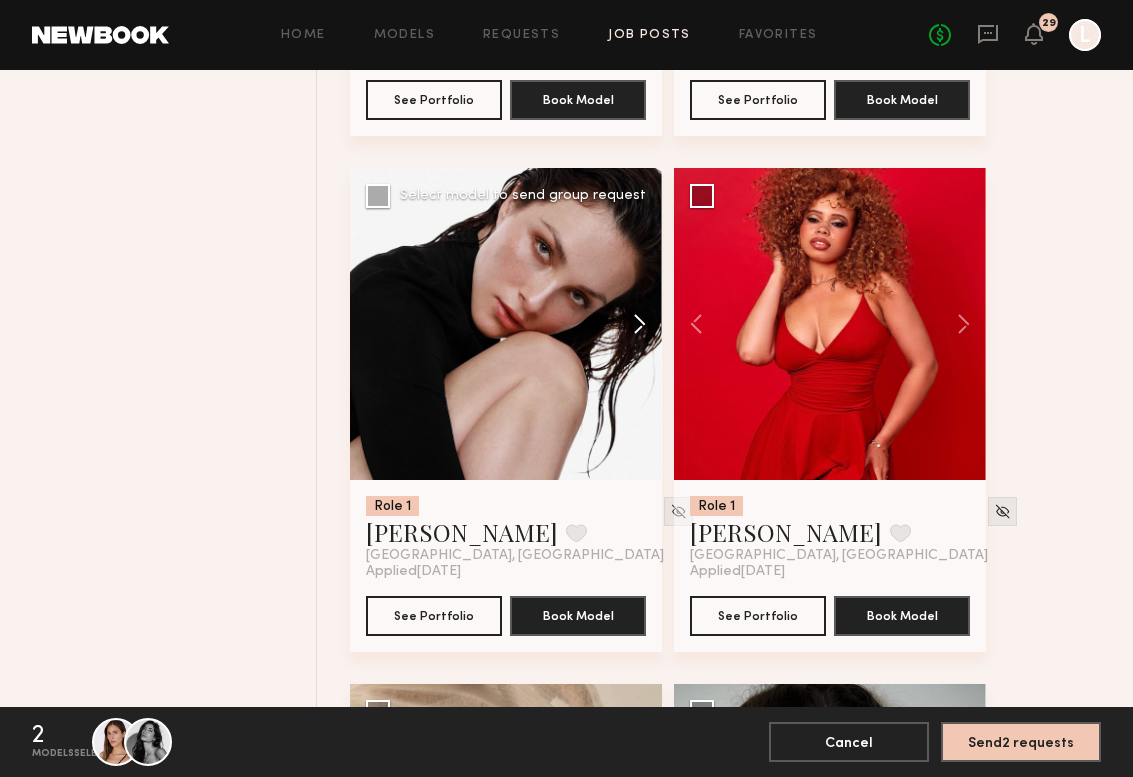click 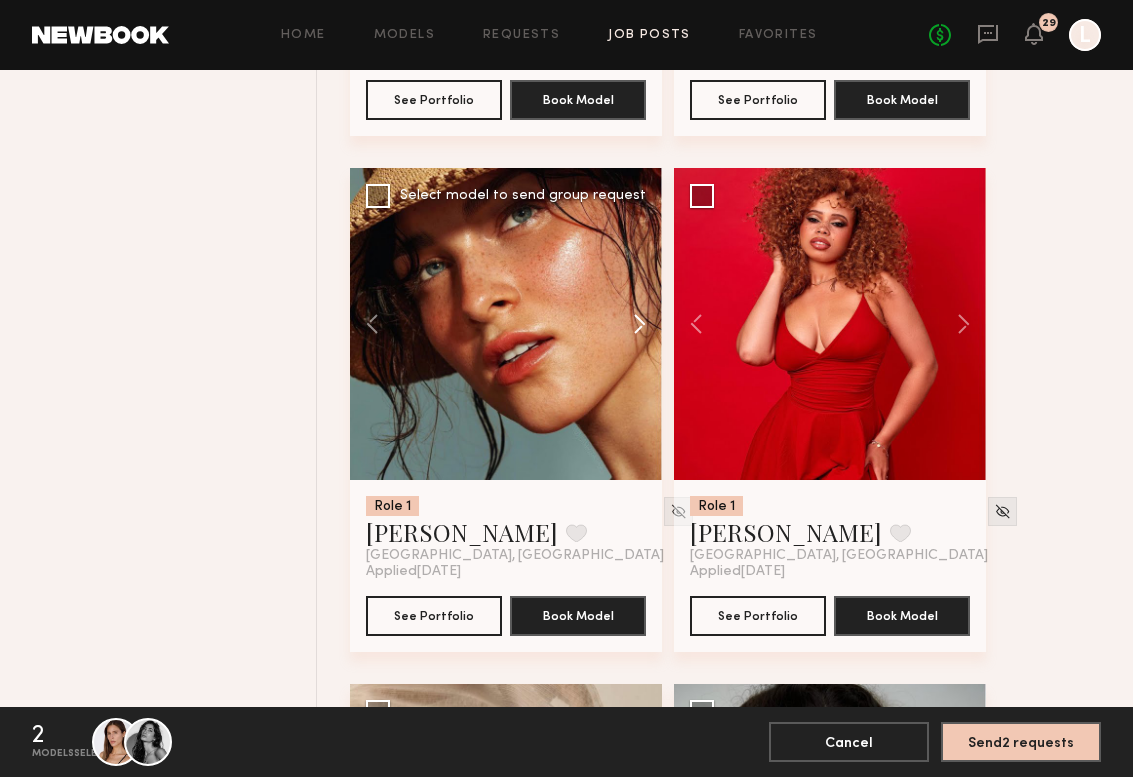 click 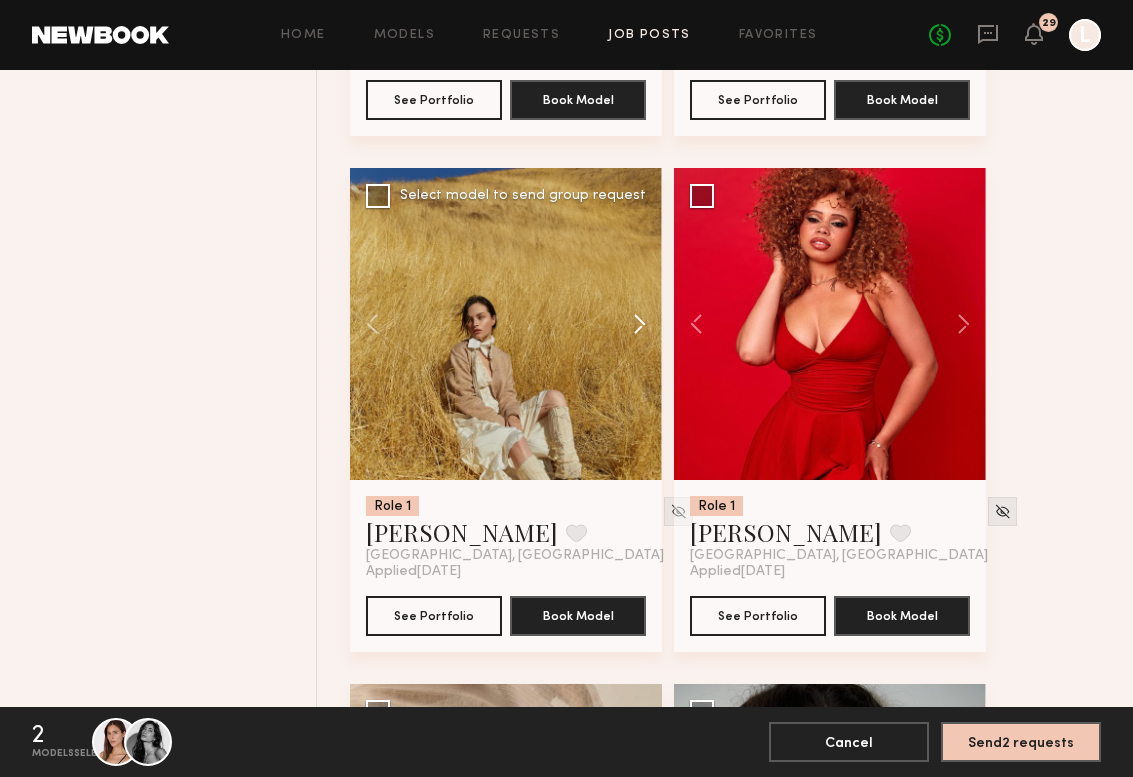 click 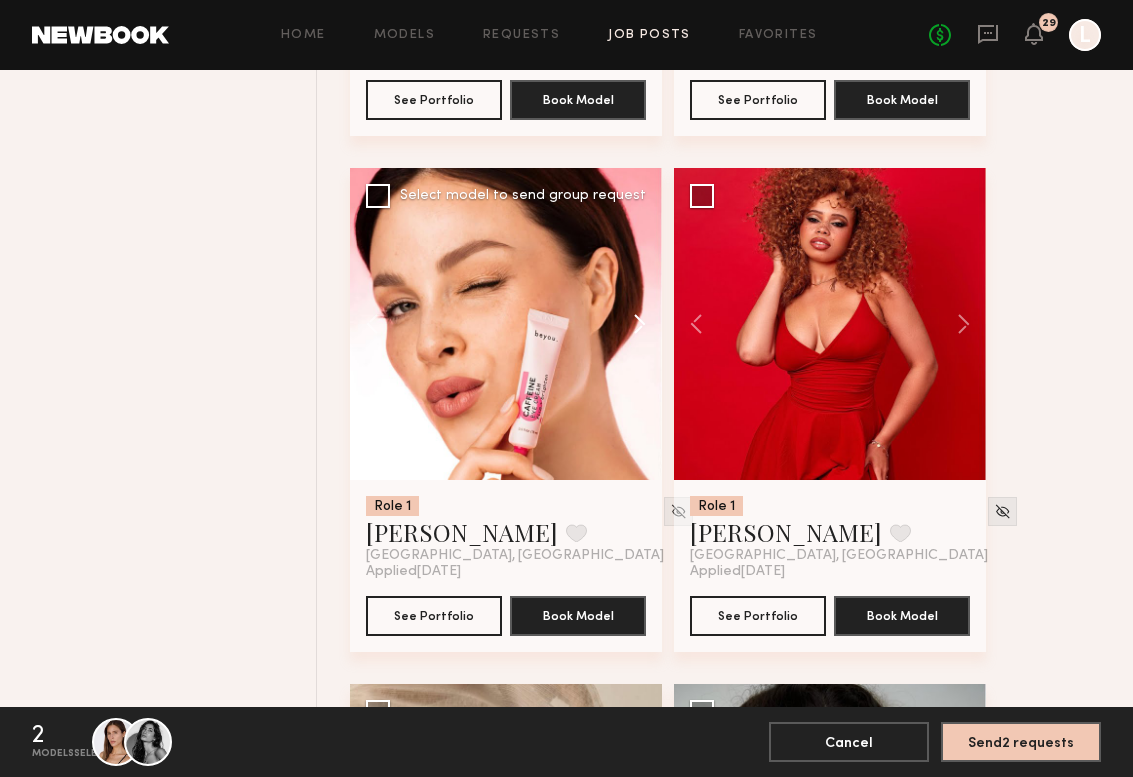 click 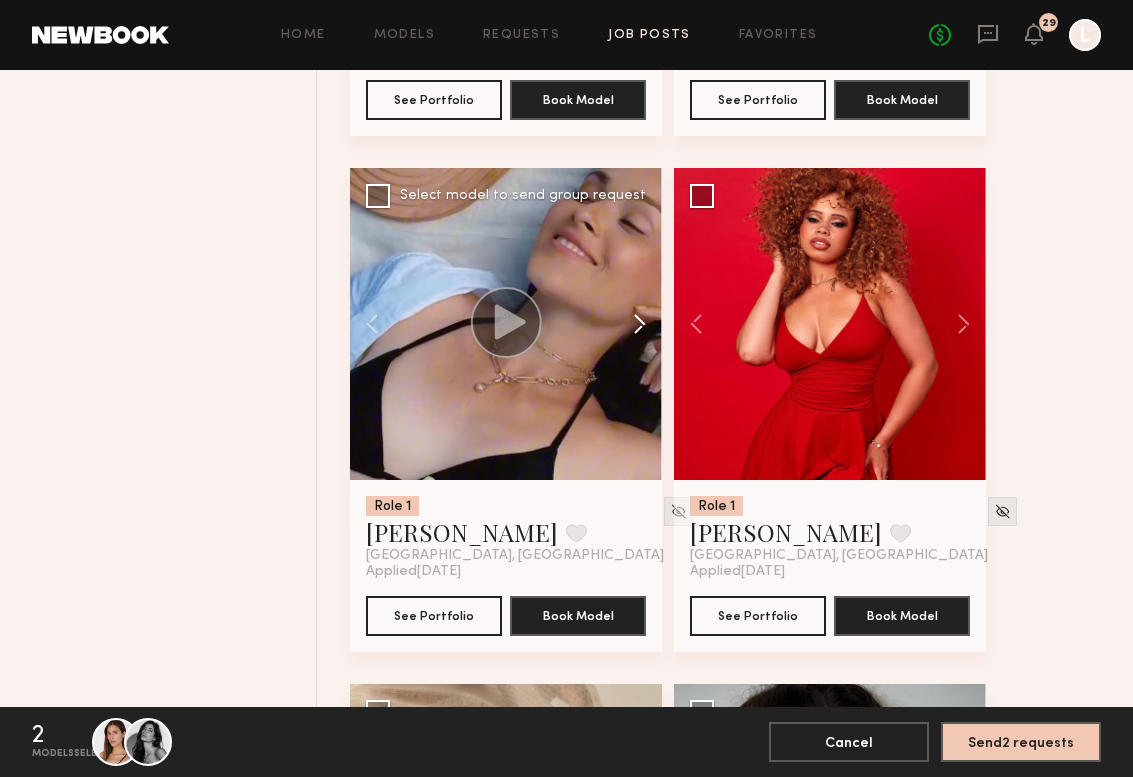 click 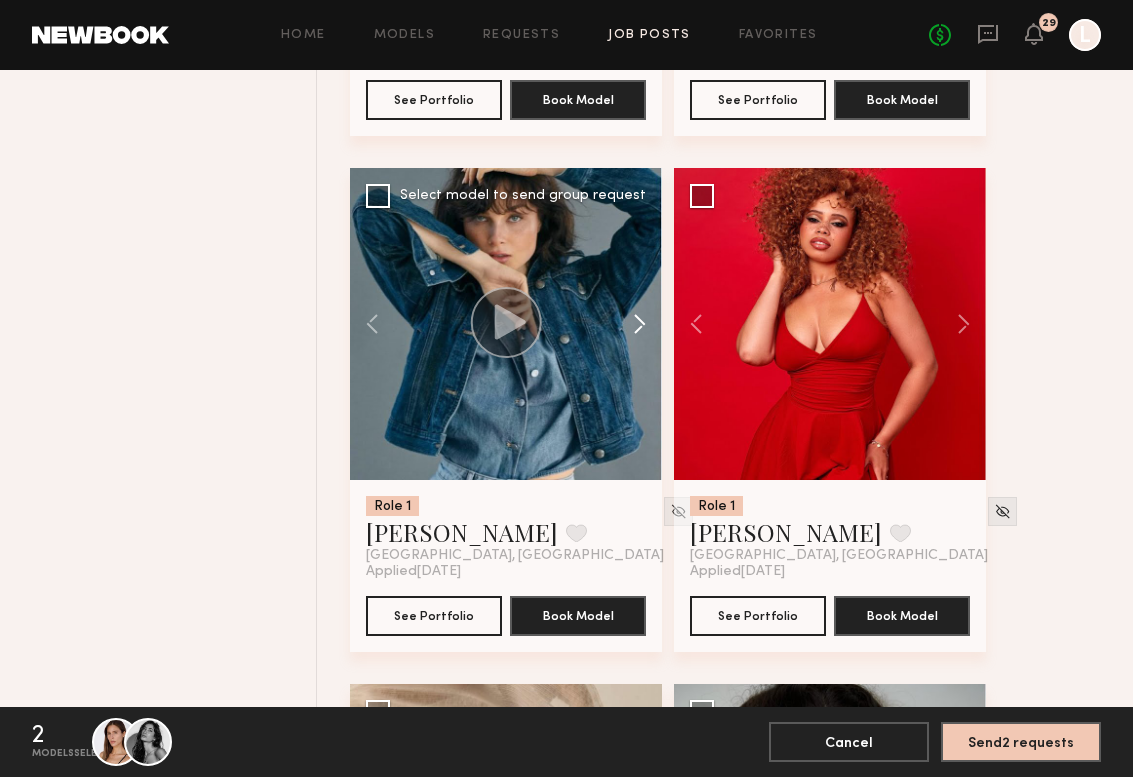 click 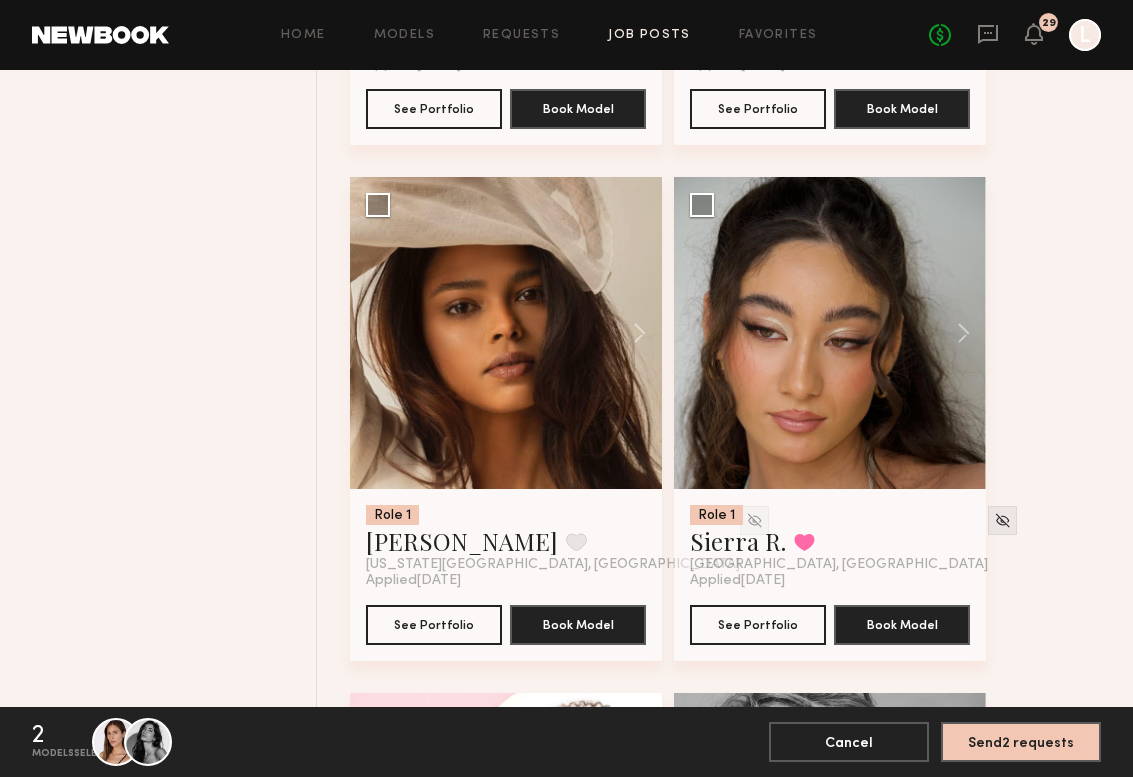 scroll, scrollTop: 19773, scrollLeft: 0, axis: vertical 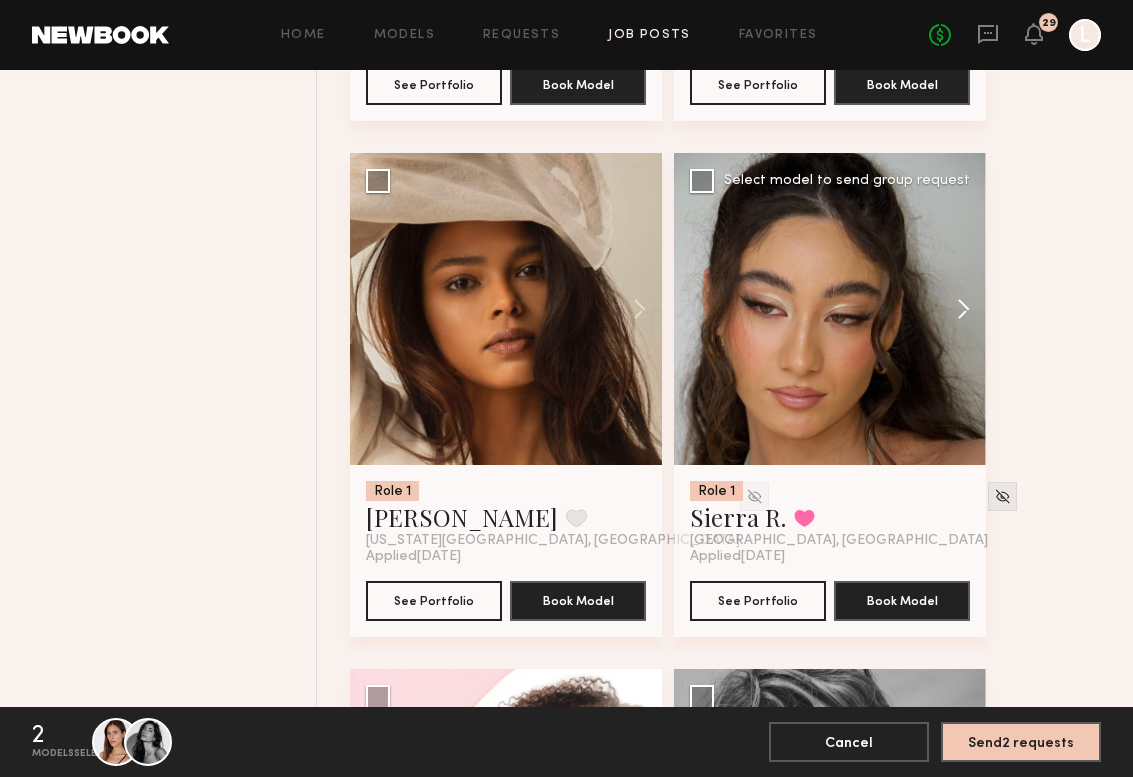 click 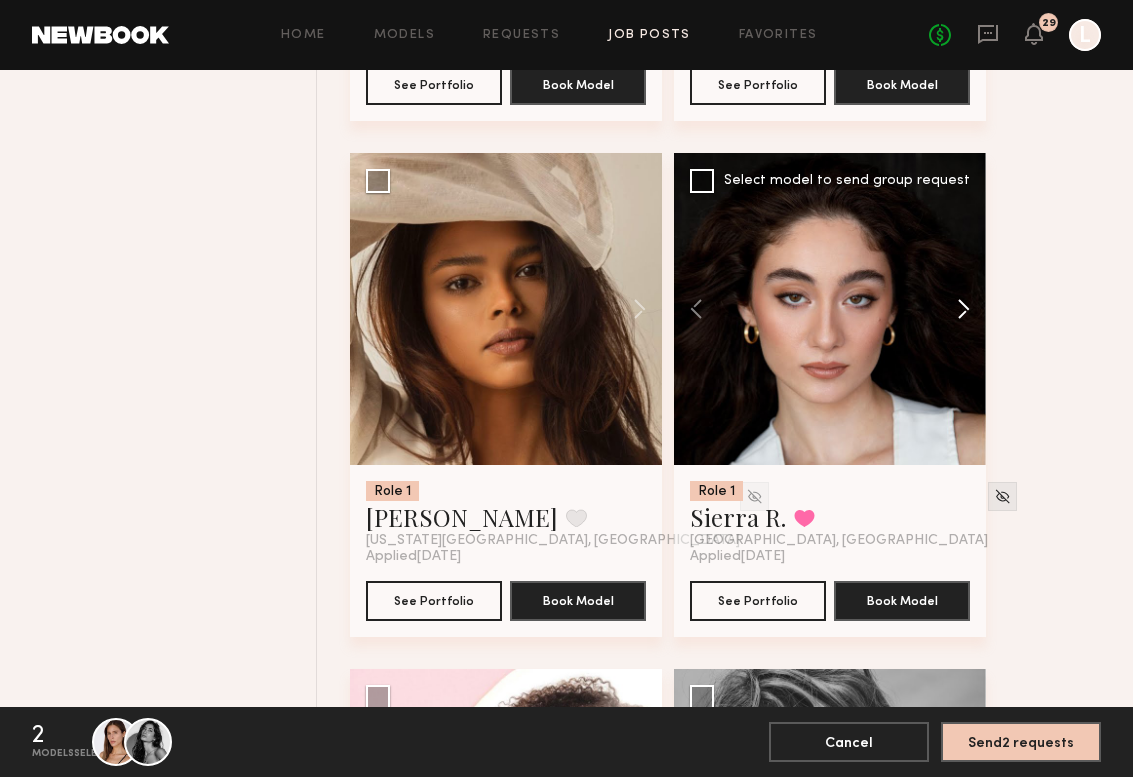 click 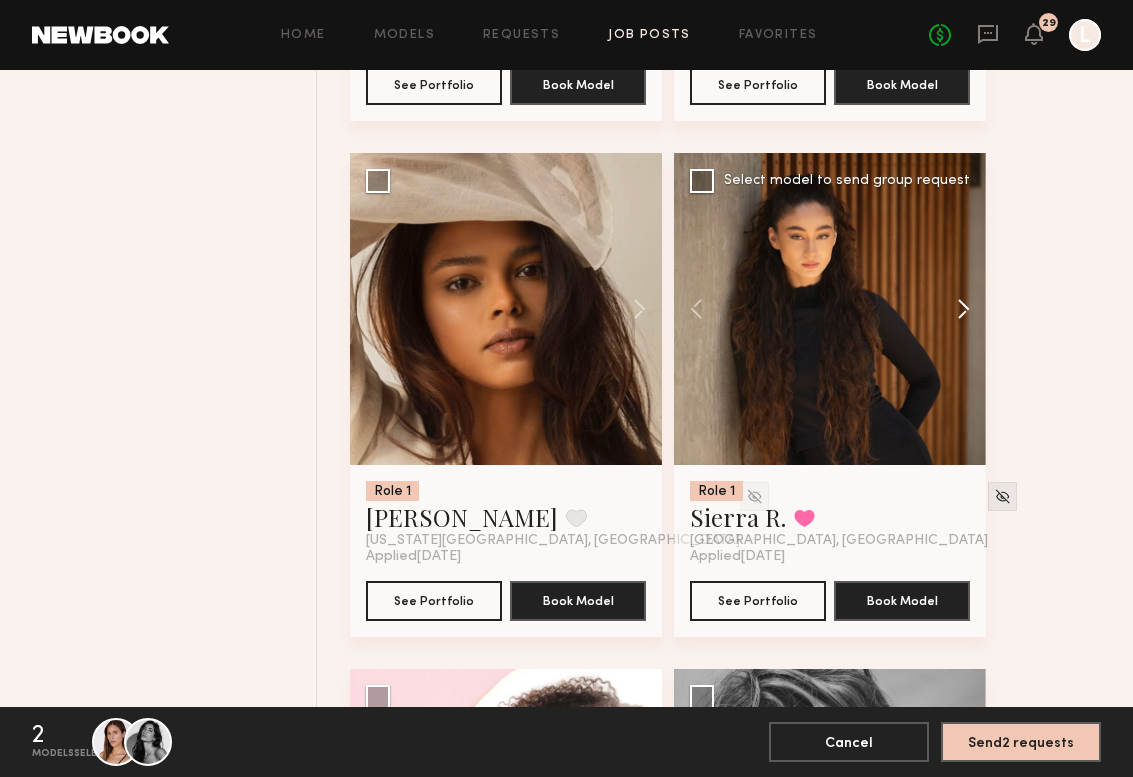 click 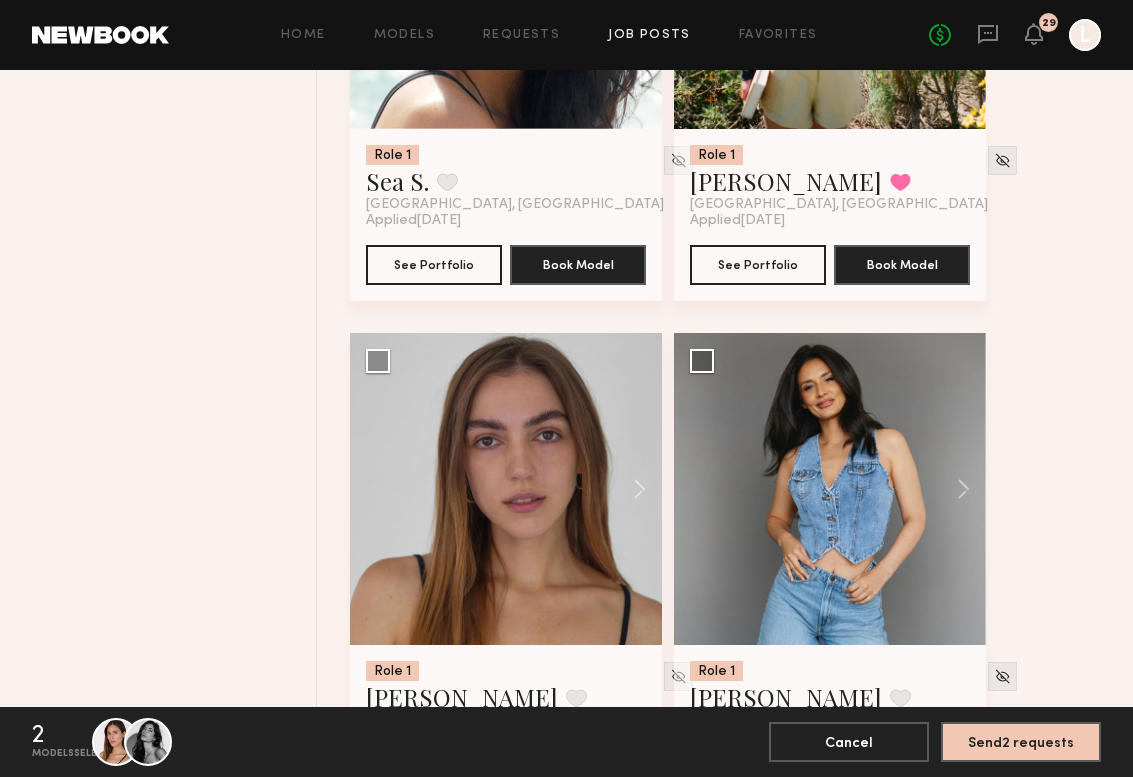 scroll, scrollTop: 22926, scrollLeft: 0, axis: vertical 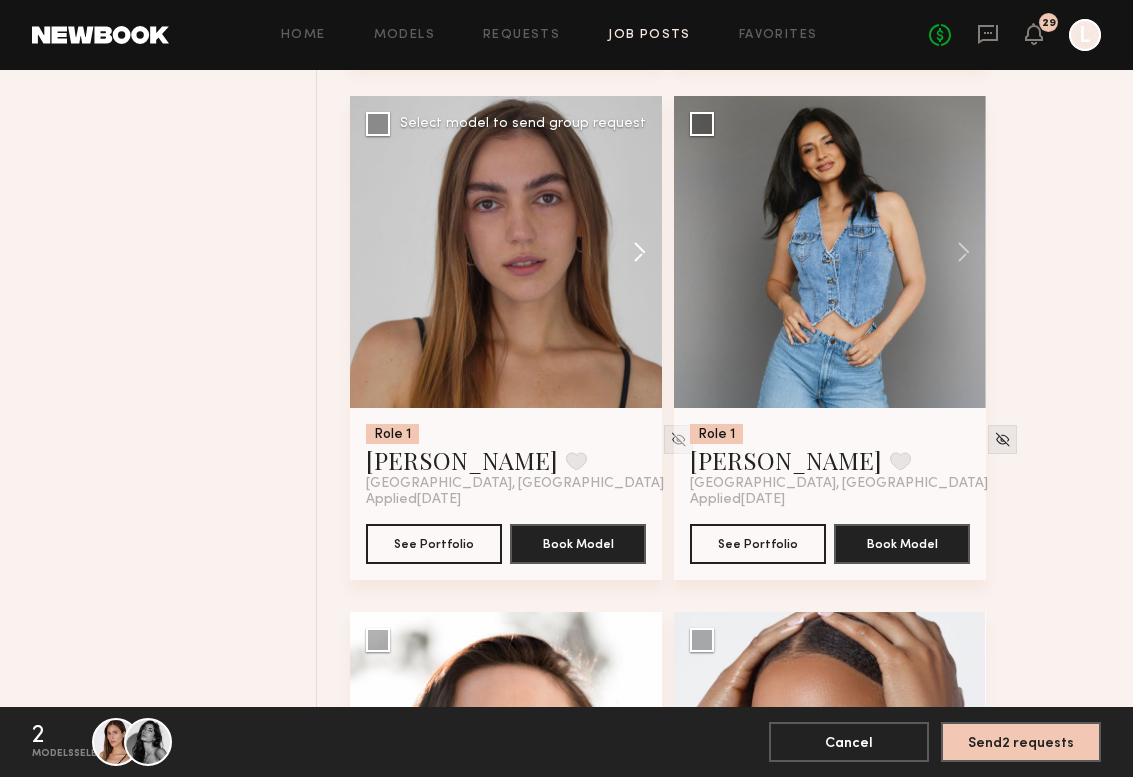 click 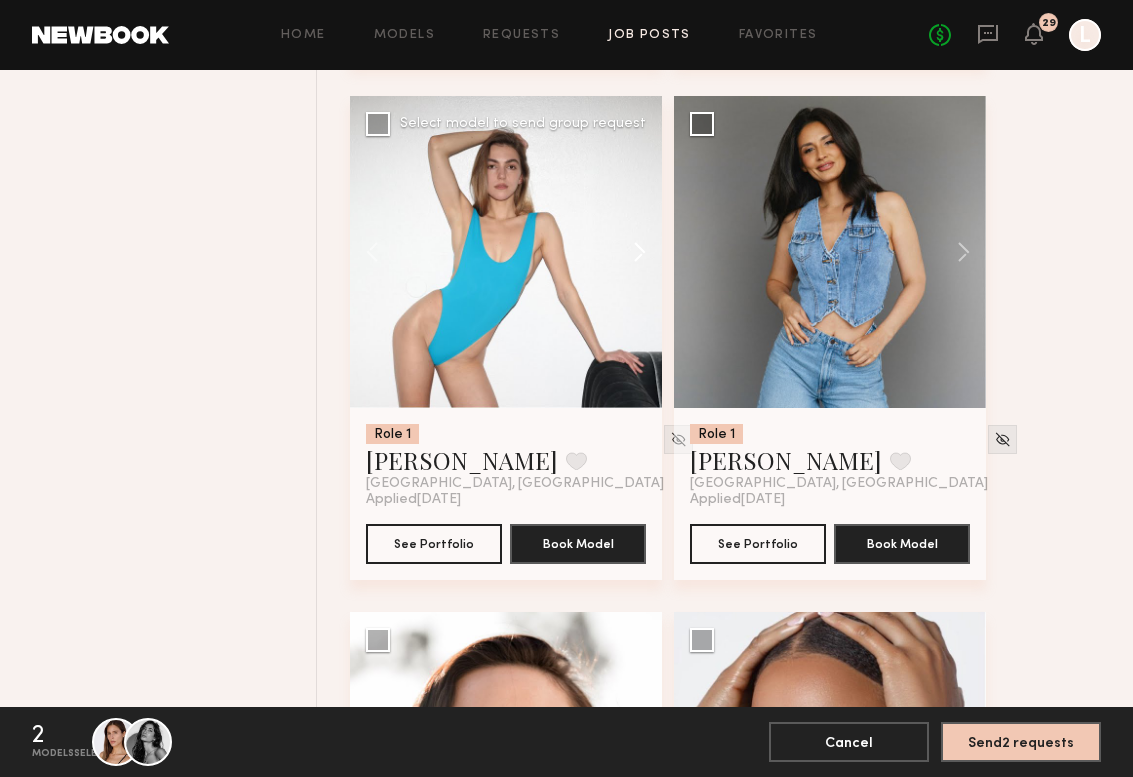 click 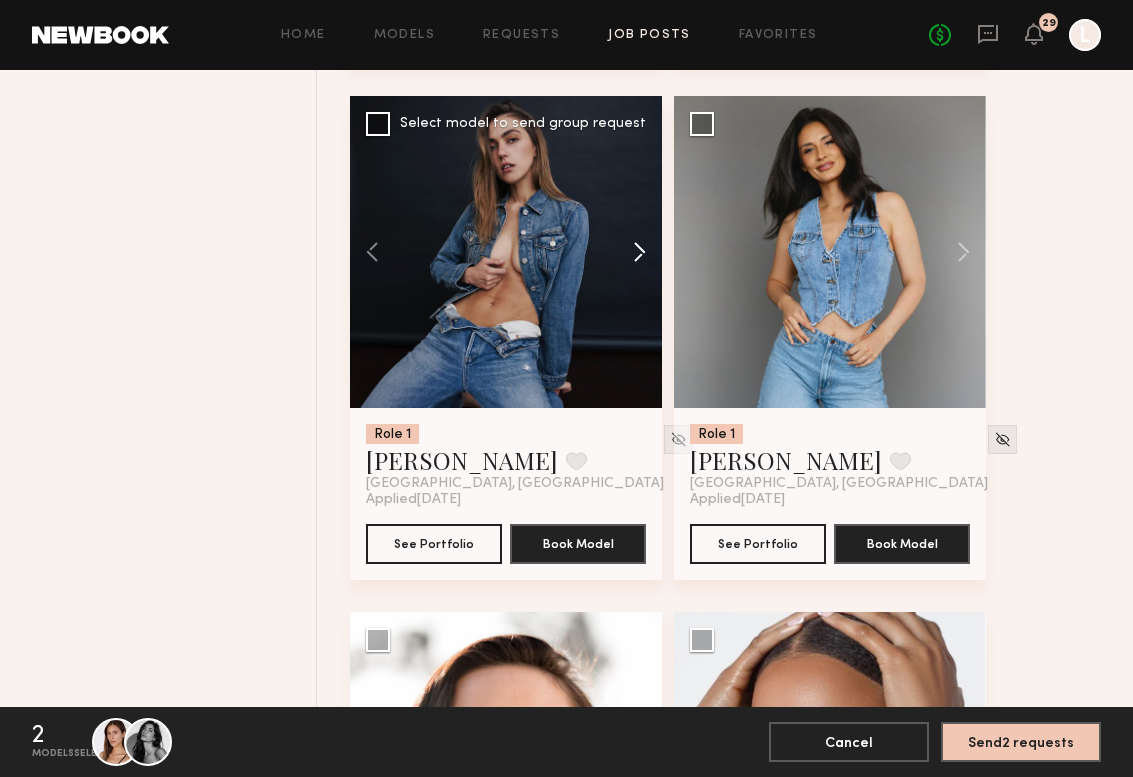 click 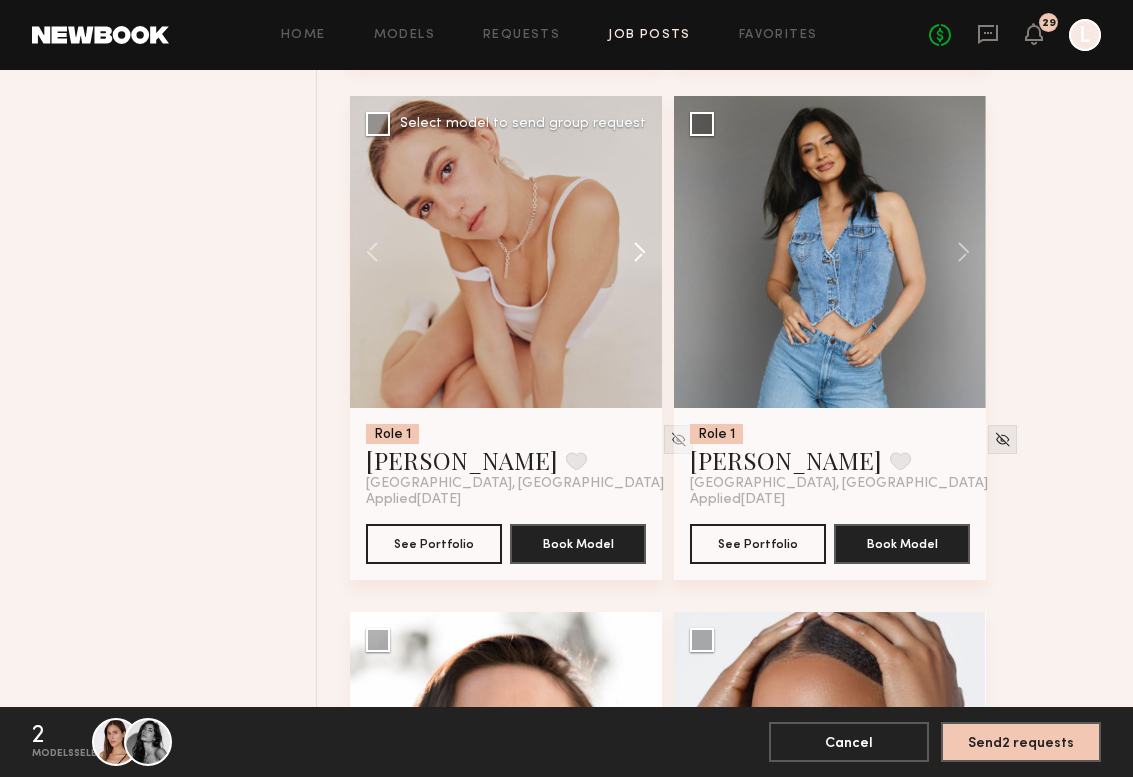 click 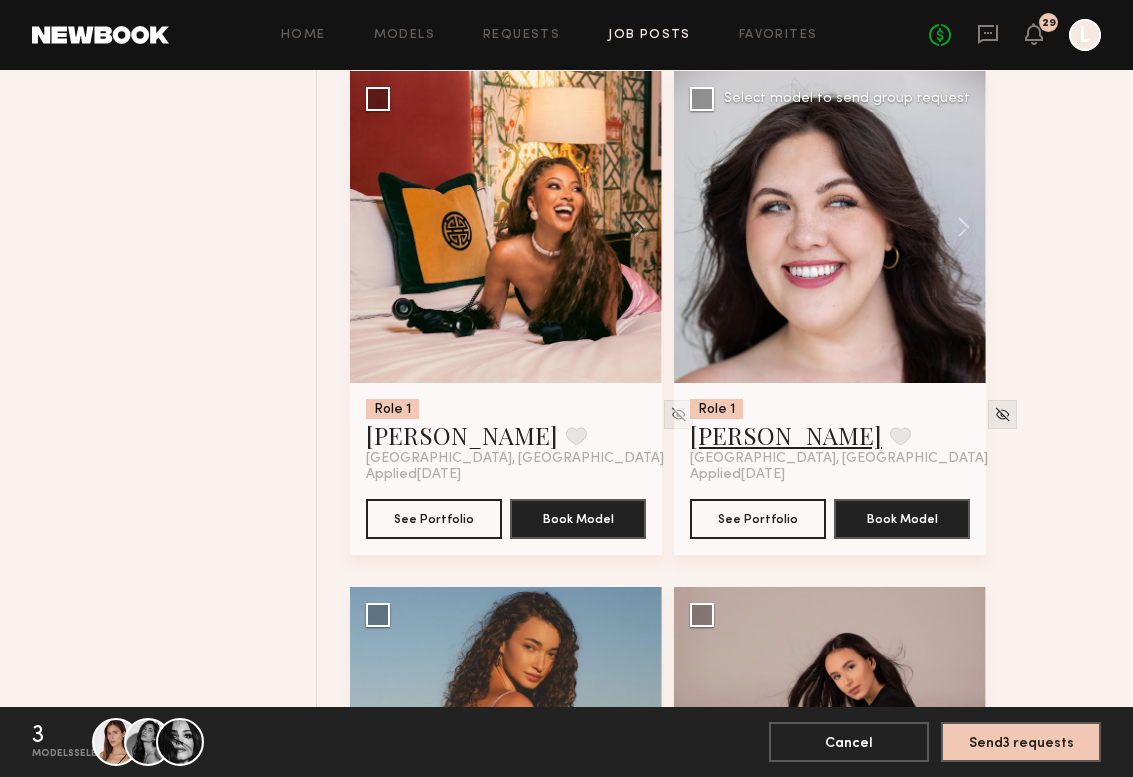 scroll, scrollTop: 31206, scrollLeft: 0, axis: vertical 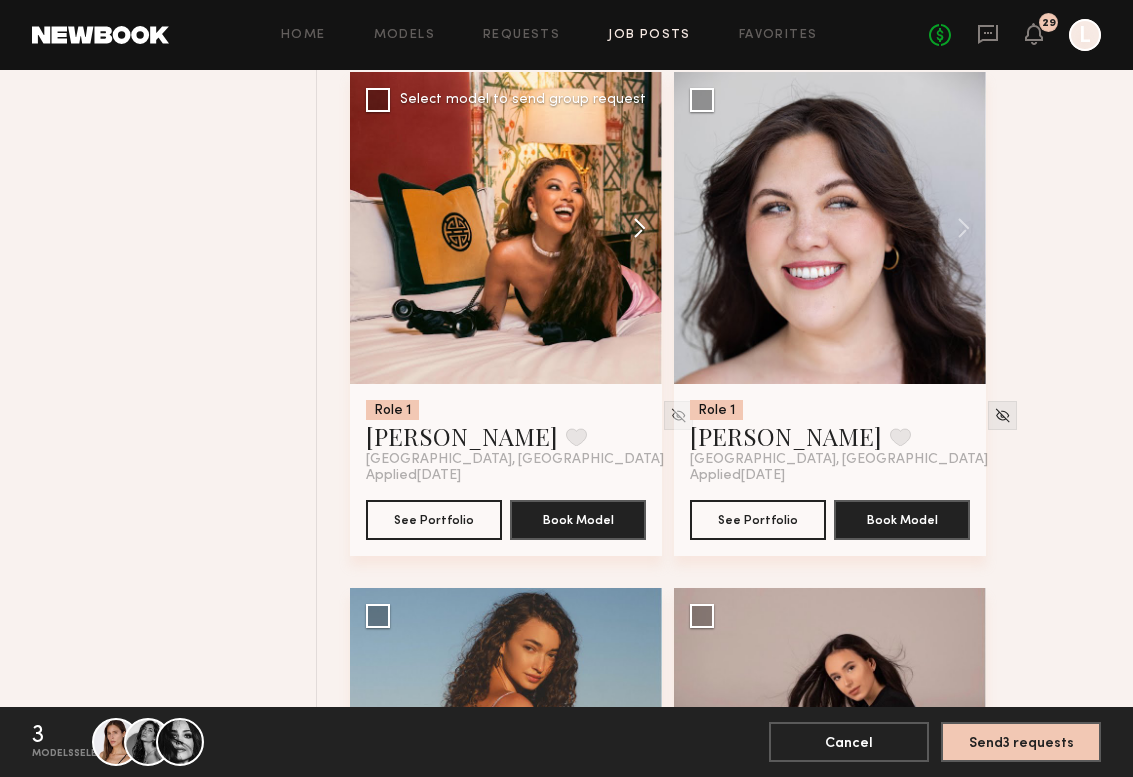 click 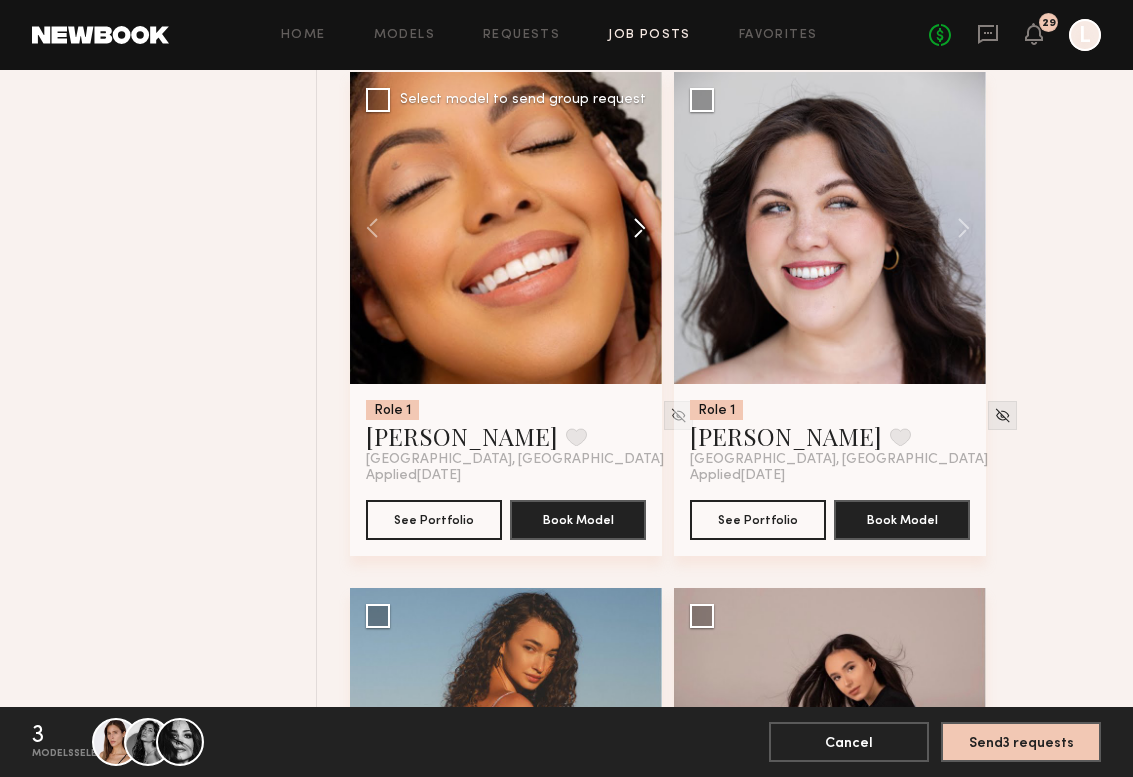 click 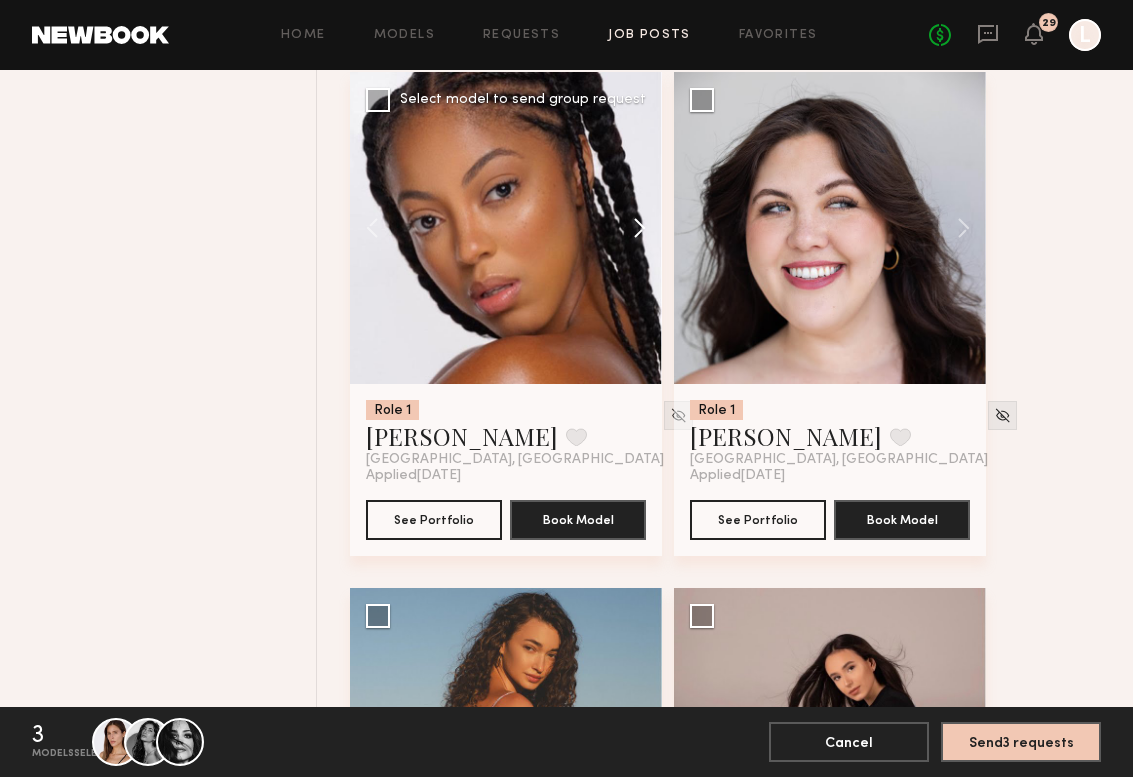 click 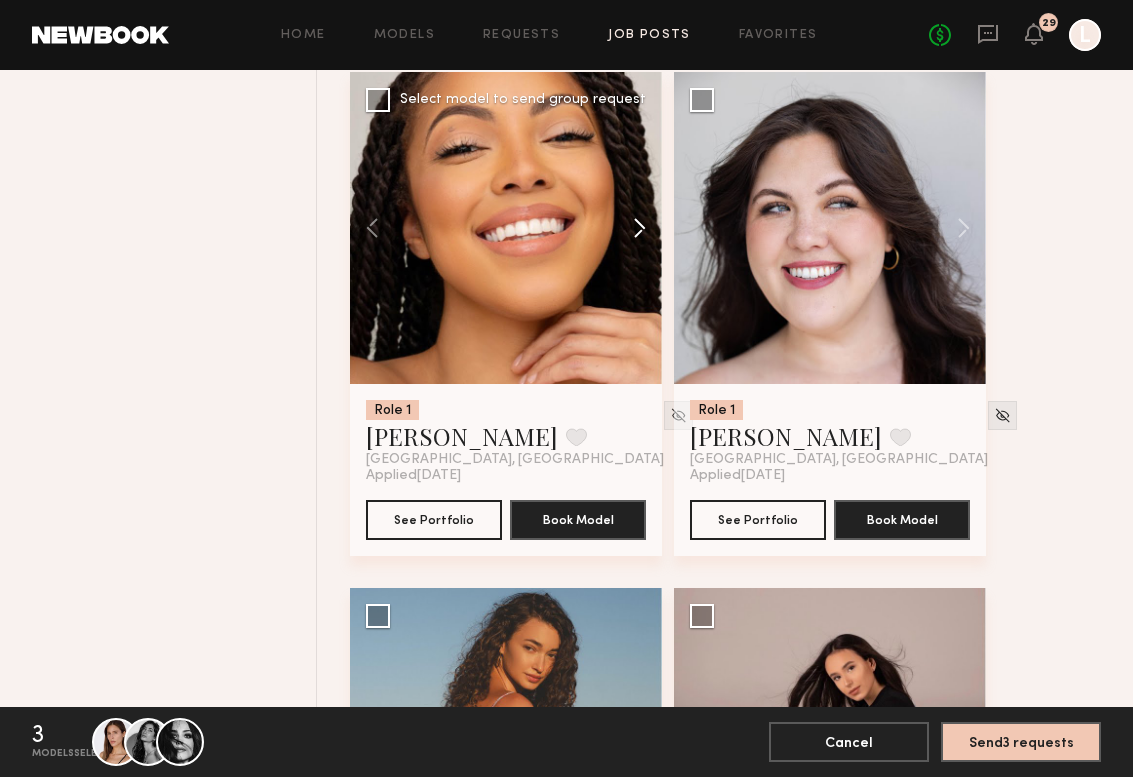 click 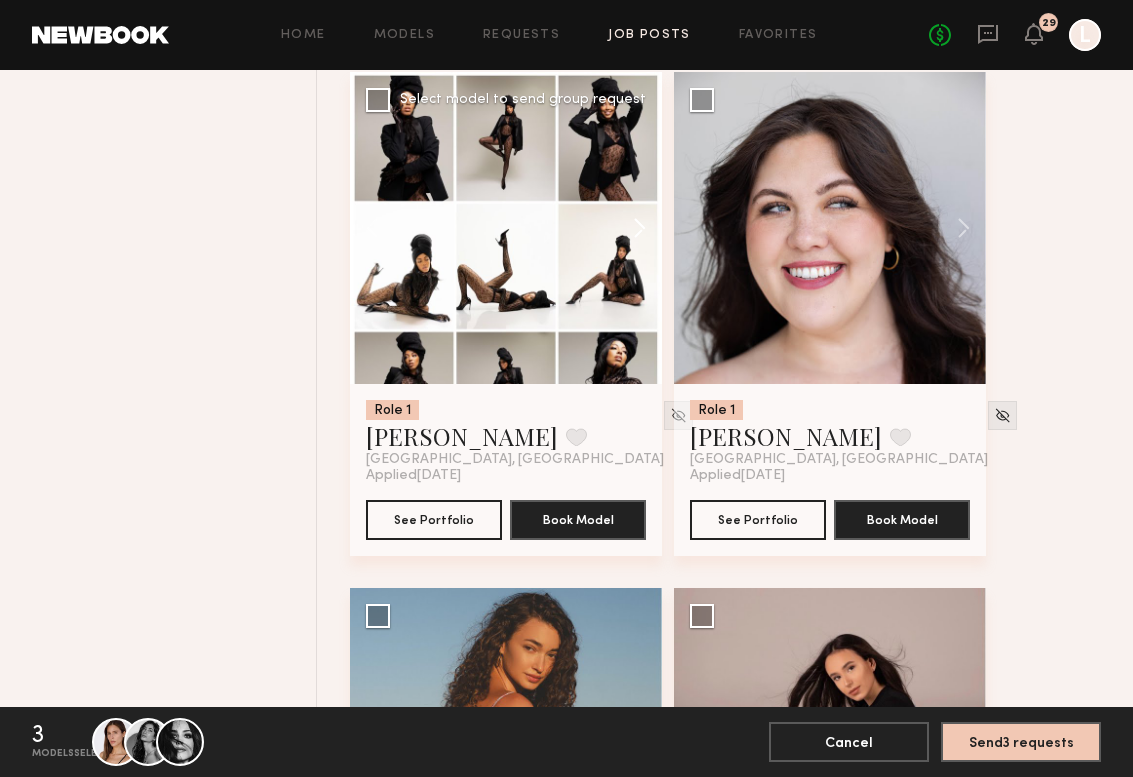 click 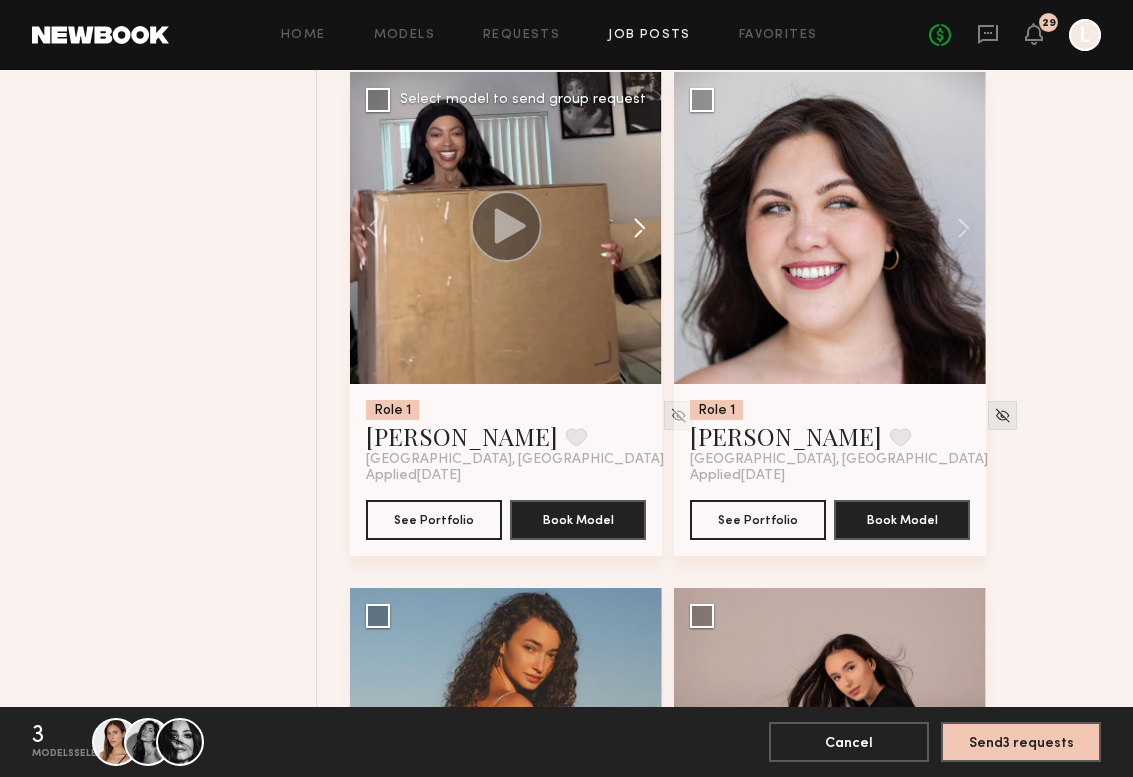 click 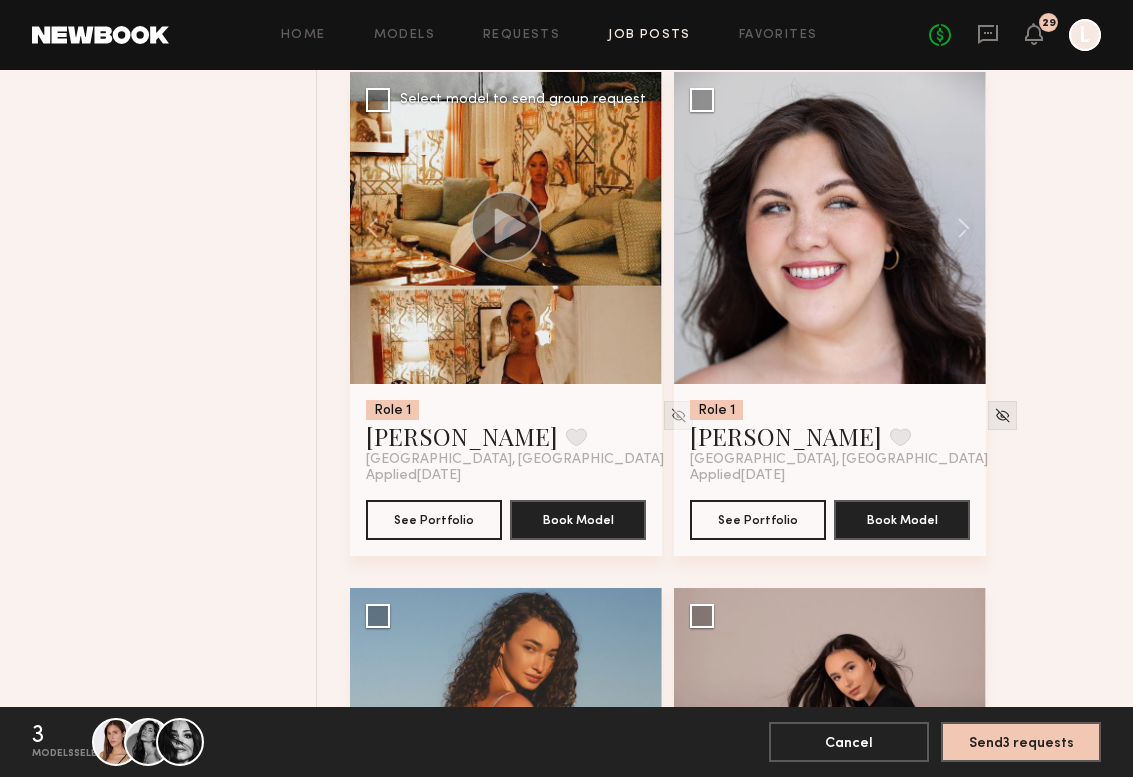 click 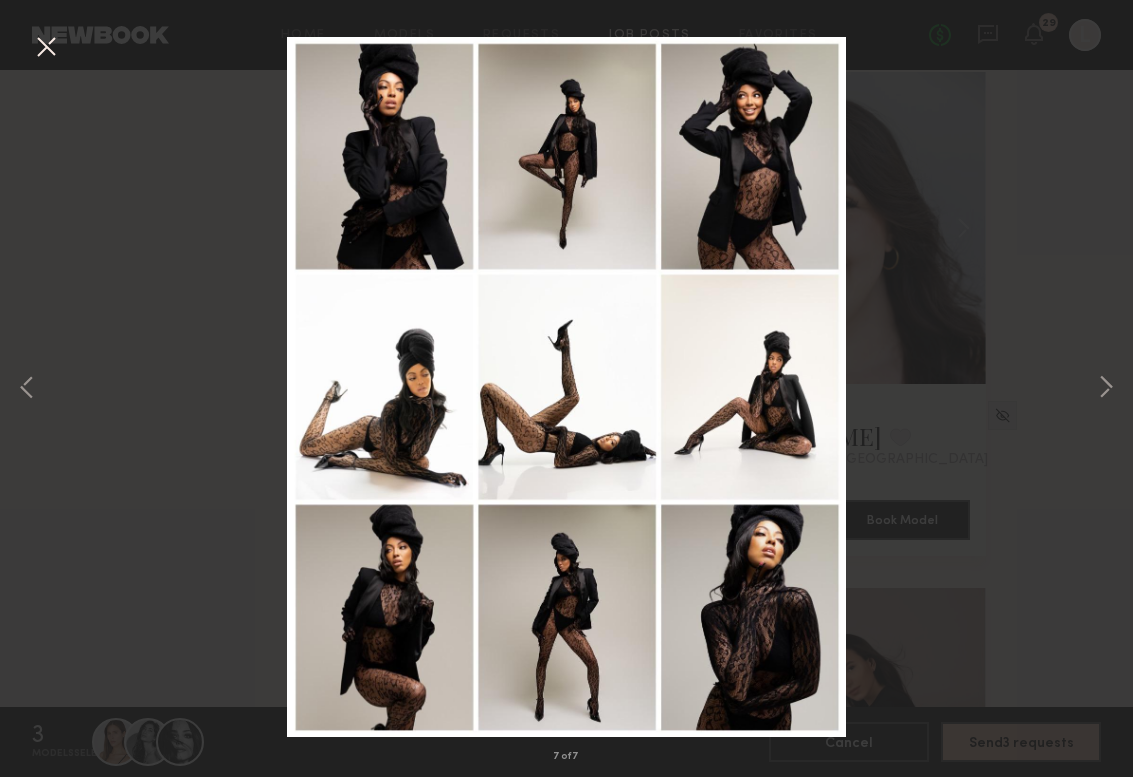 click on "7  of  7" at bounding box center [566, 388] 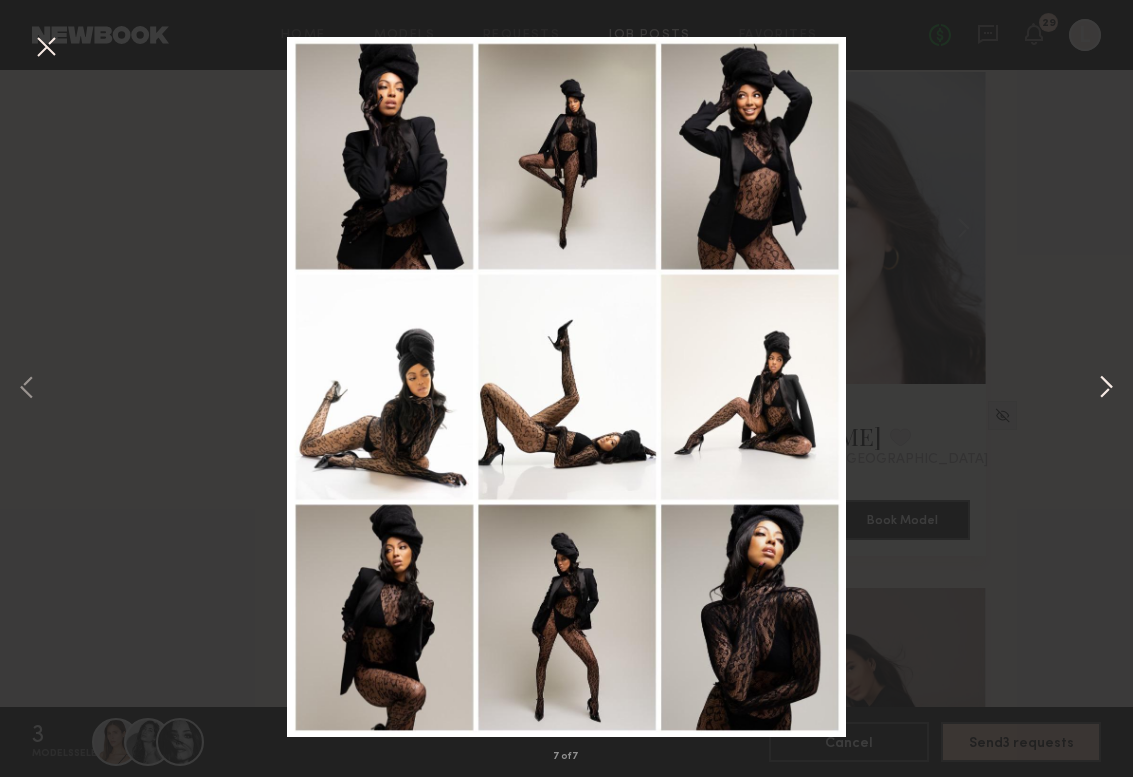 click at bounding box center [1106, 389] 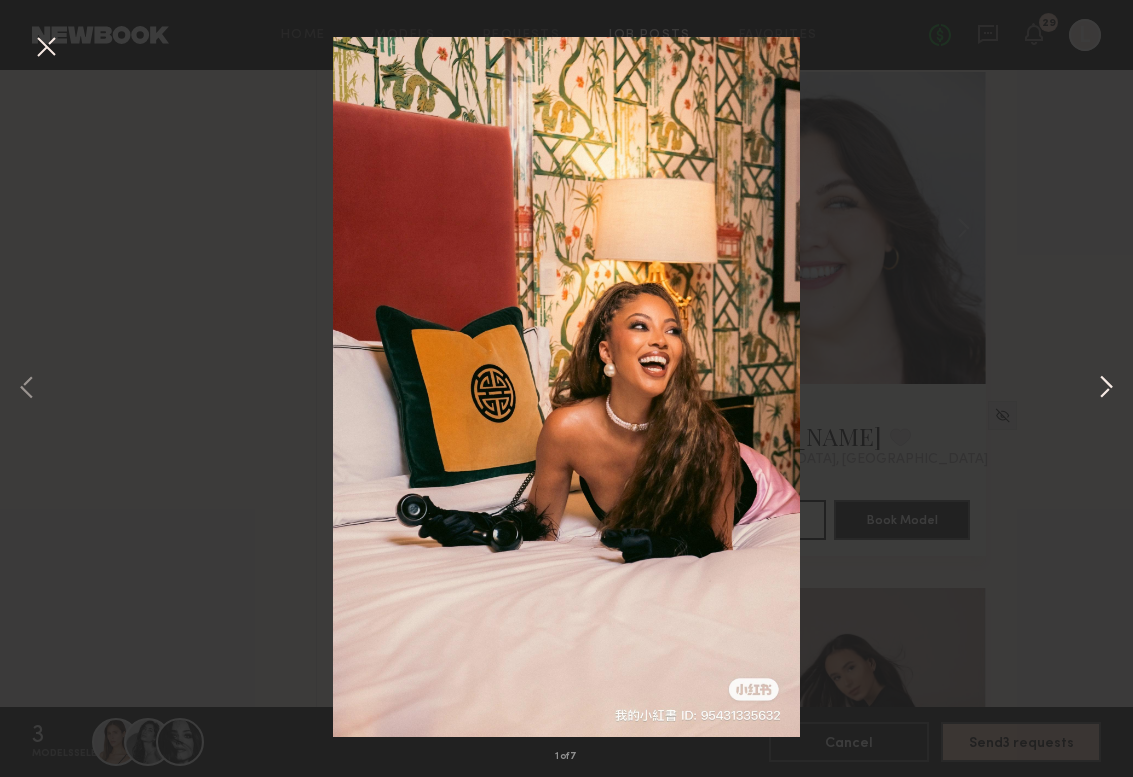 click at bounding box center [1106, 389] 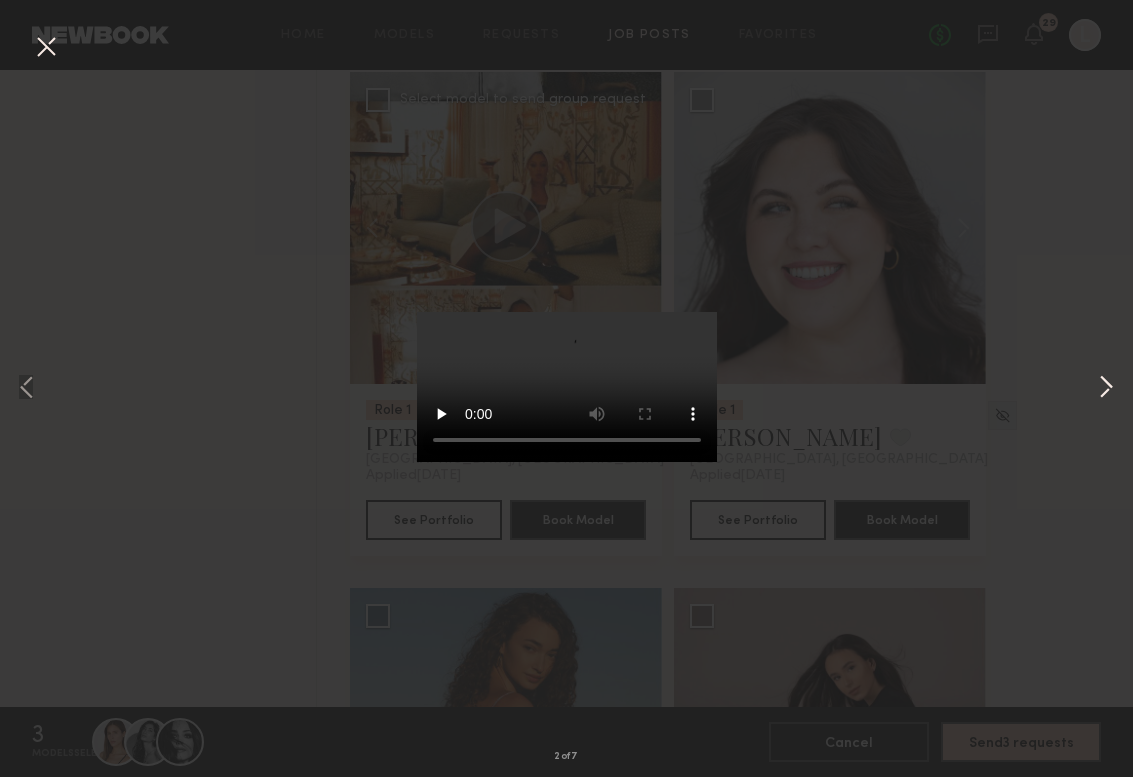 click at bounding box center [1106, 389] 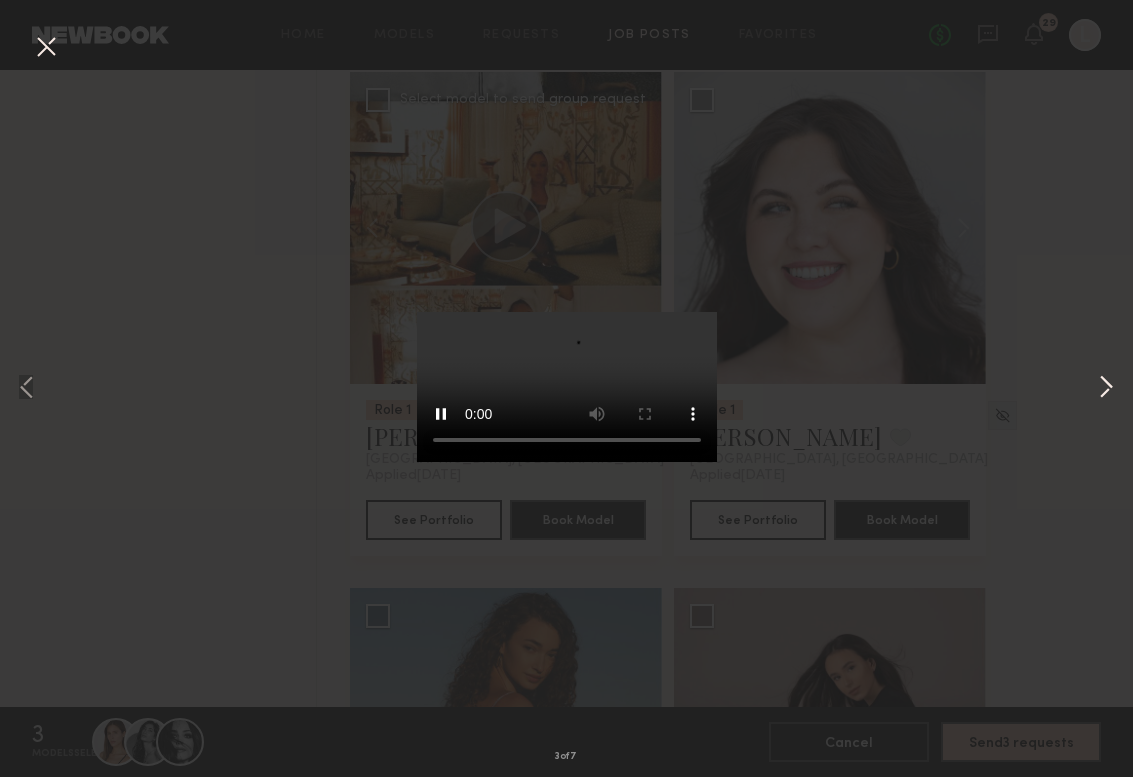 click at bounding box center (1106, 389) 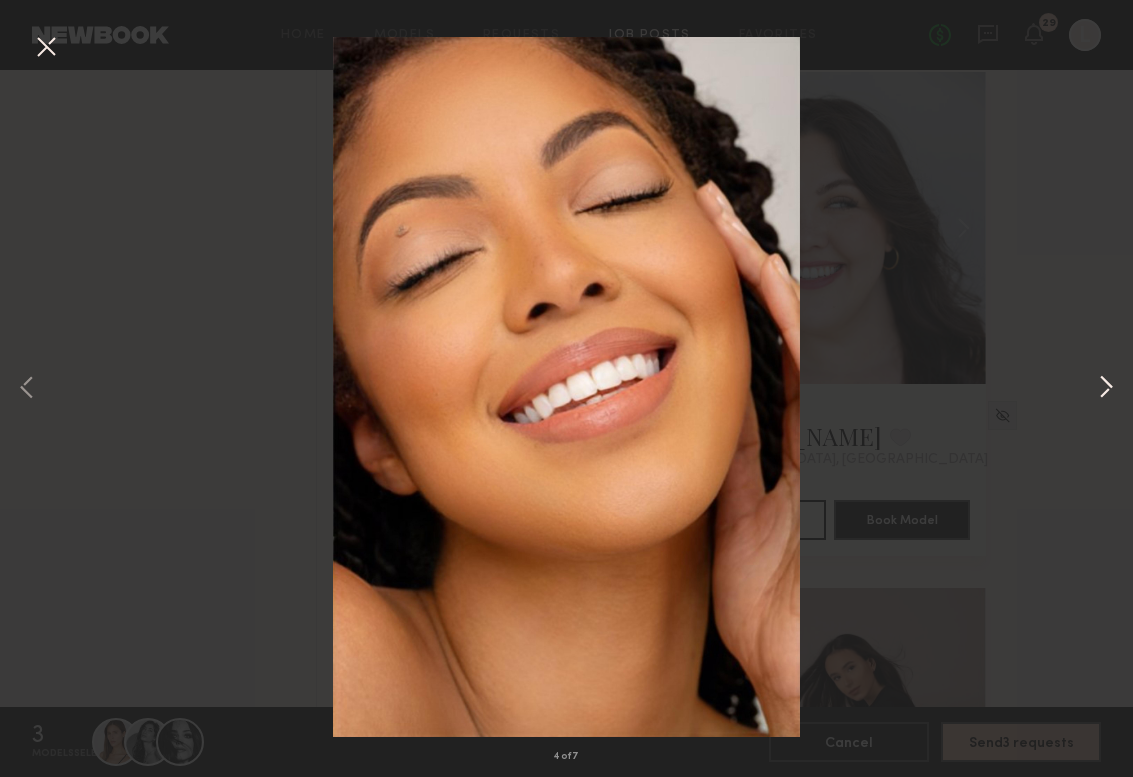 click at bounding box center [1106, 389] 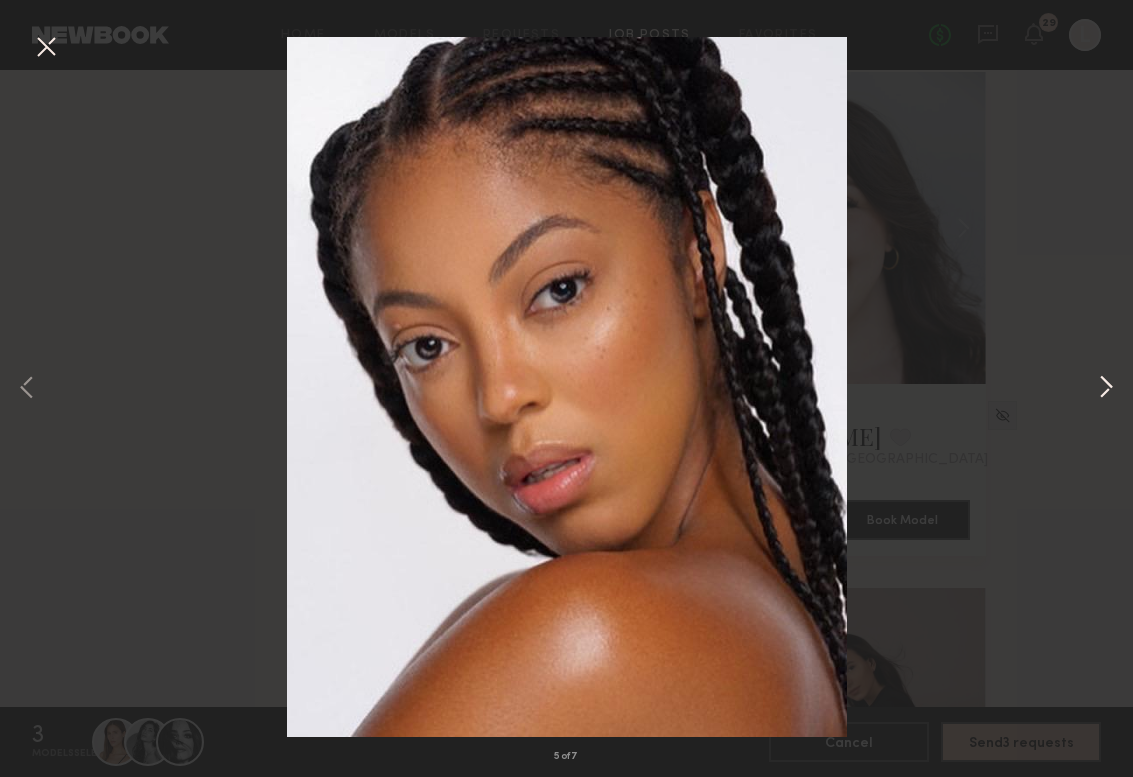 click at bounding box center [1106, 389] 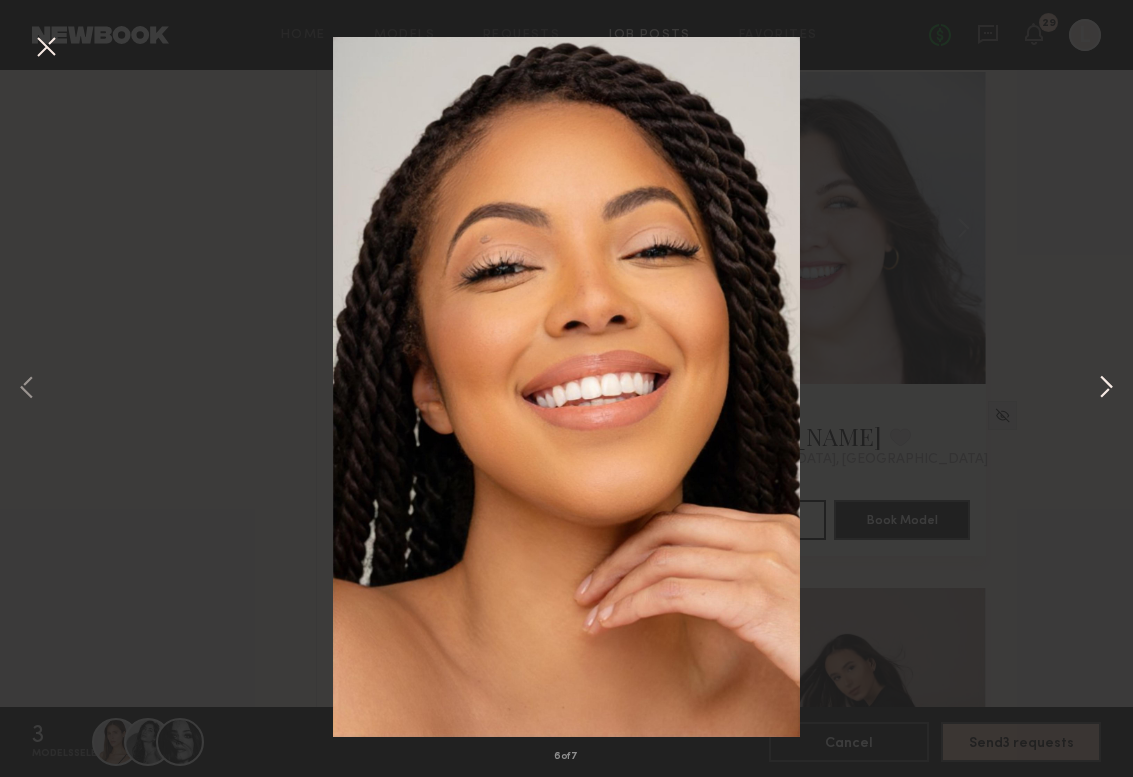 click at bounding box center (1106, 389) 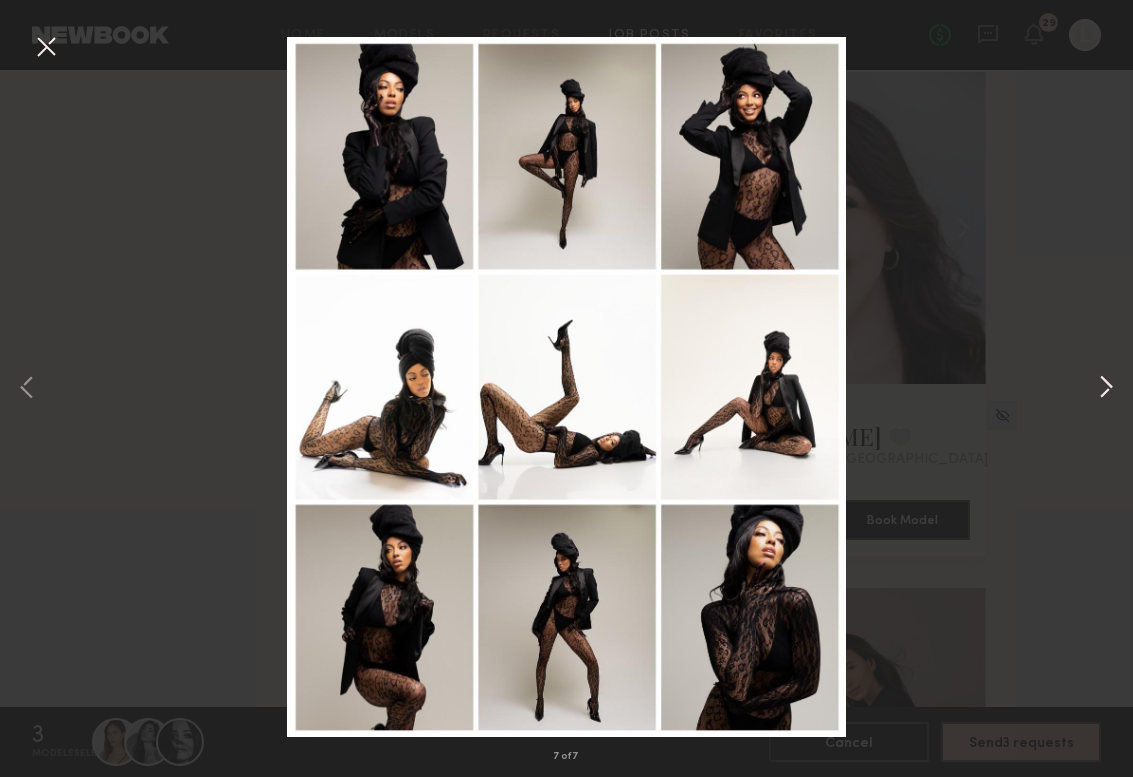 click at bounding box center (1106, 389) 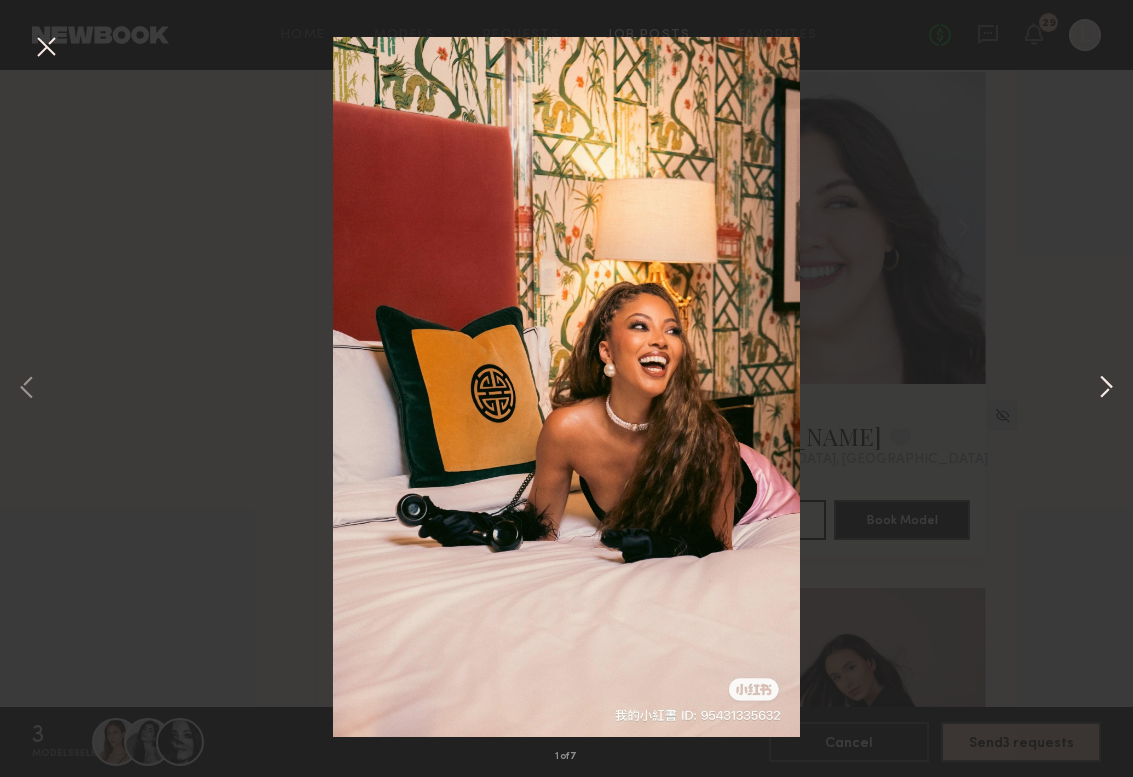 click at bounding box center [1106, 389] 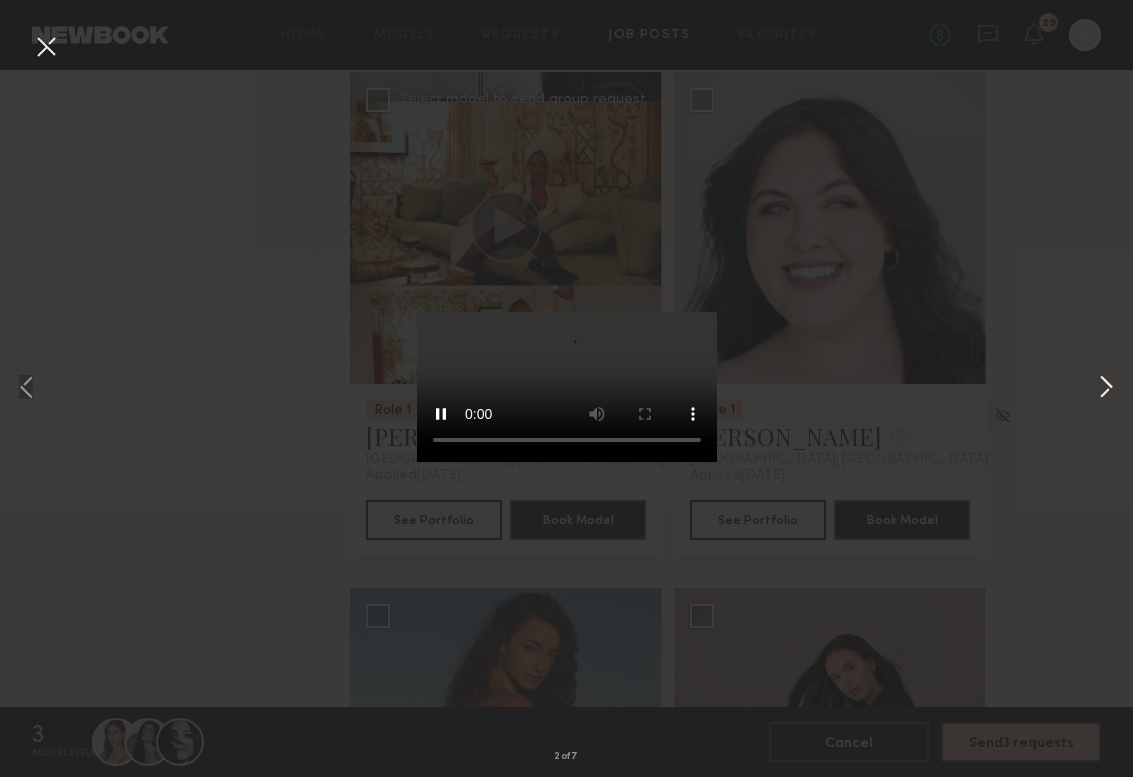 click at bounding box center [1106, 389] 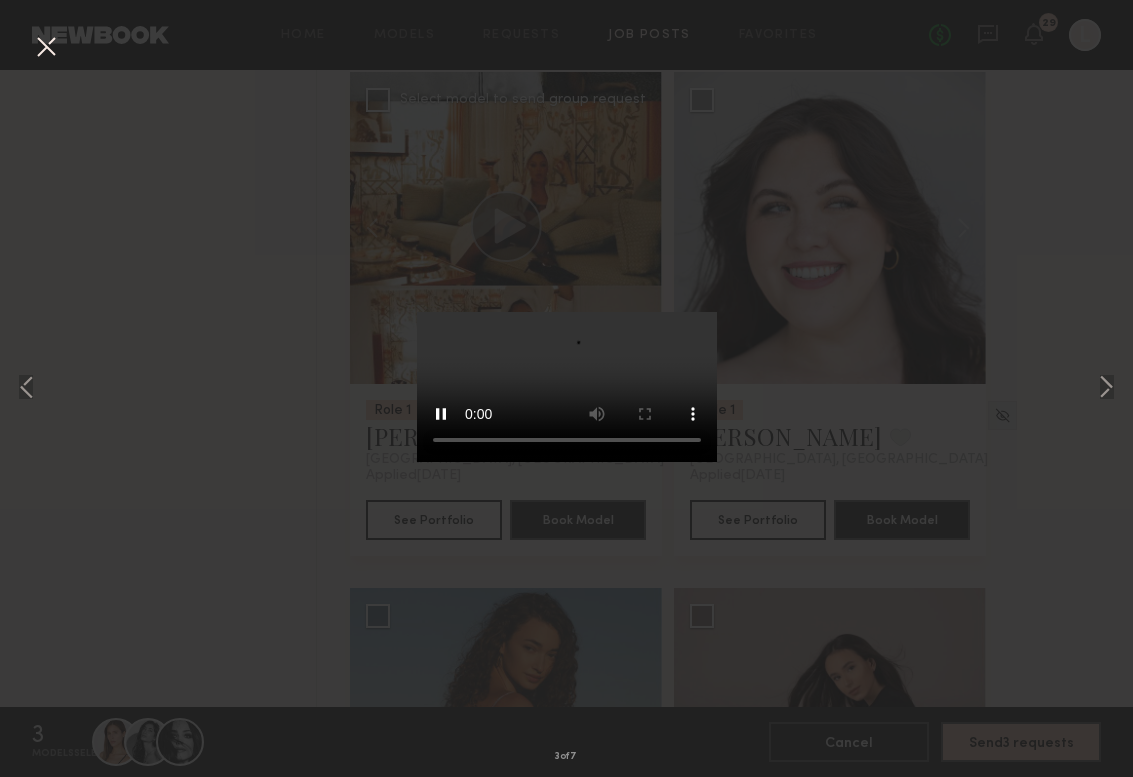 click on "3  of  7" at bounding box center (566, 388) 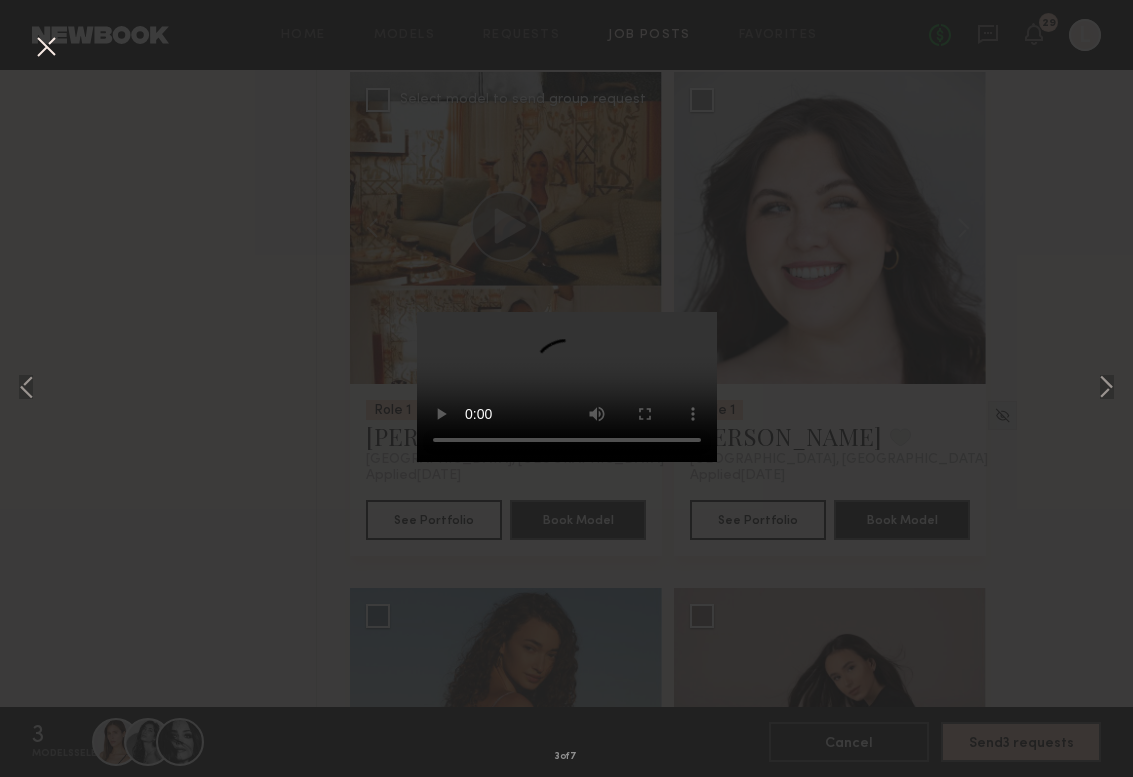 click at bounding box center [46, 48] 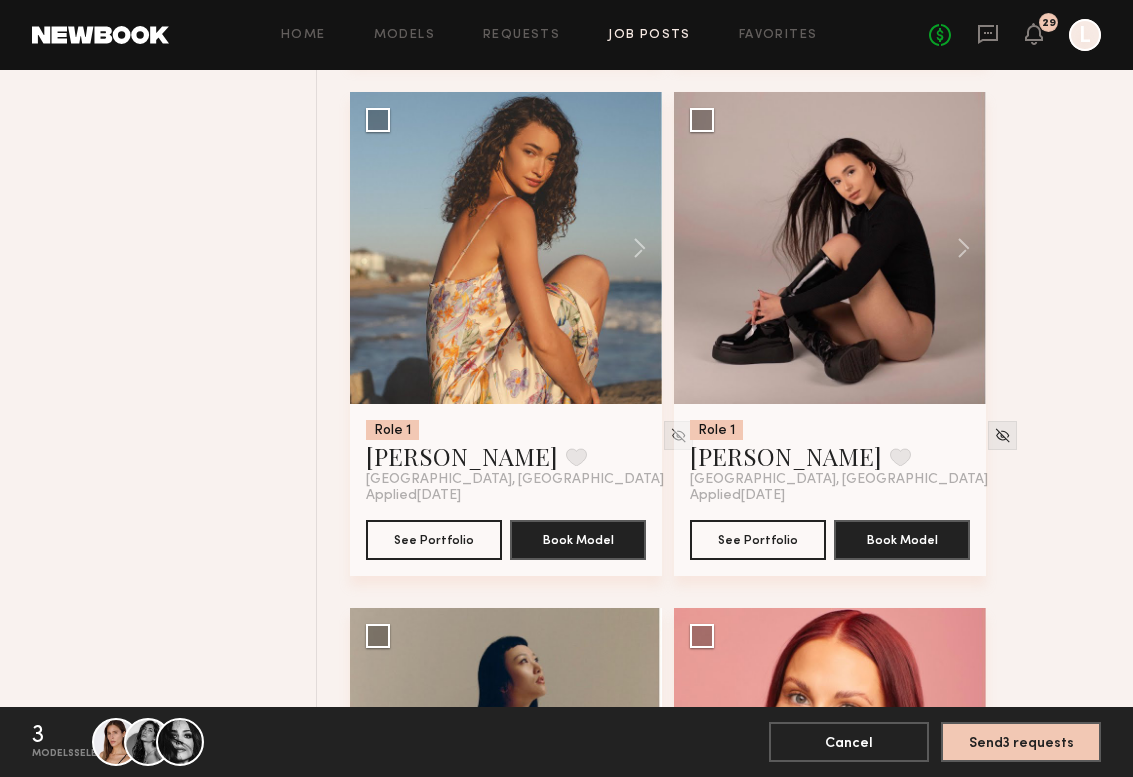 scroll, scrollTop: 31692, scrollLeft: 0, axis: vertical 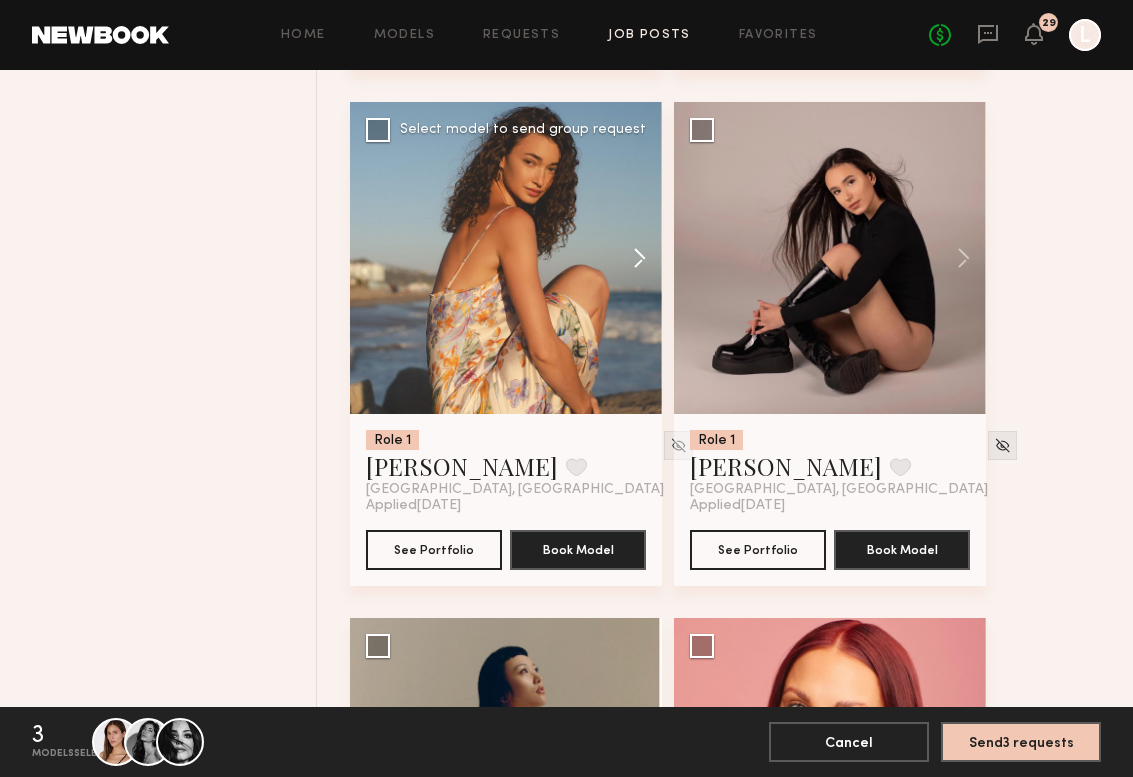 click 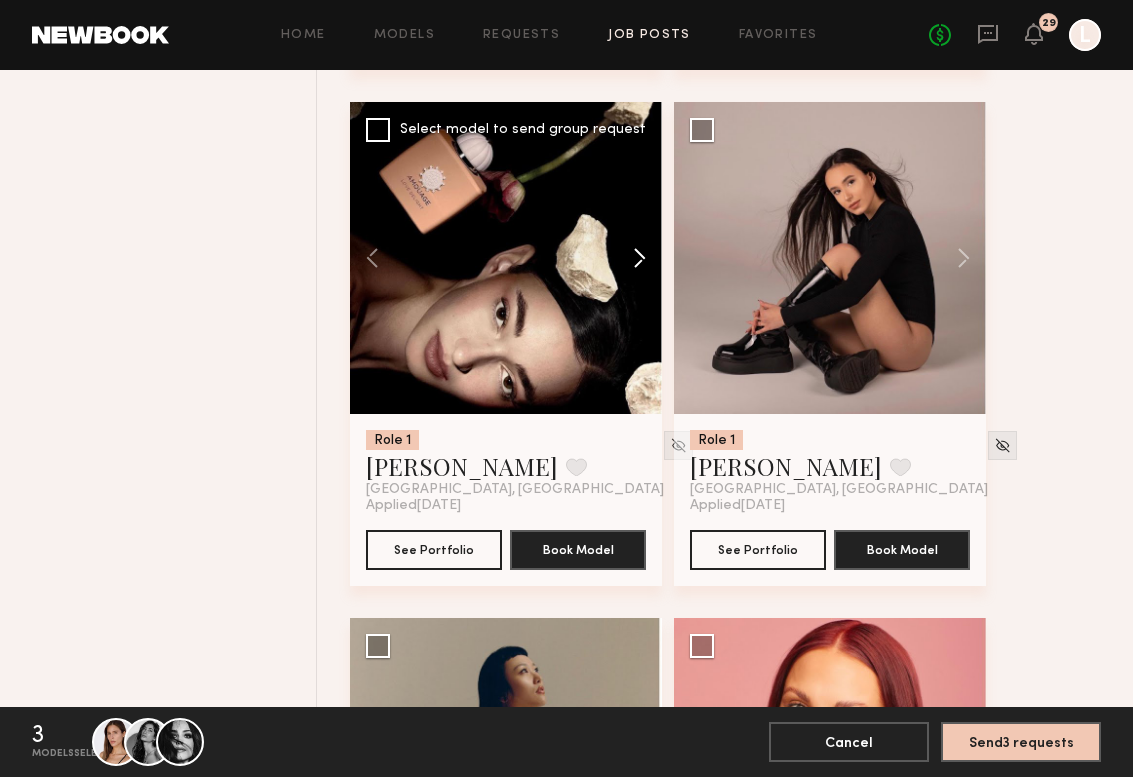 click 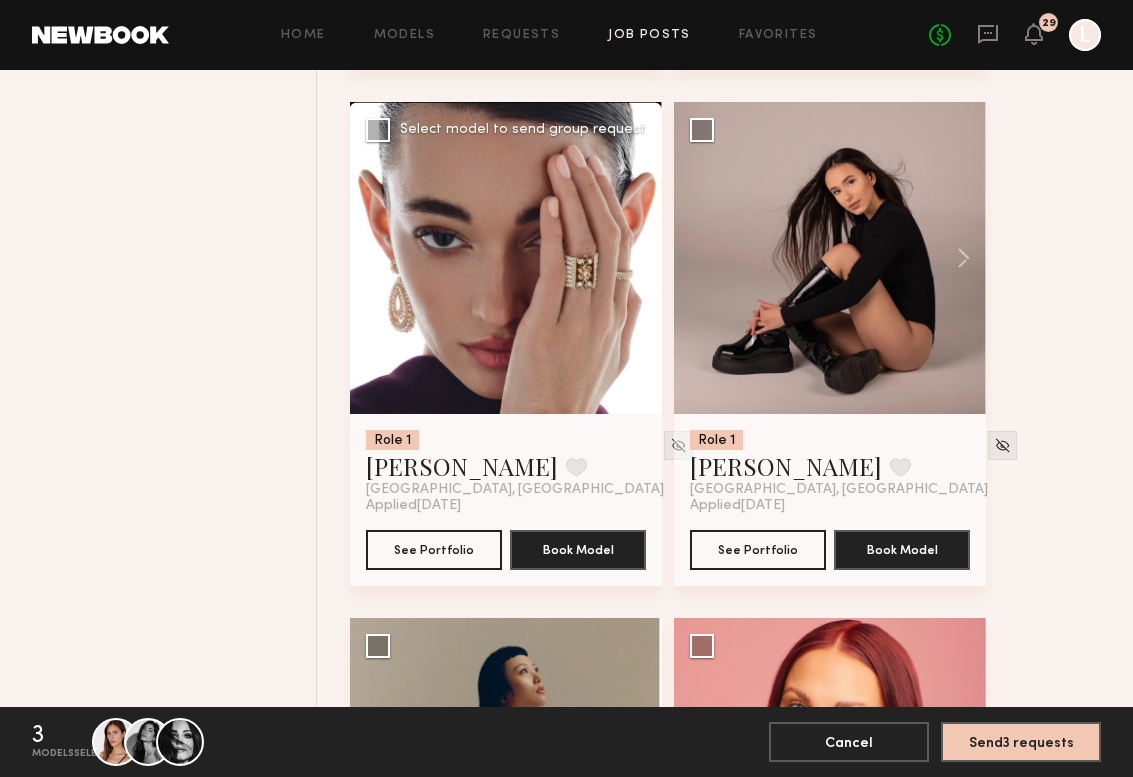 click 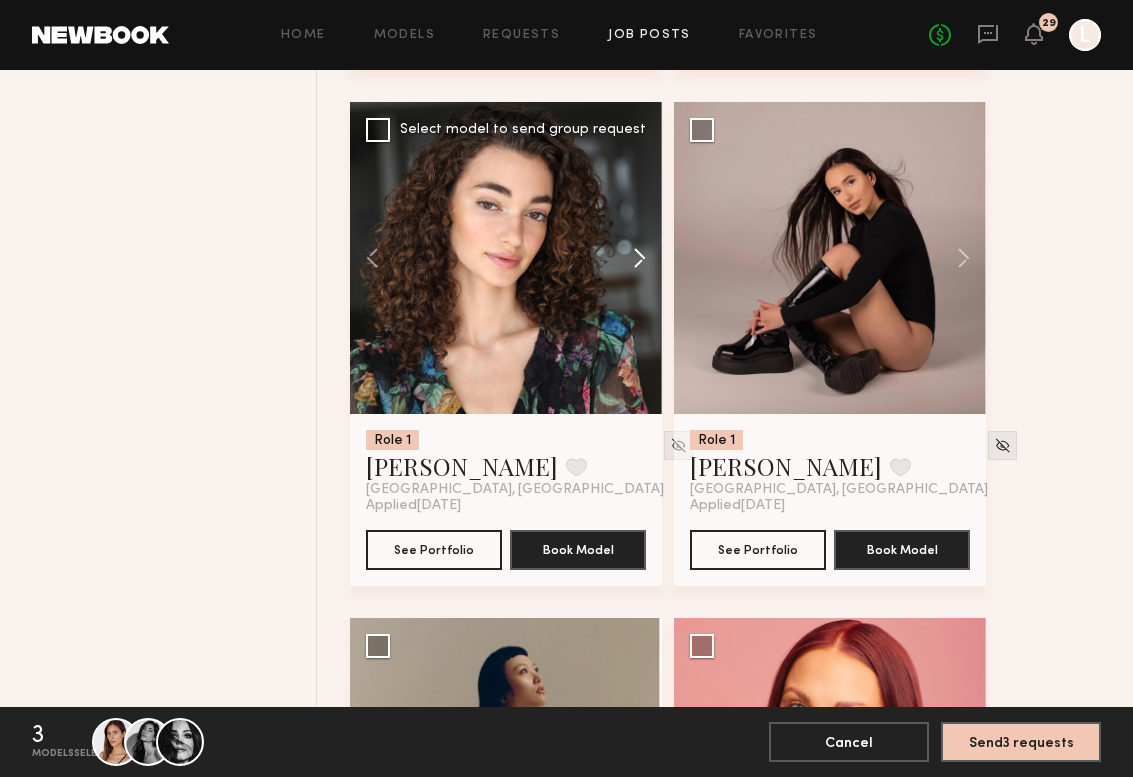 click 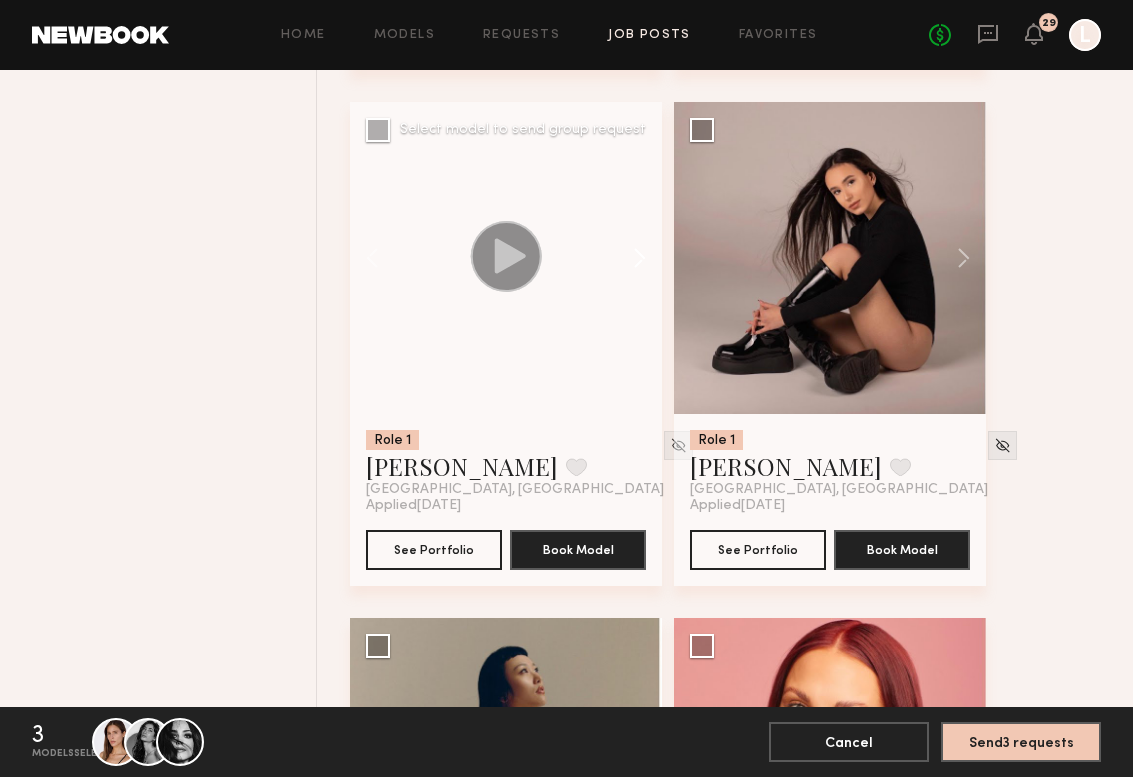 click 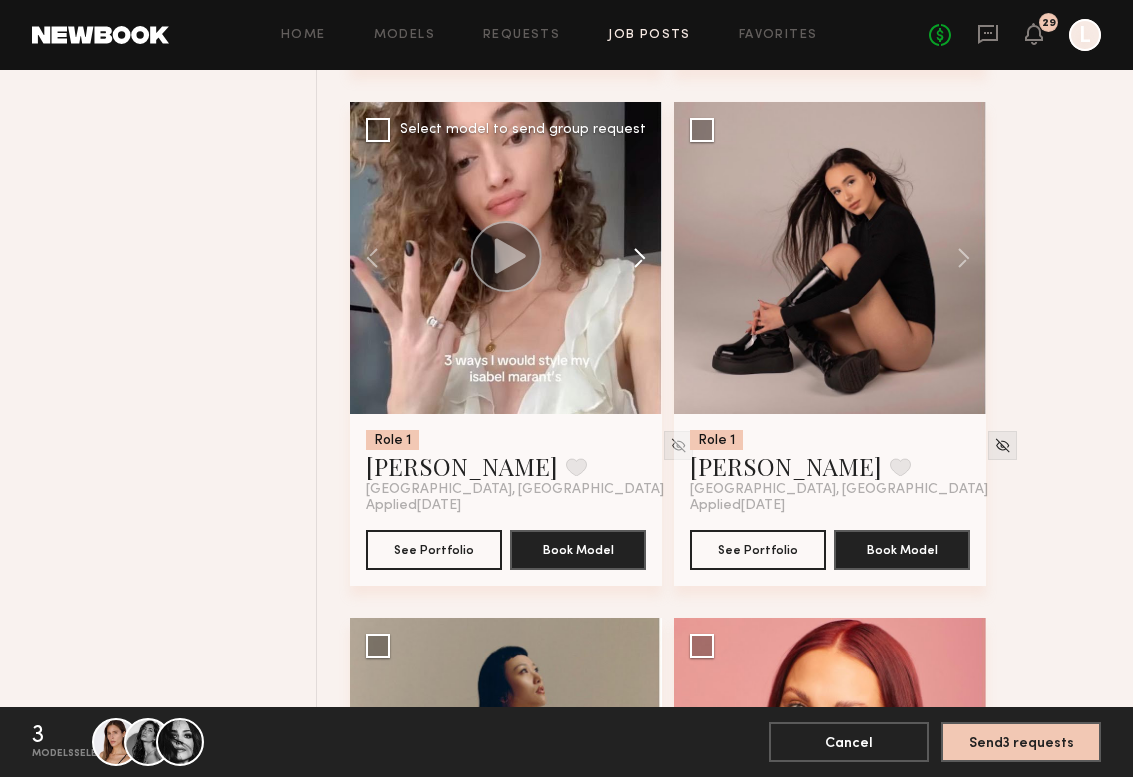 click 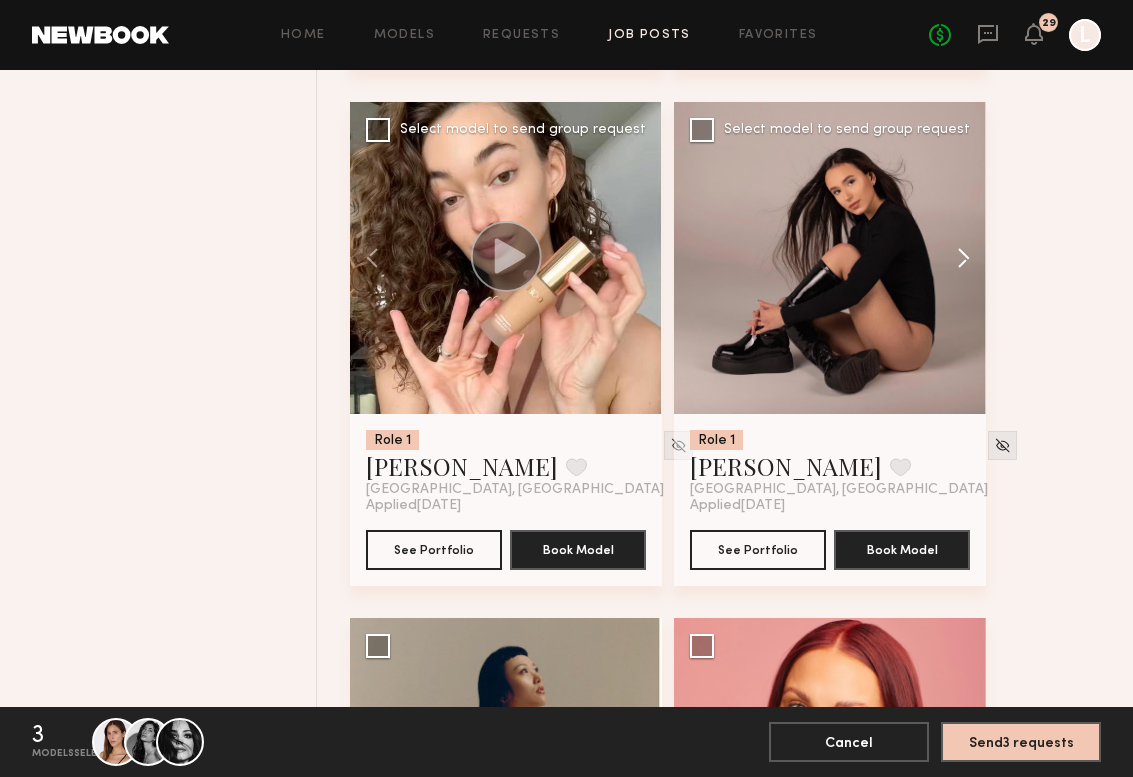 click 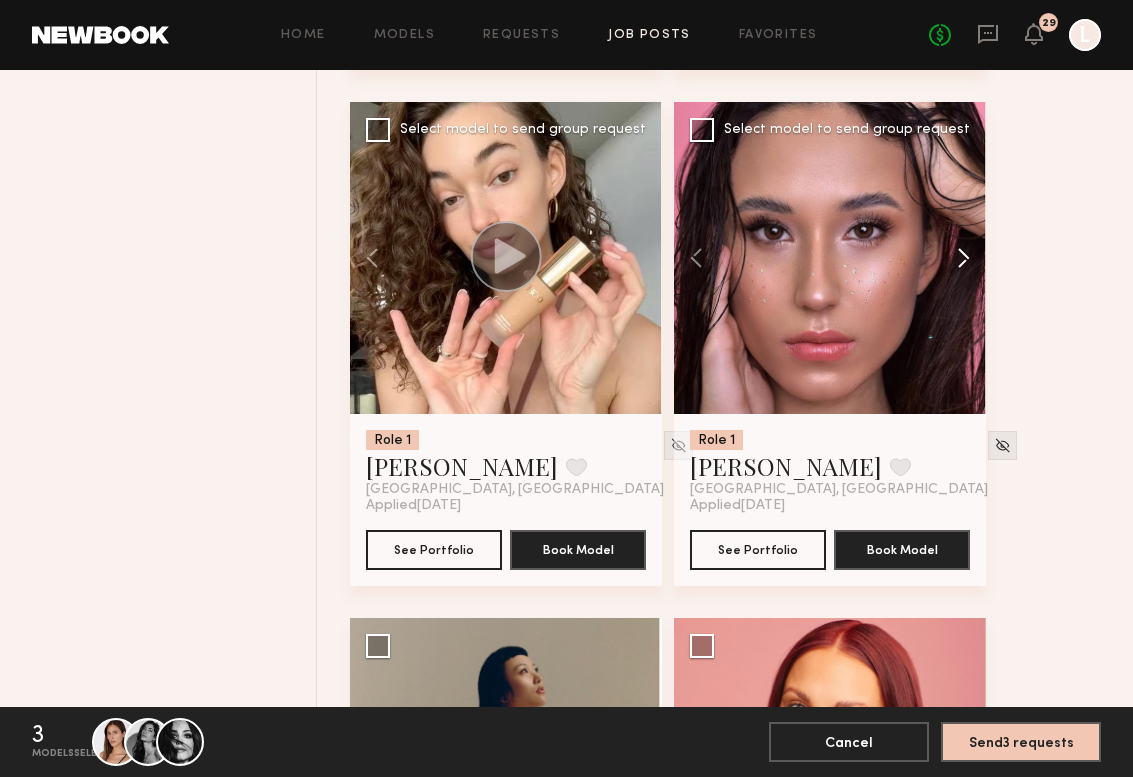 click 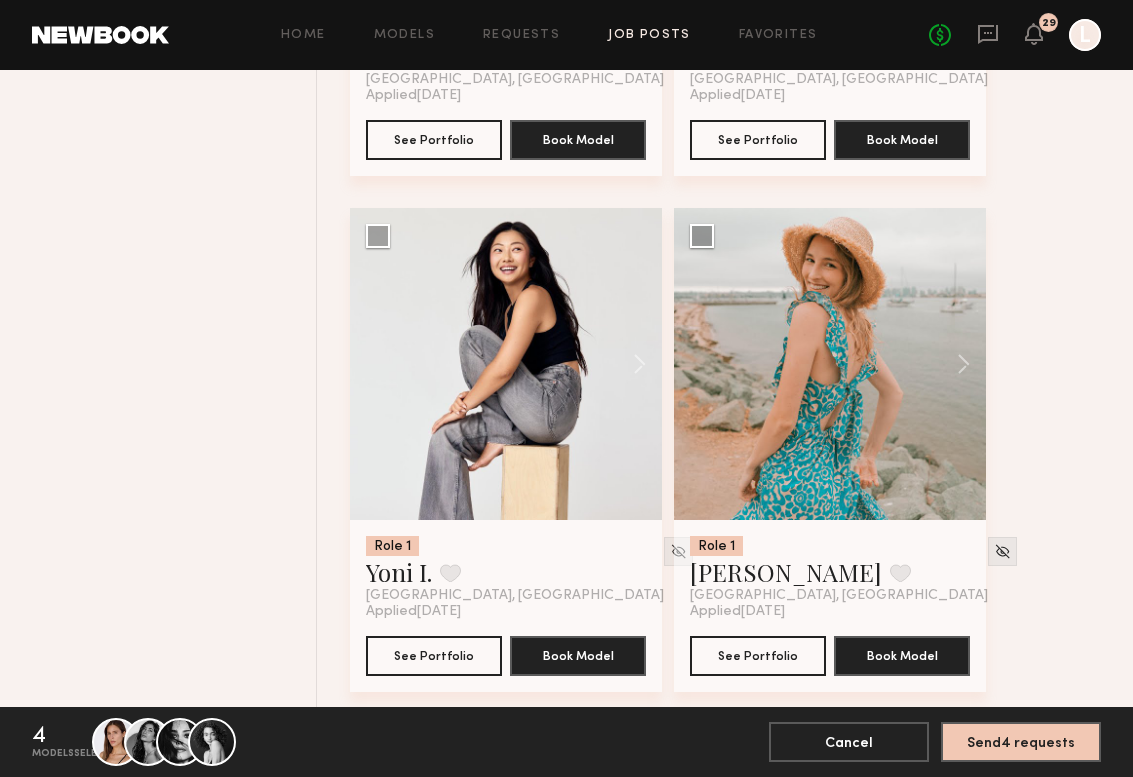 scroll, scrollTop: 32615, scrollLeft: 0, axis: vertical 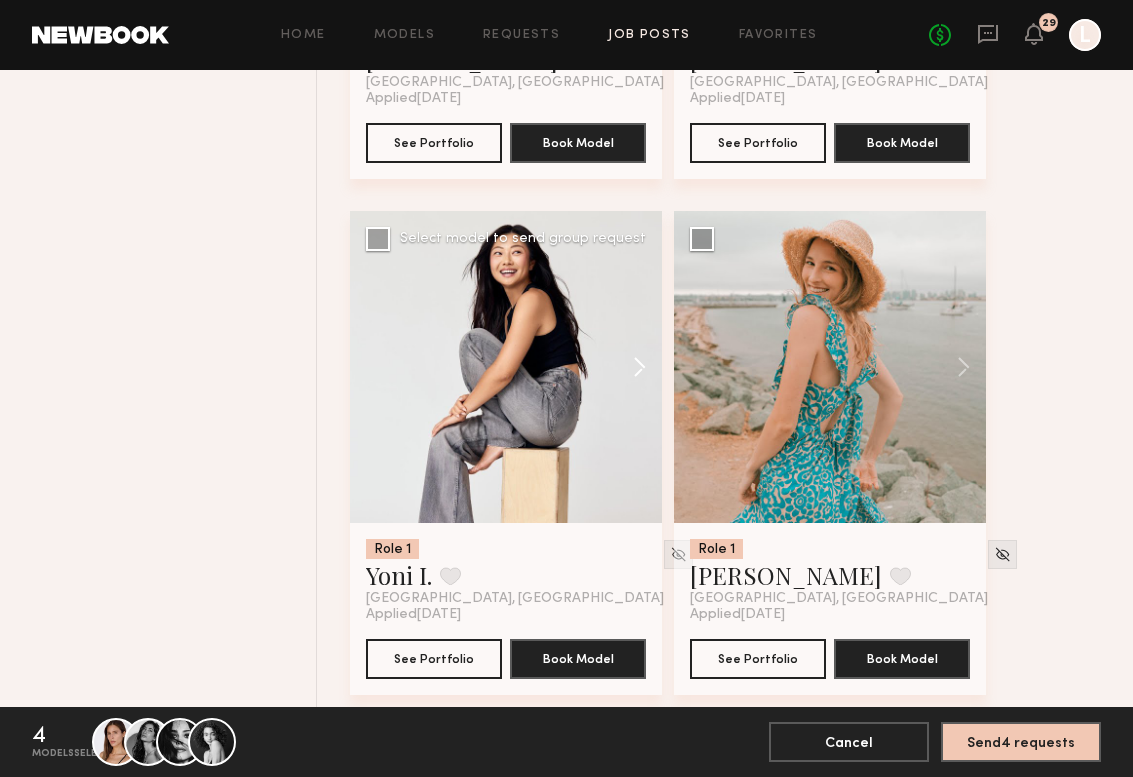 click 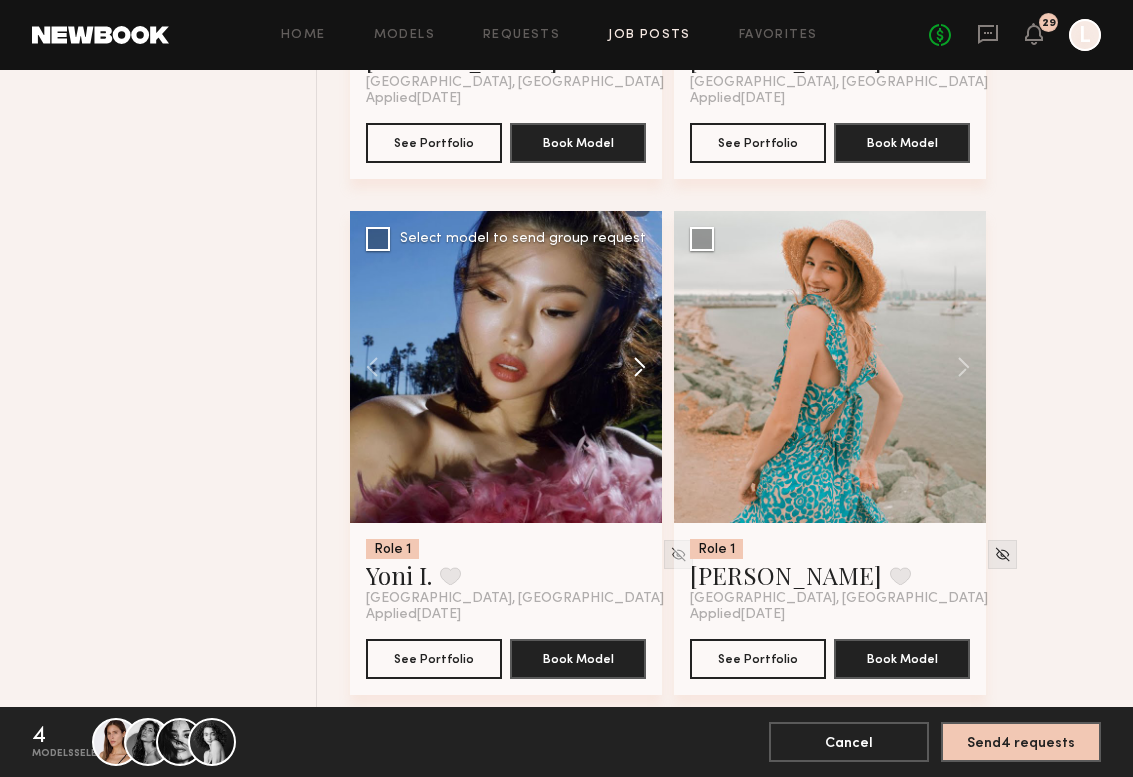 click 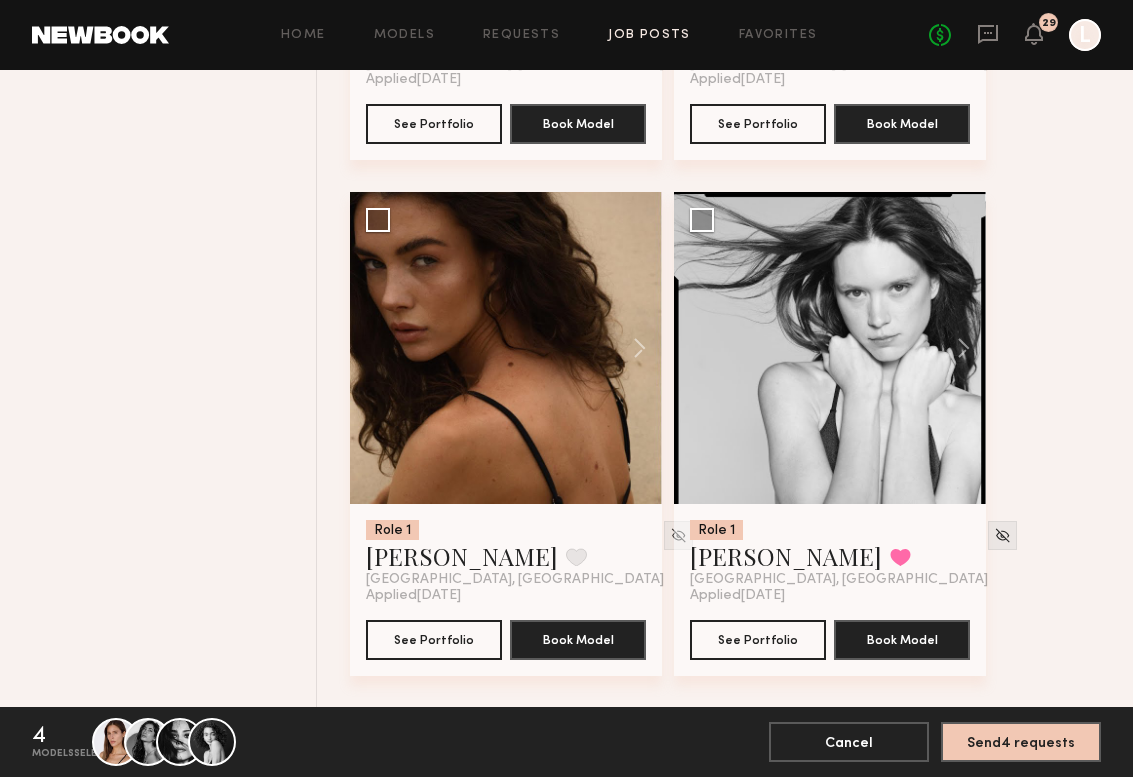 scroll, scrollTop: 34701, scrollLeft: 0, axis: vertical 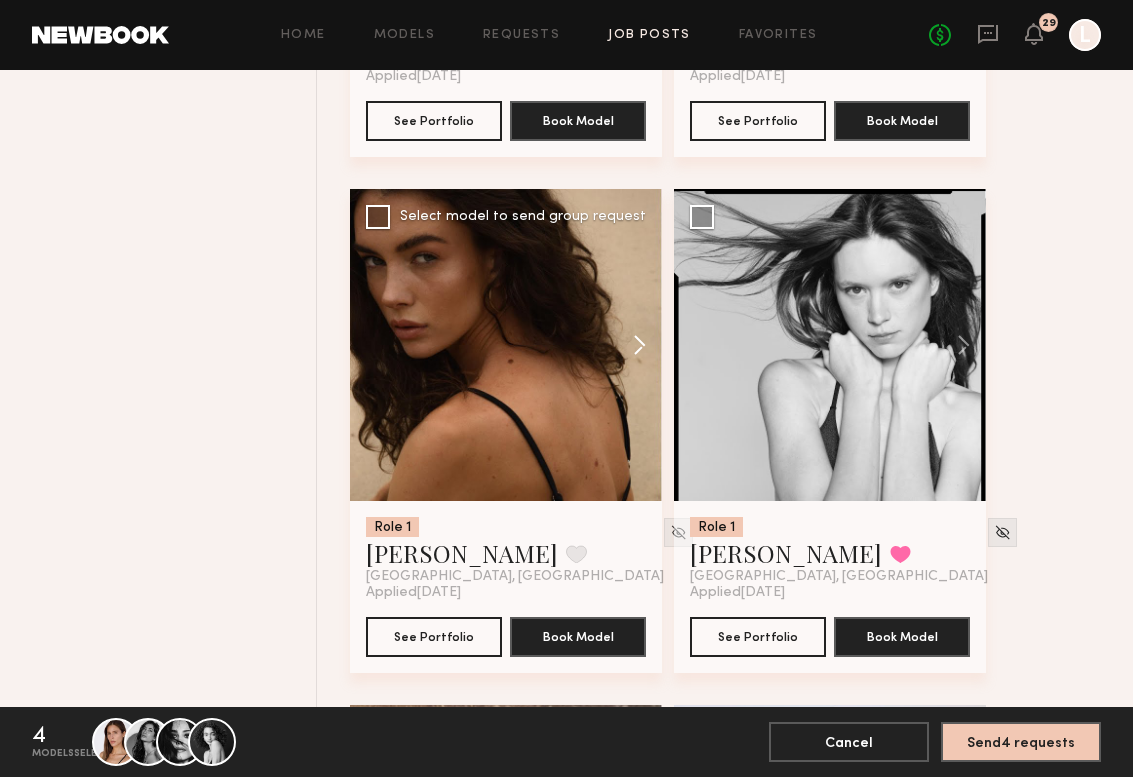 click 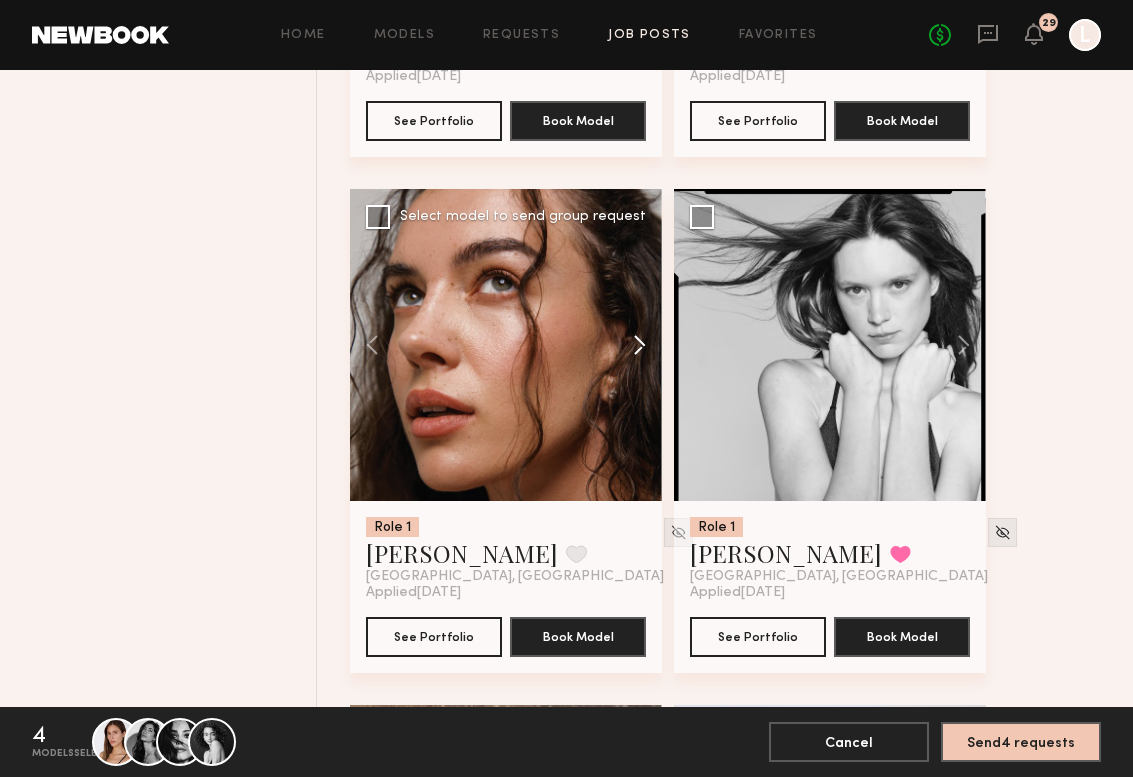 click 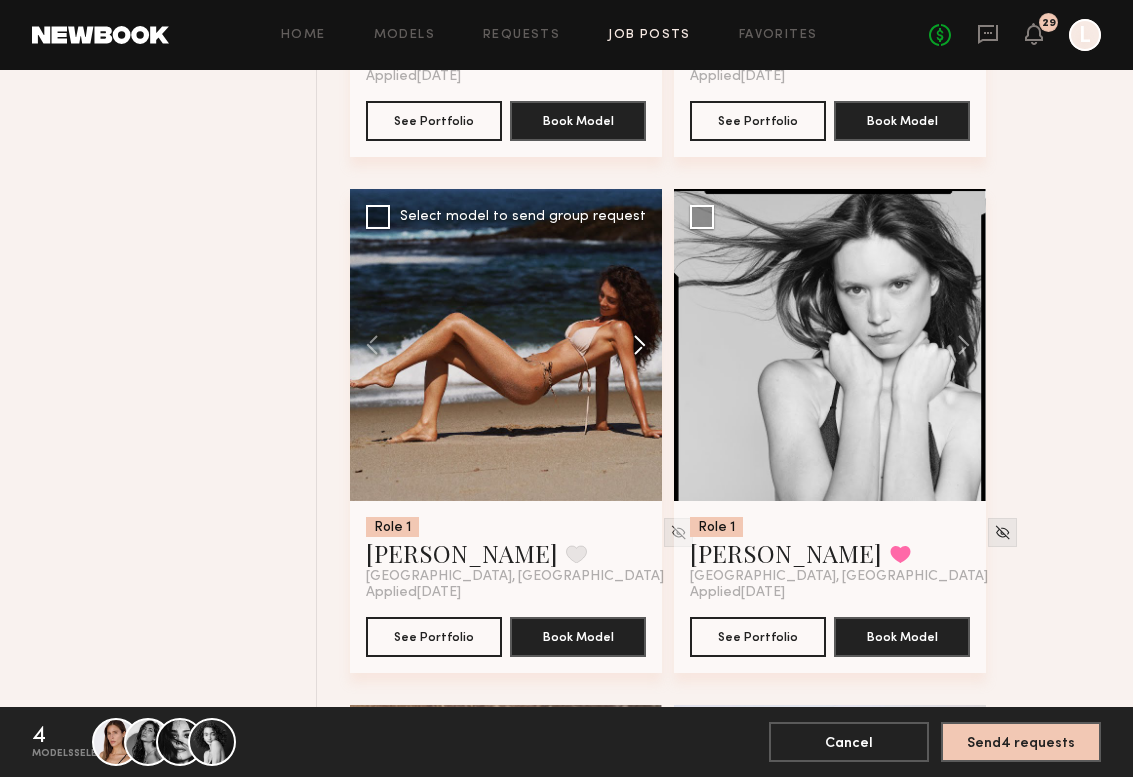 click 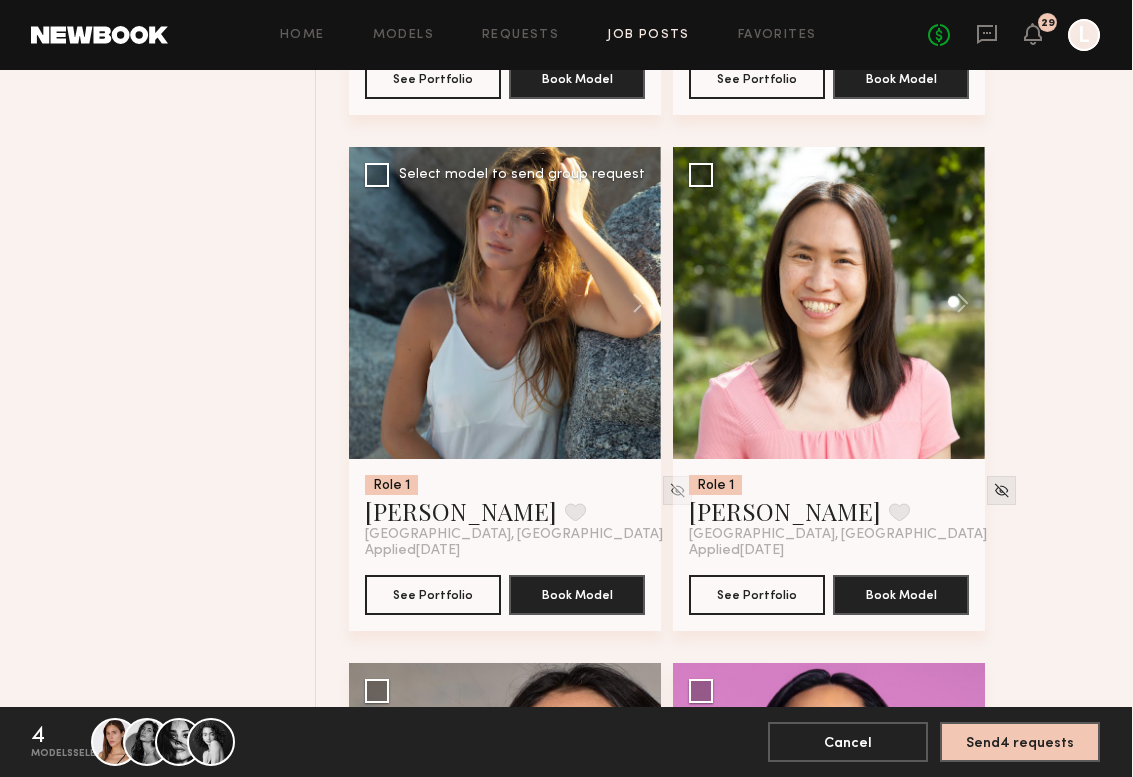 scroll, scrollTop: 39903, scrollLeft: 0, axis: vertical 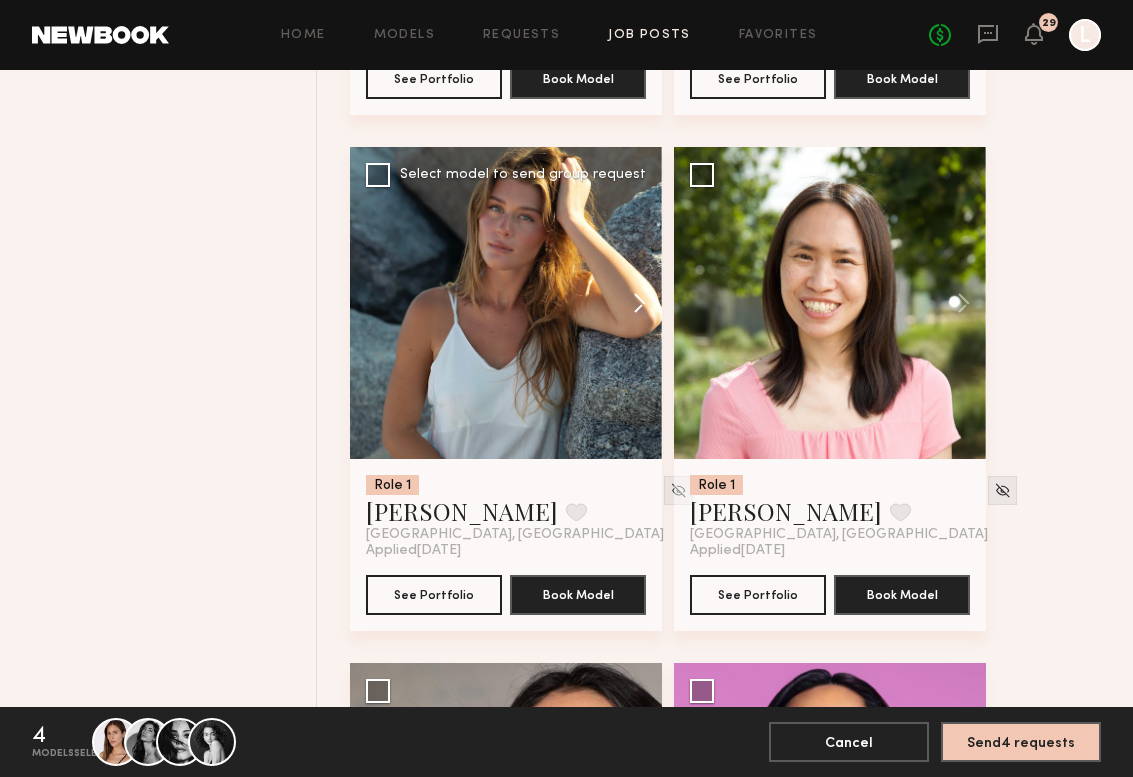 click 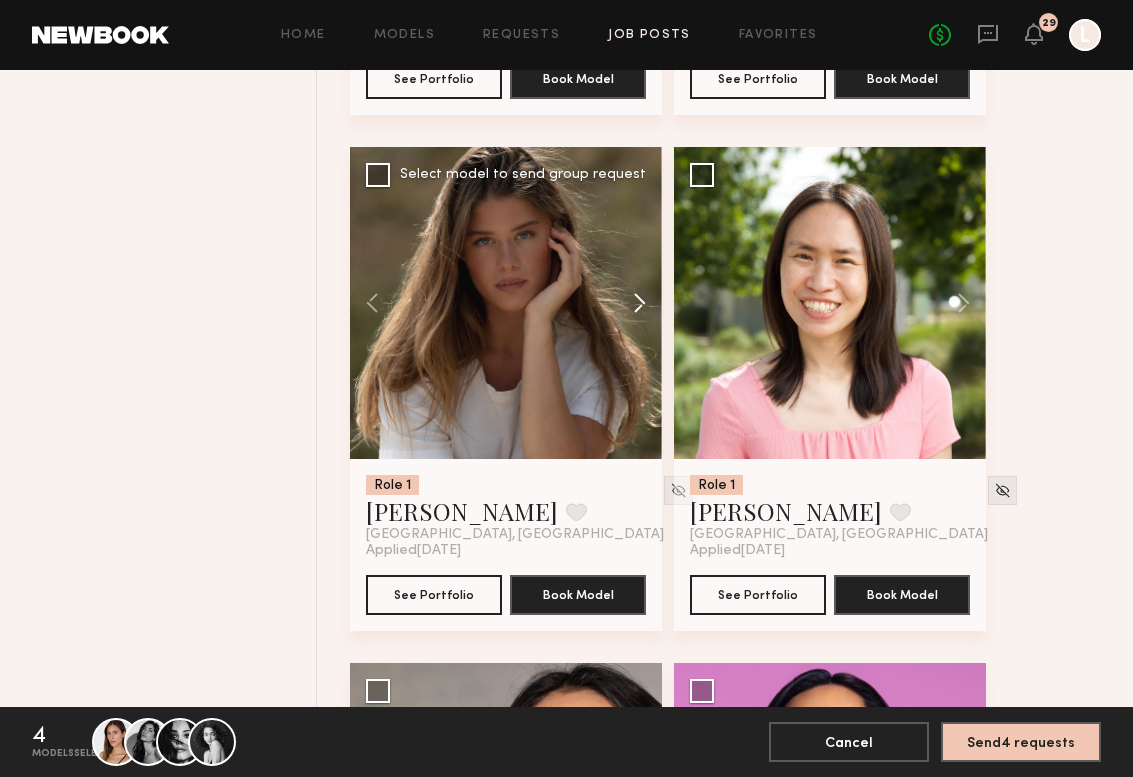 click 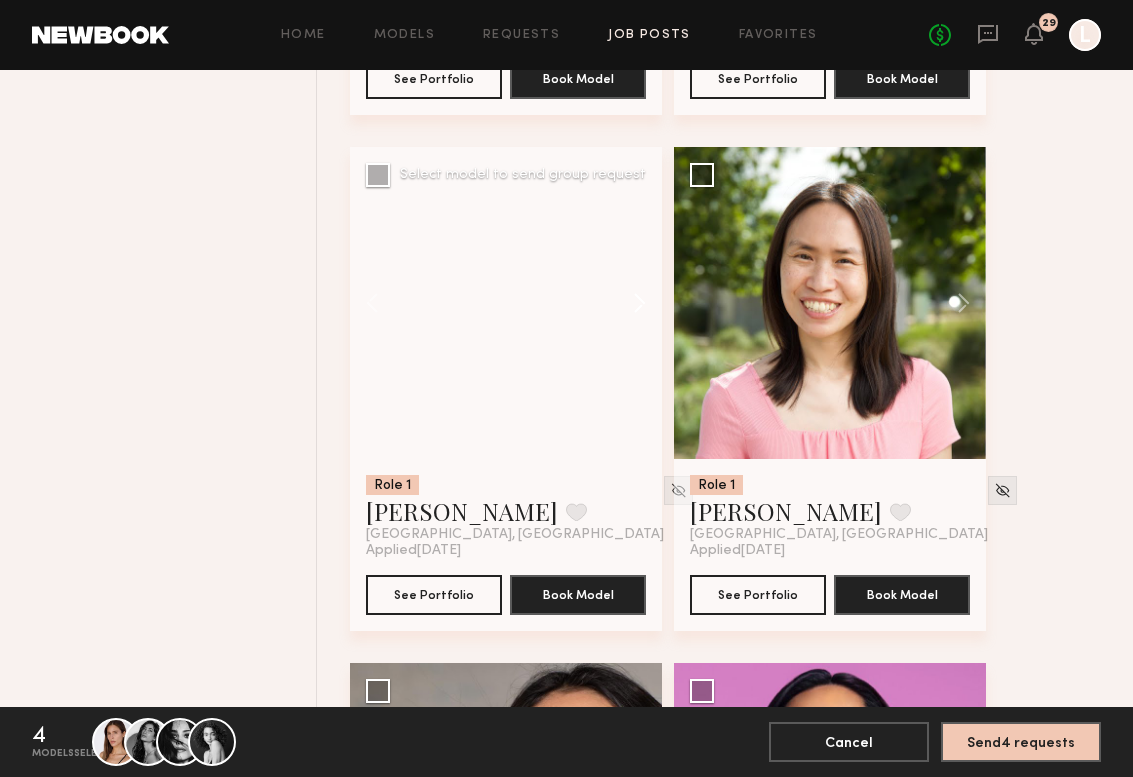 click 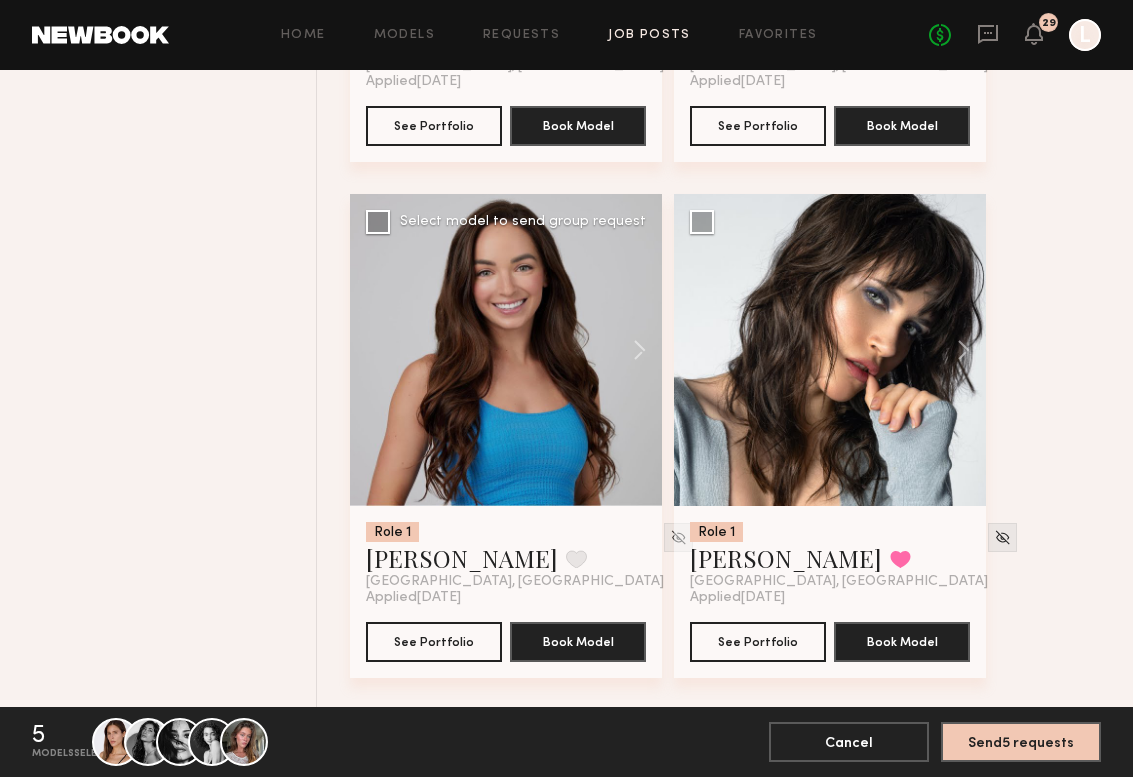 scroll, scrollTop: 40869, scrollLeft: 0, axis: vertical 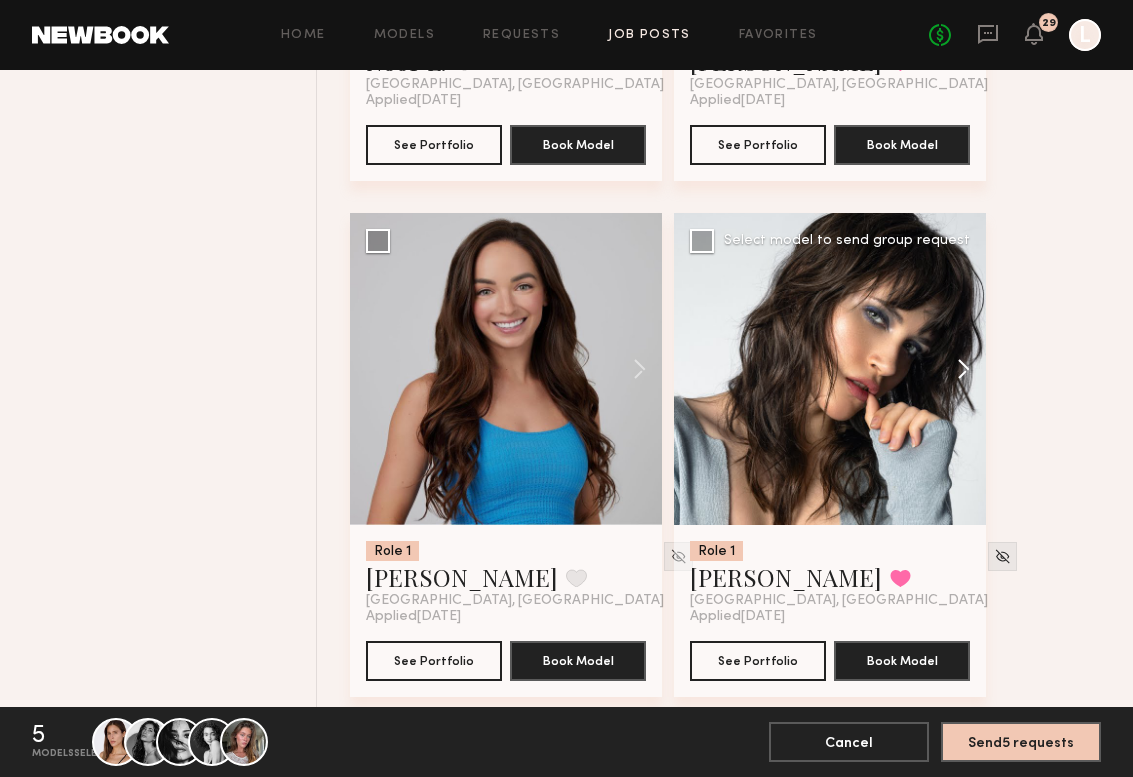 click 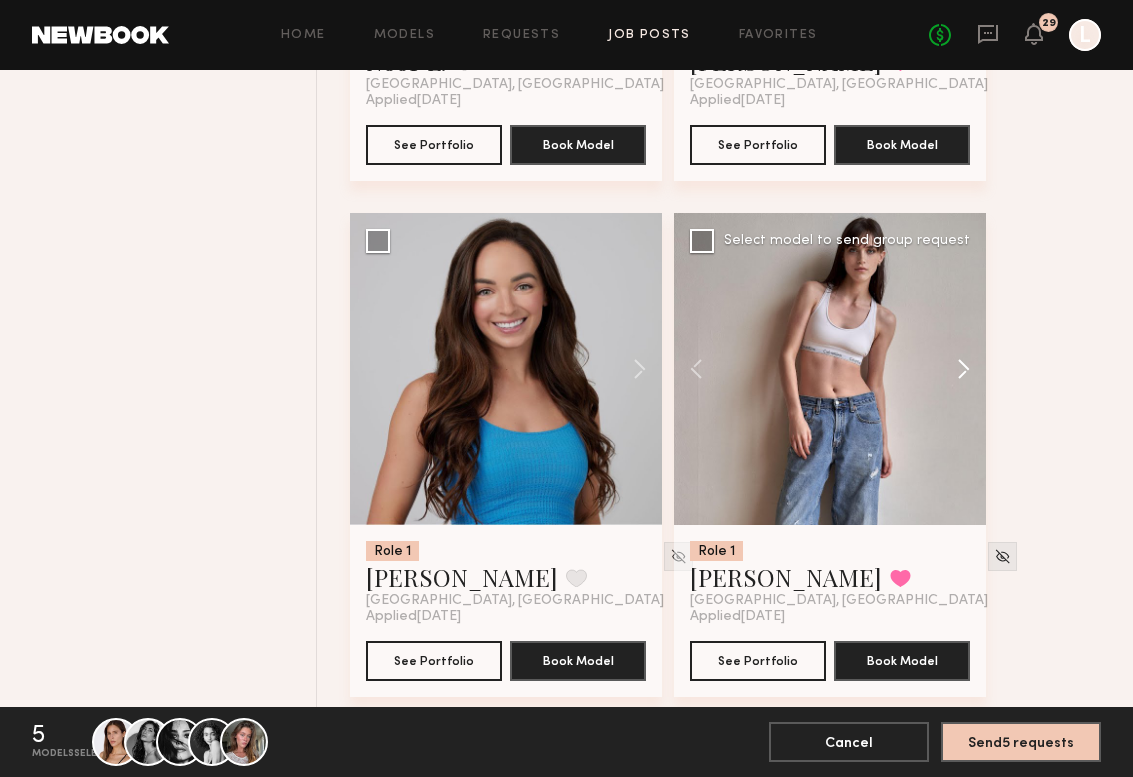 click 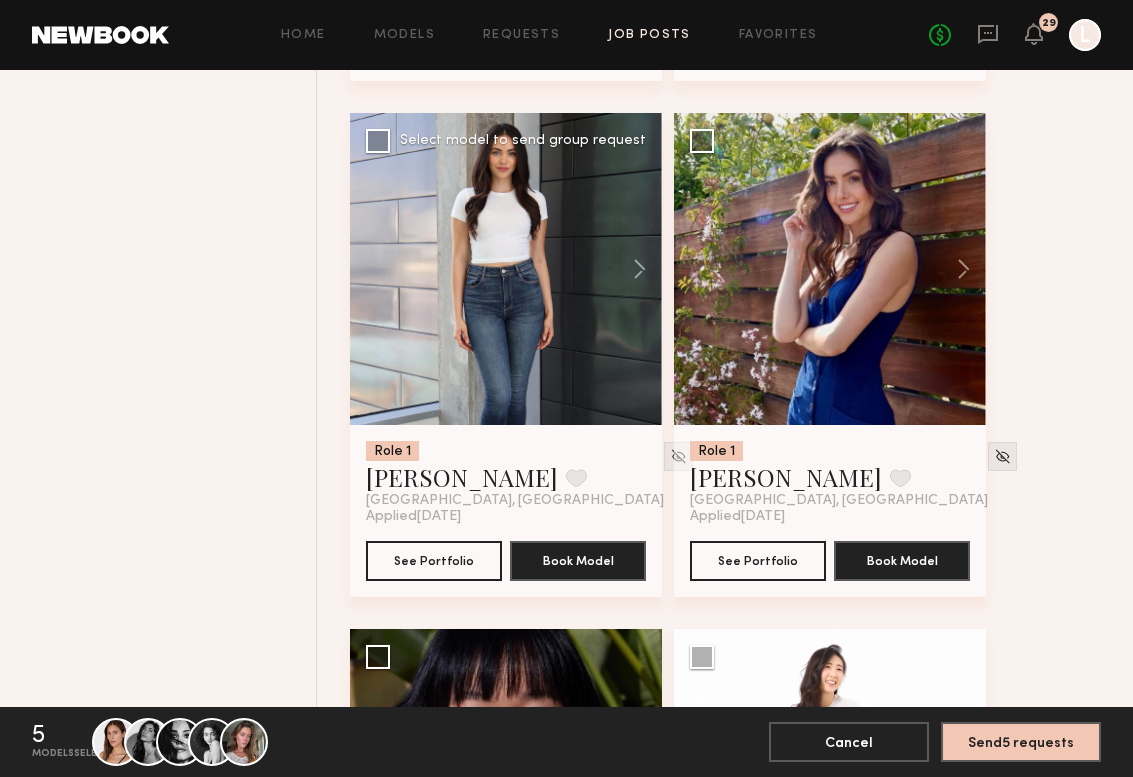 scroll, scrollTop: 42513, scrollLeft: 0, axis: vertical 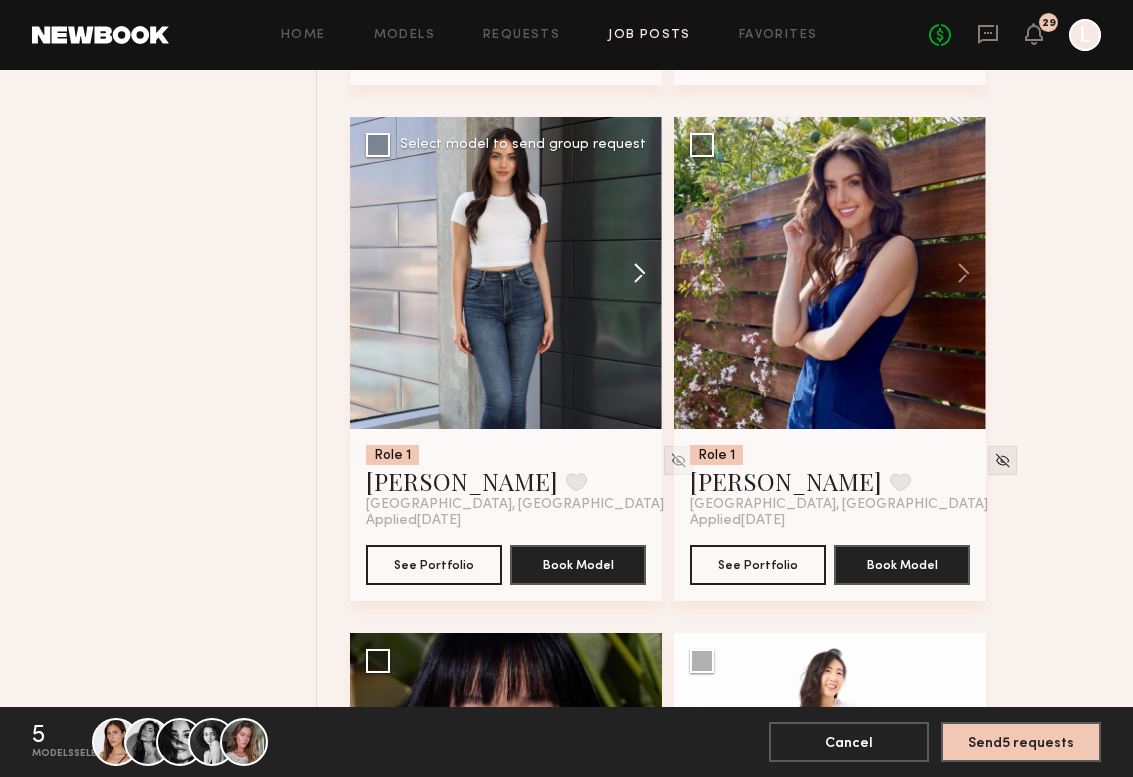 click 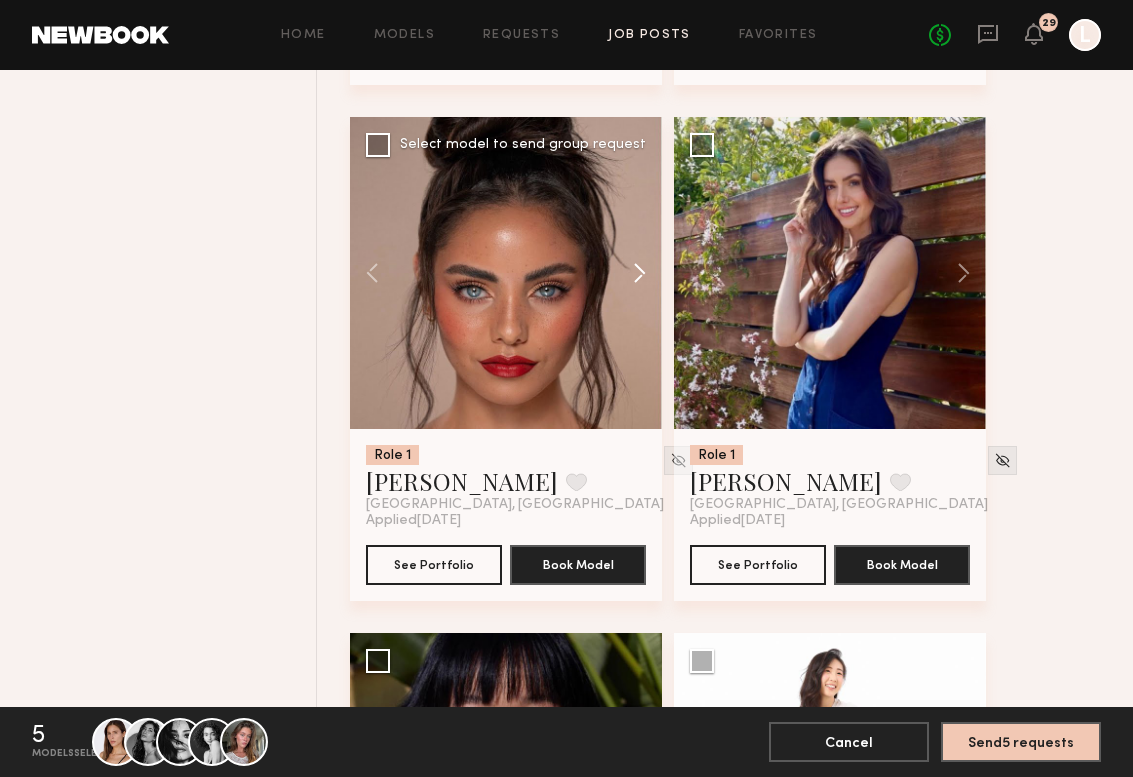 click 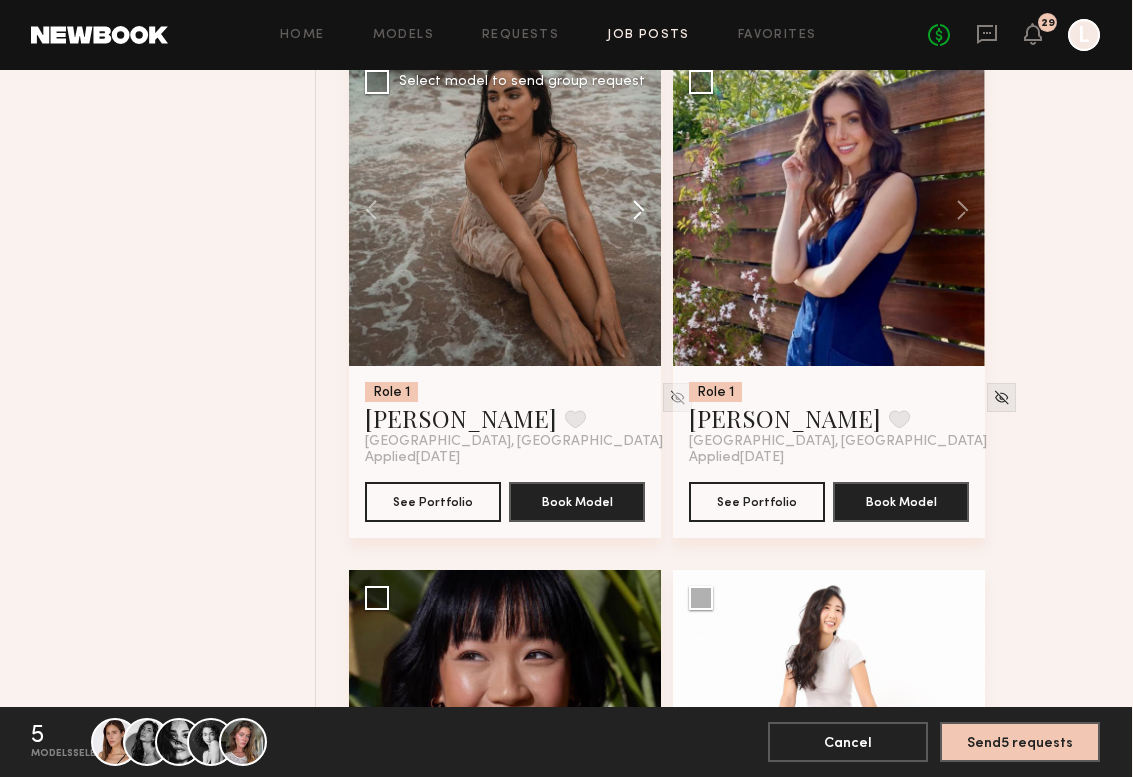 scroll, scrollTop: 42576, scrollLeft: 0, axis: vertical 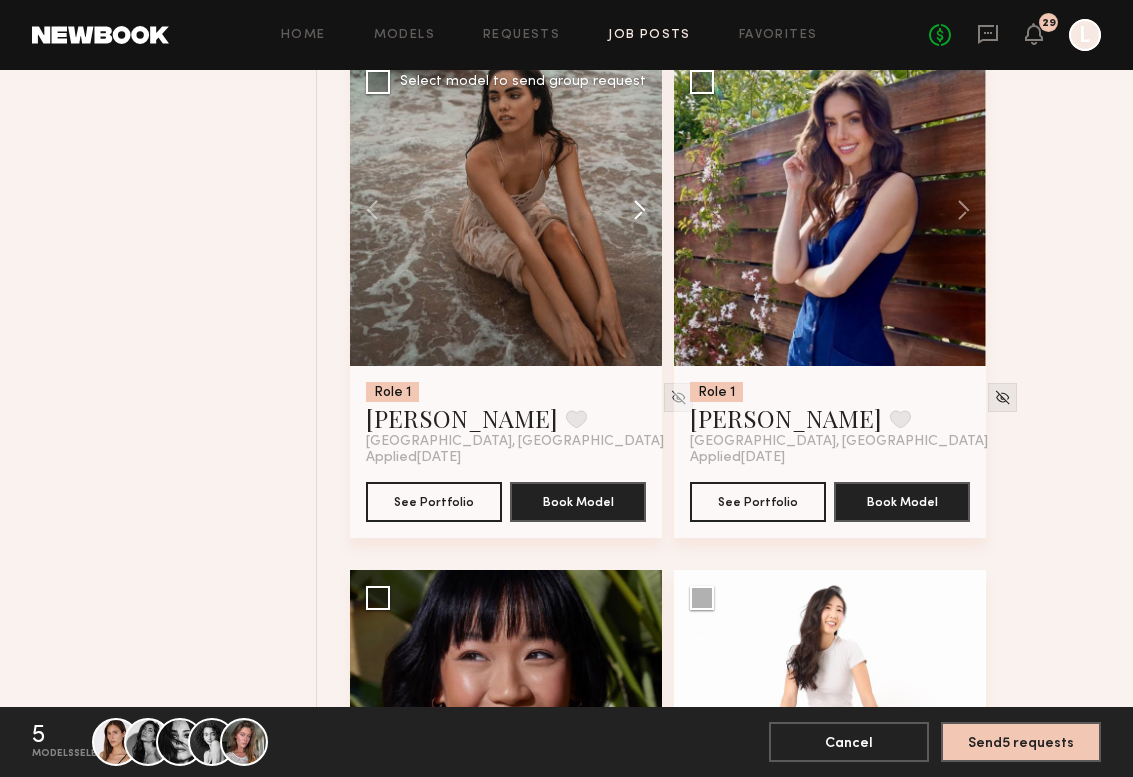 click 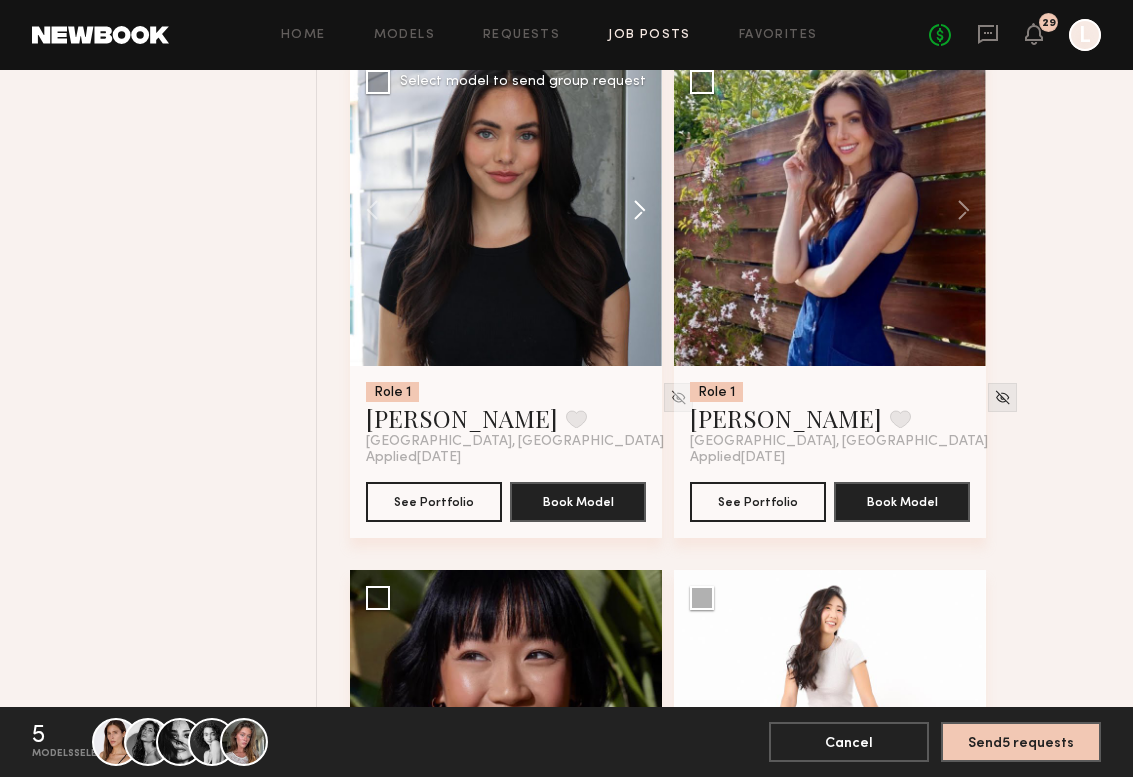 click 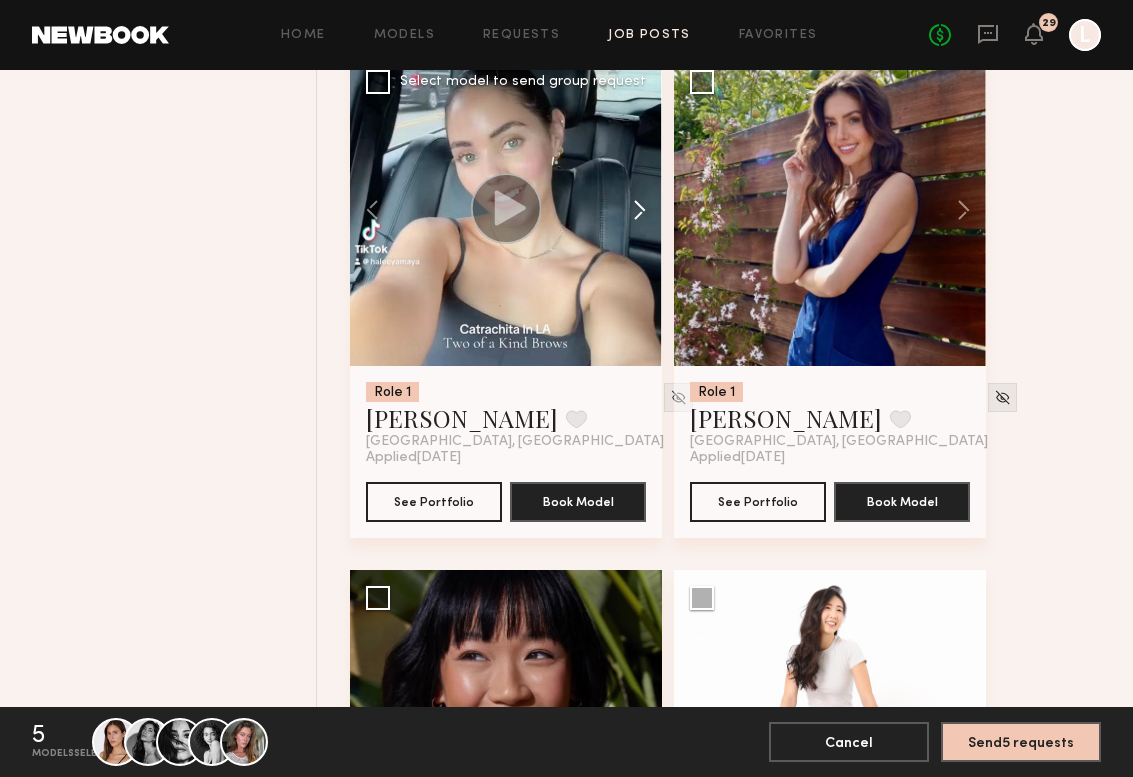 click 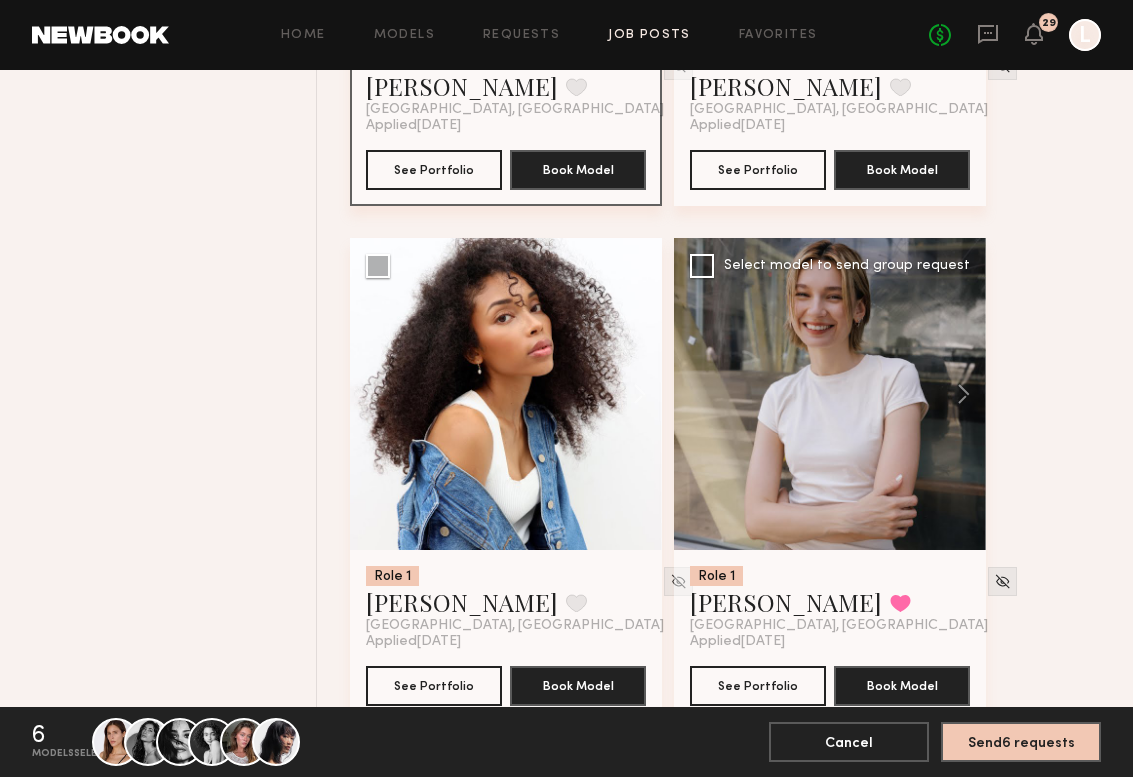 scroll, scrollTop: 43443, scrollLeft: 0, axis: vertical 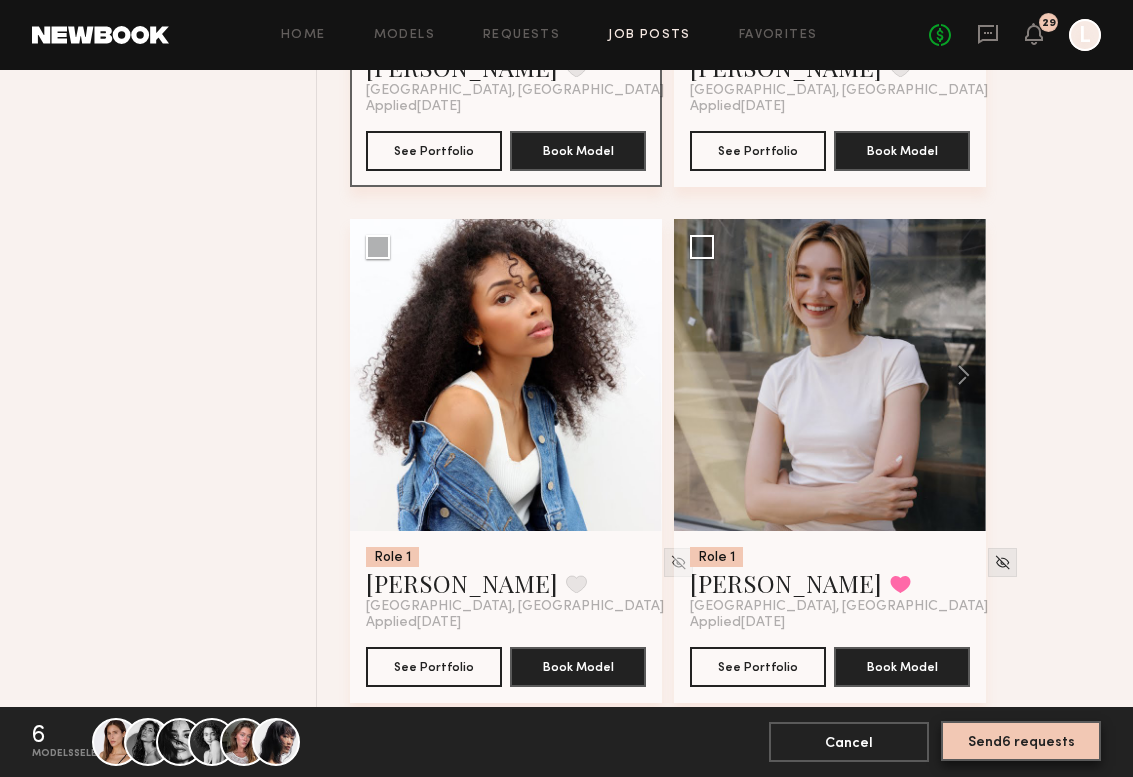 click on "Send  6   requests" 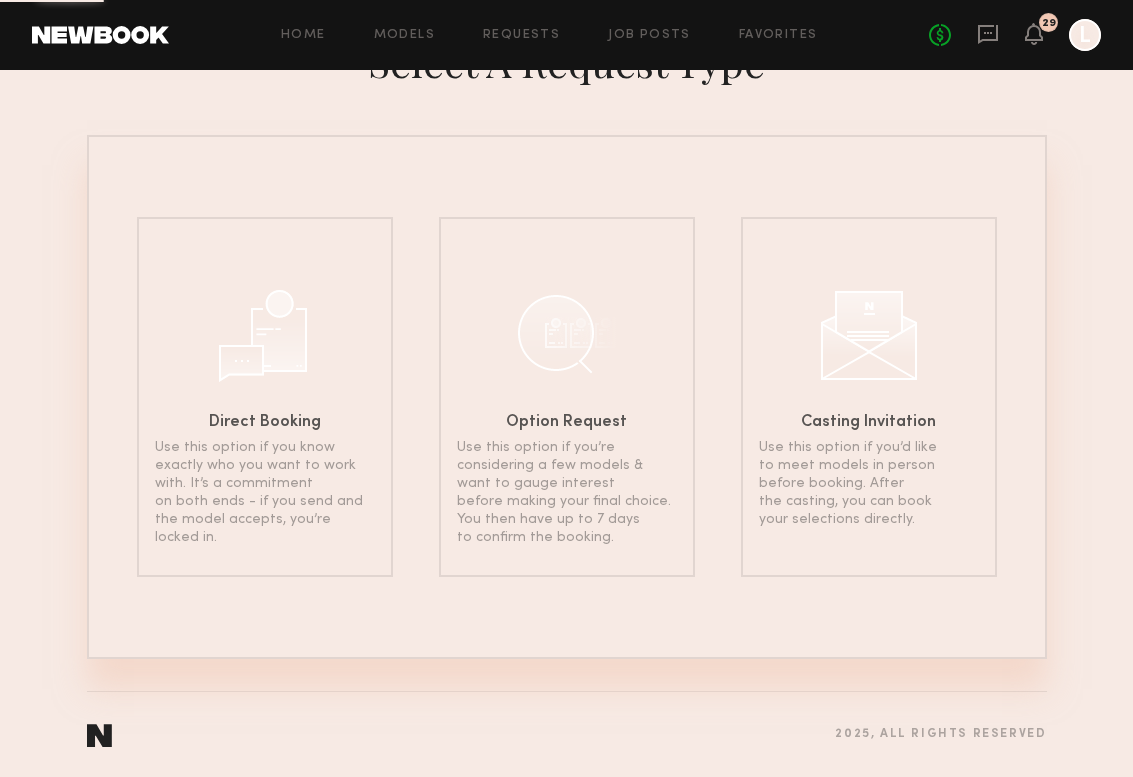 scroll, scrollTop: 0, scrollLeft: 0, axis: both 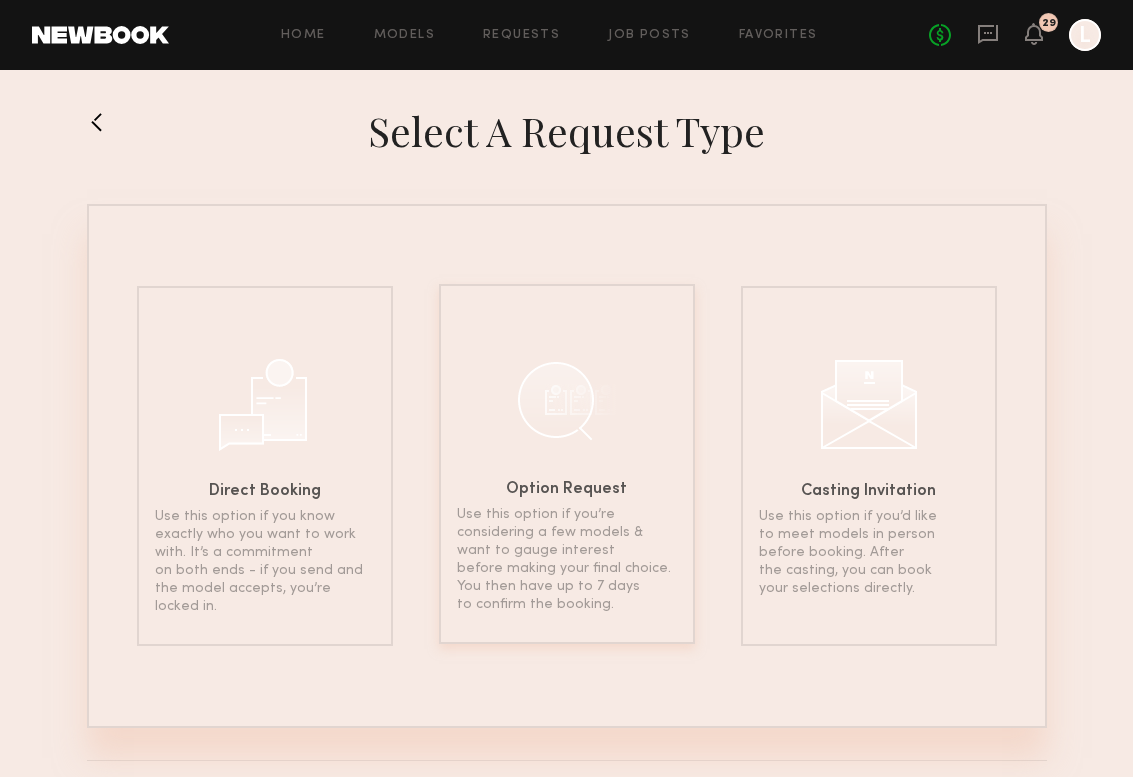 click 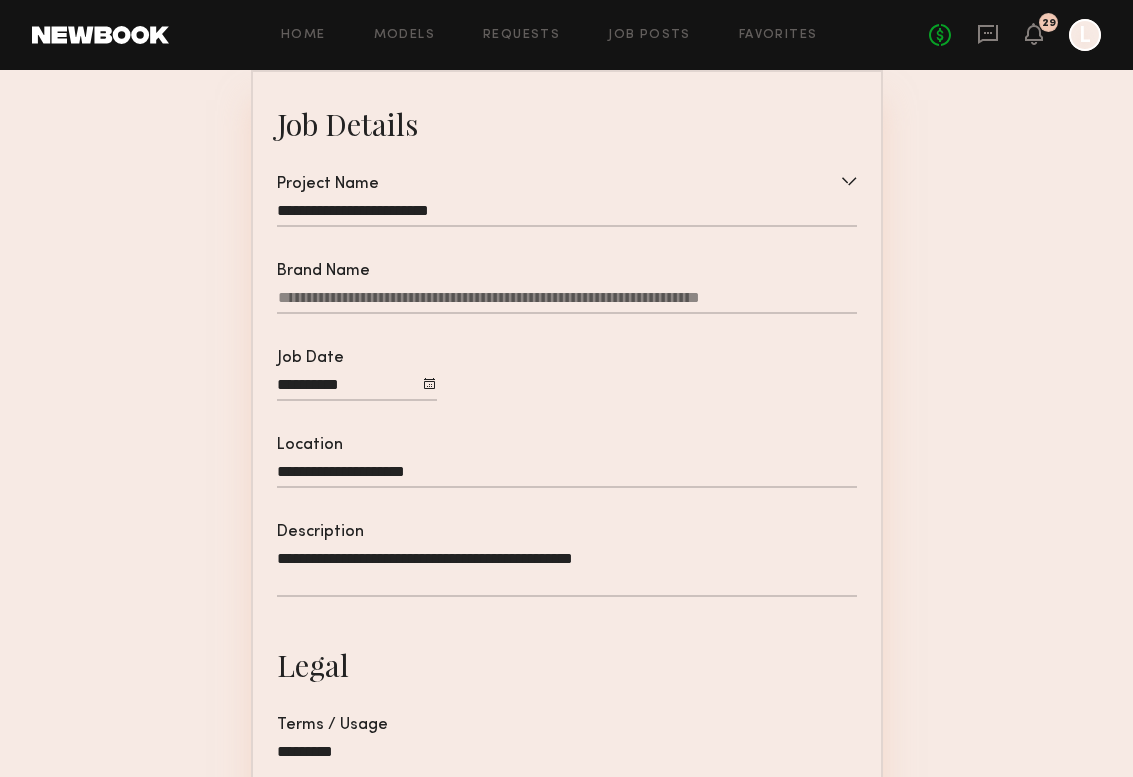 scroll, scrollTop: 162, scrollLeft: 0, axis: vertical 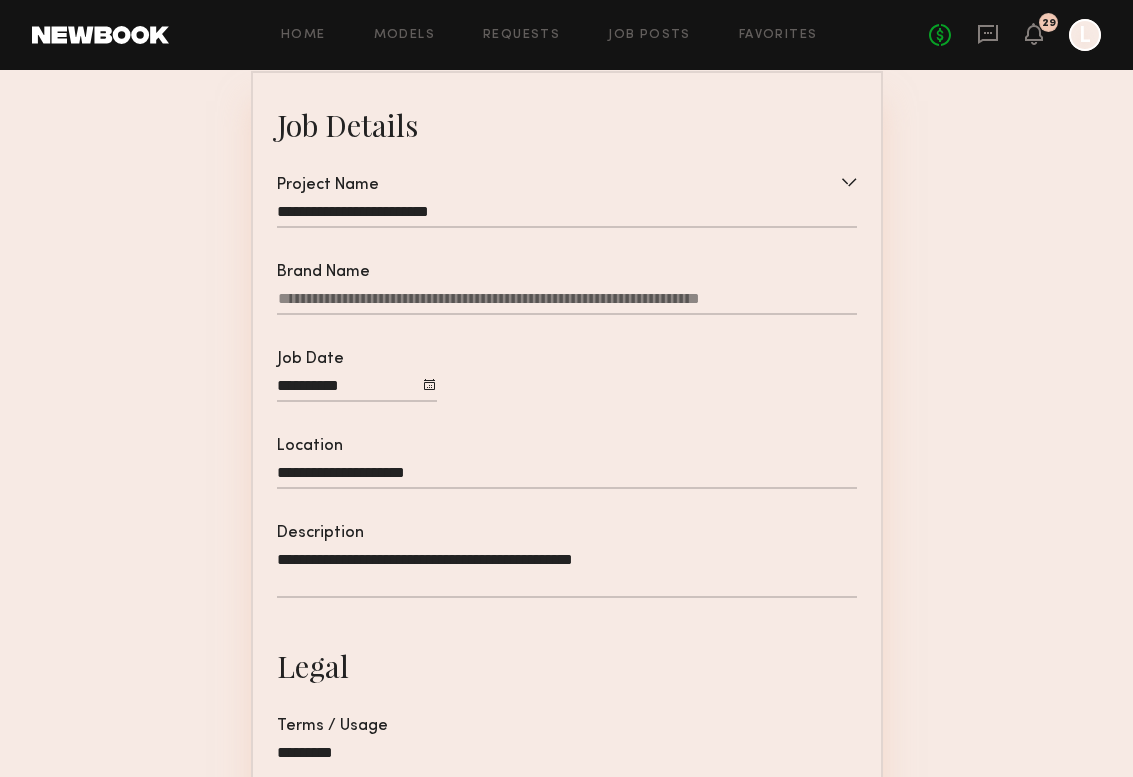 click on "**********" 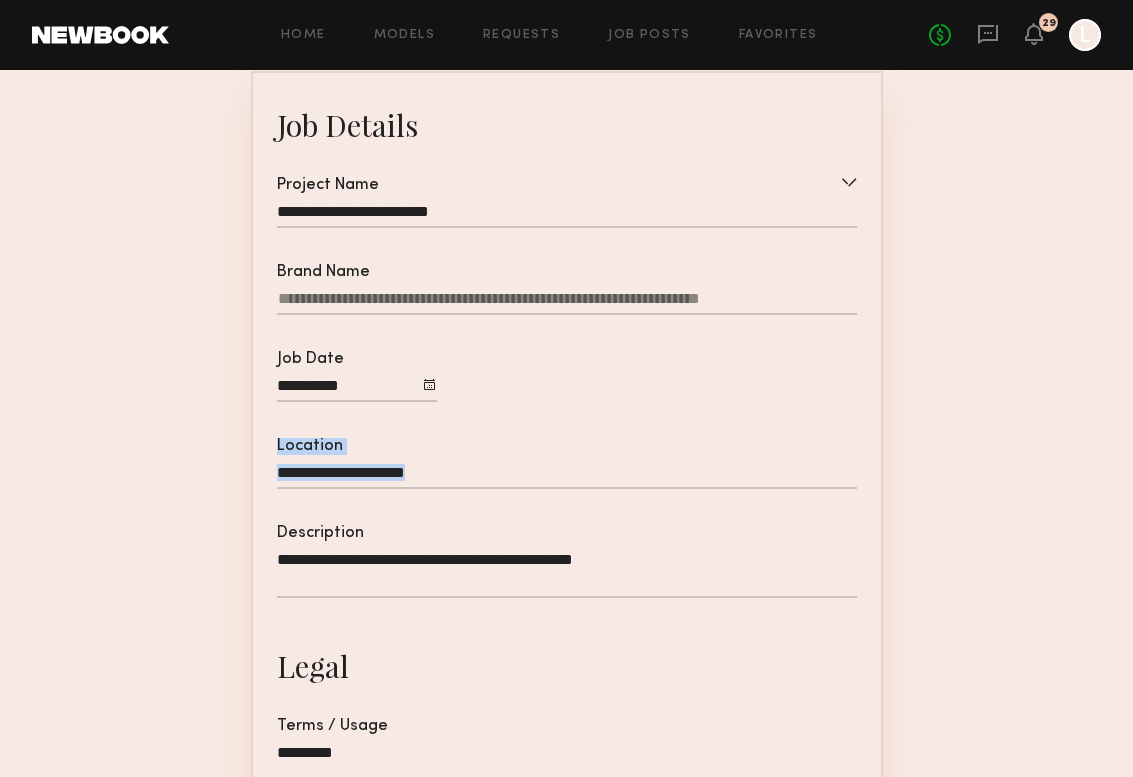click on "**********" 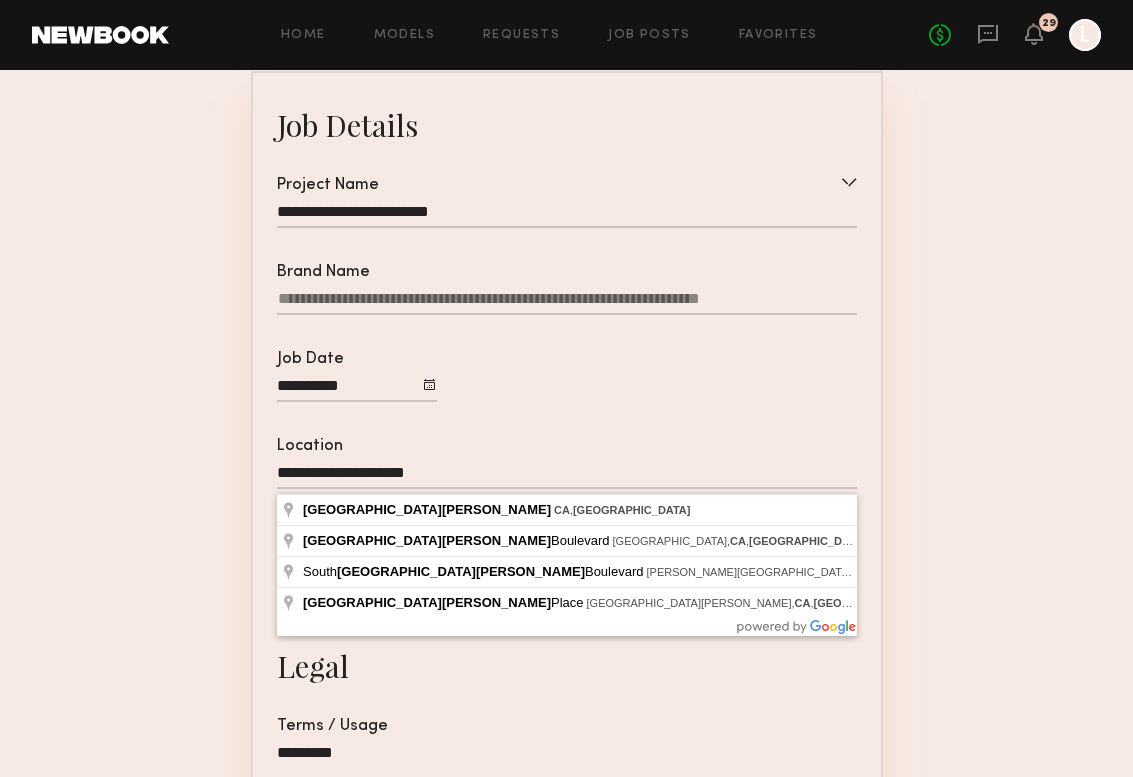 click on "**********" 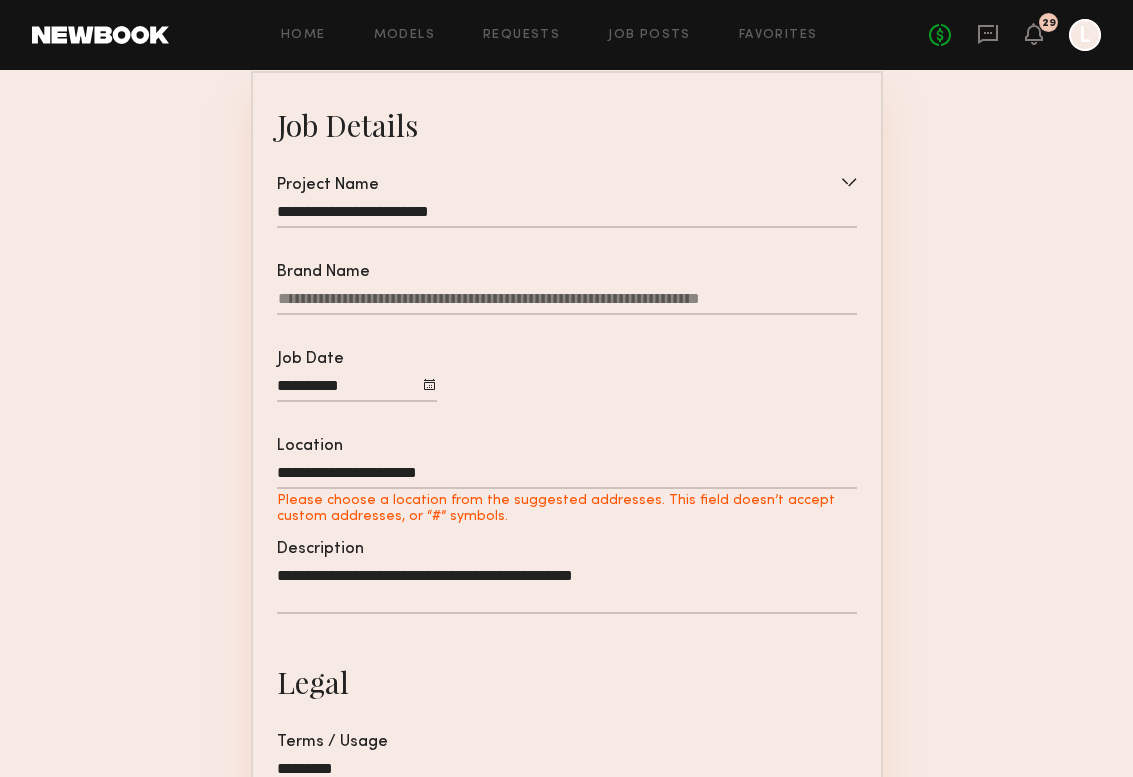 type on "**********" 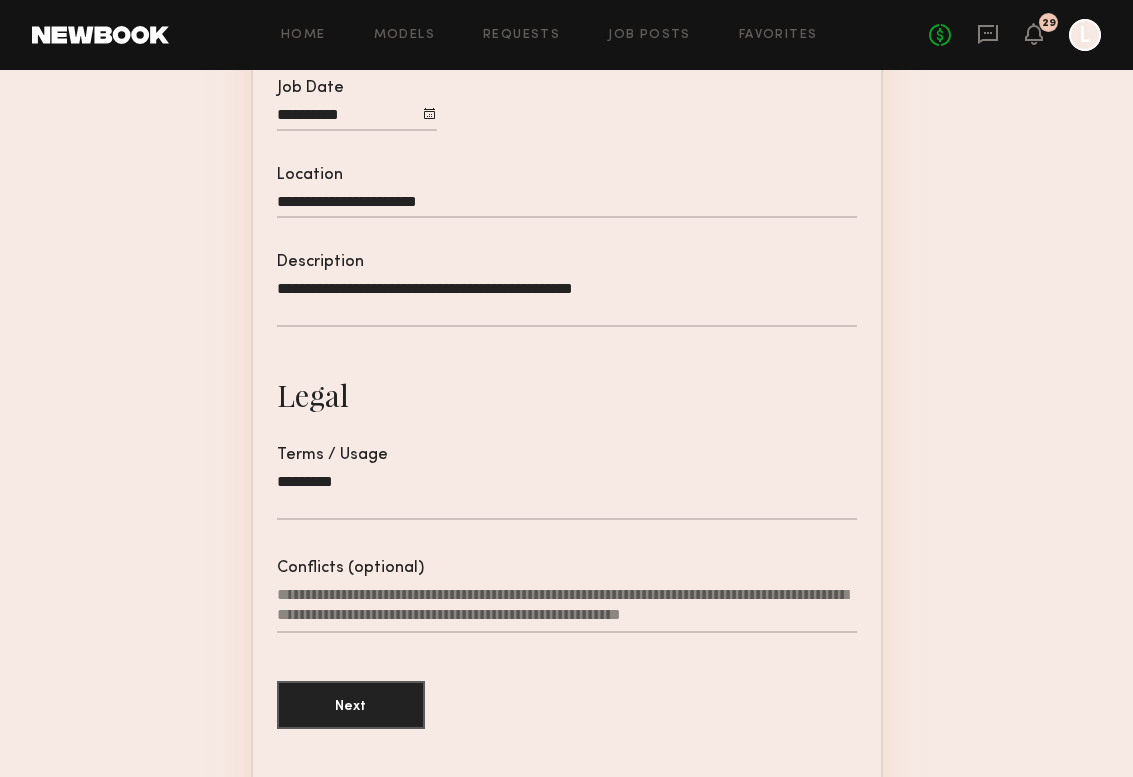 scroll, scrollTop: 508, scrollLeft: 0, axis: vertical 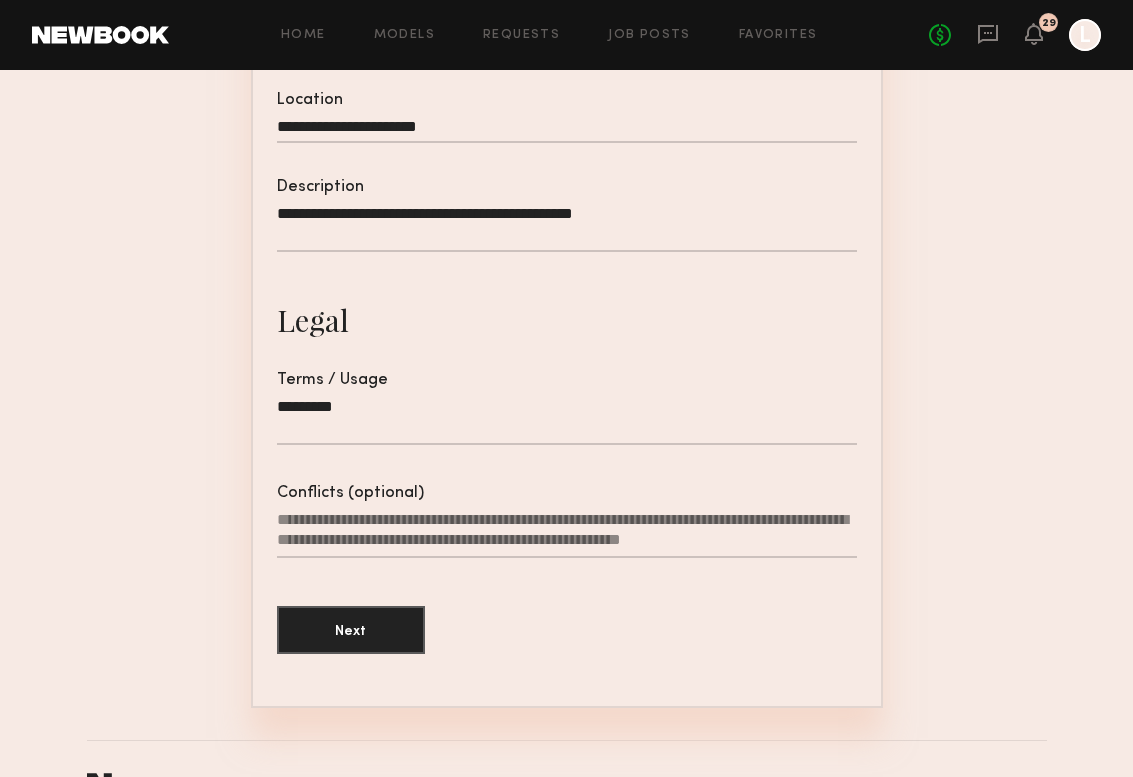 click on "Next" 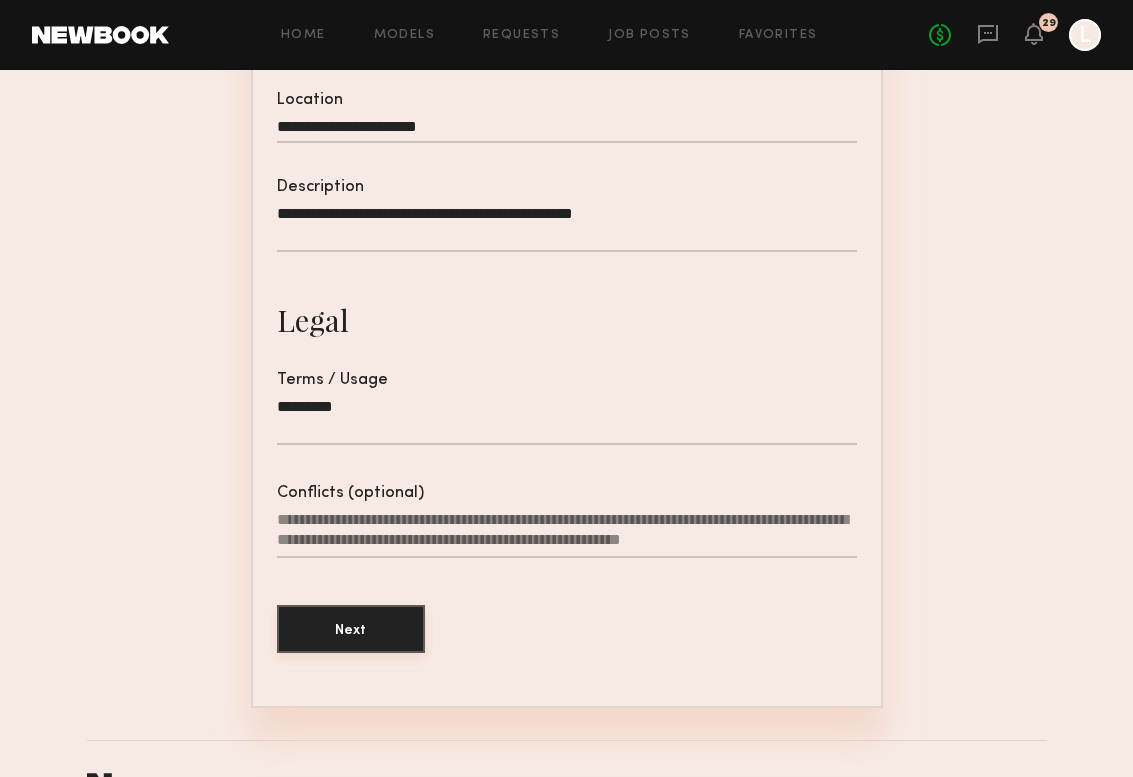 click on "Next" 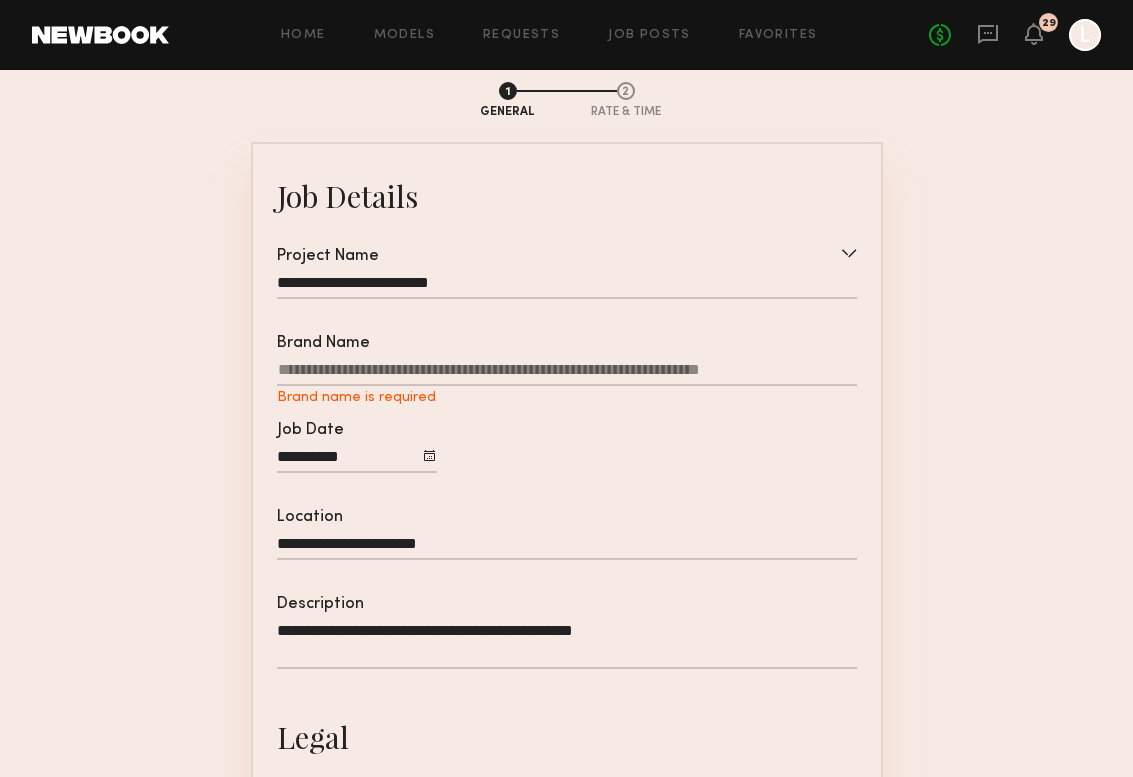 scroll, scrollTop: 30, scrollLeft: 0, axis: vertical 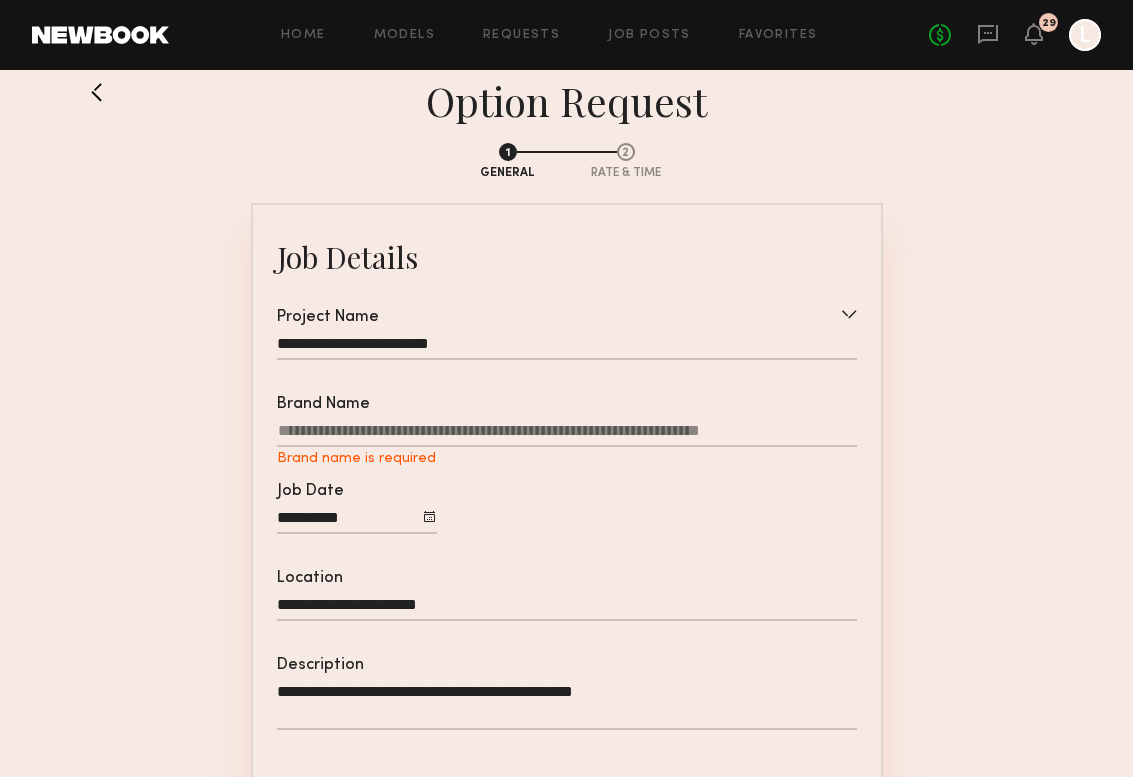 click on "Brand Name Brand name is required" 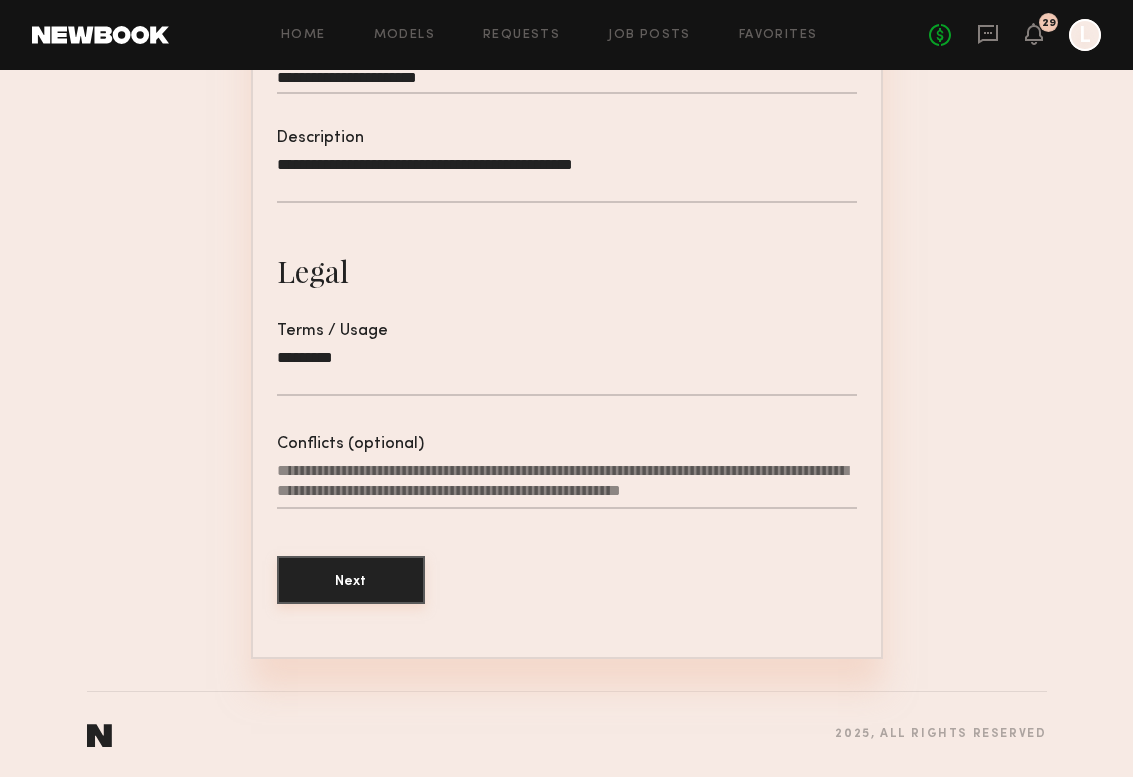 type on "**********" 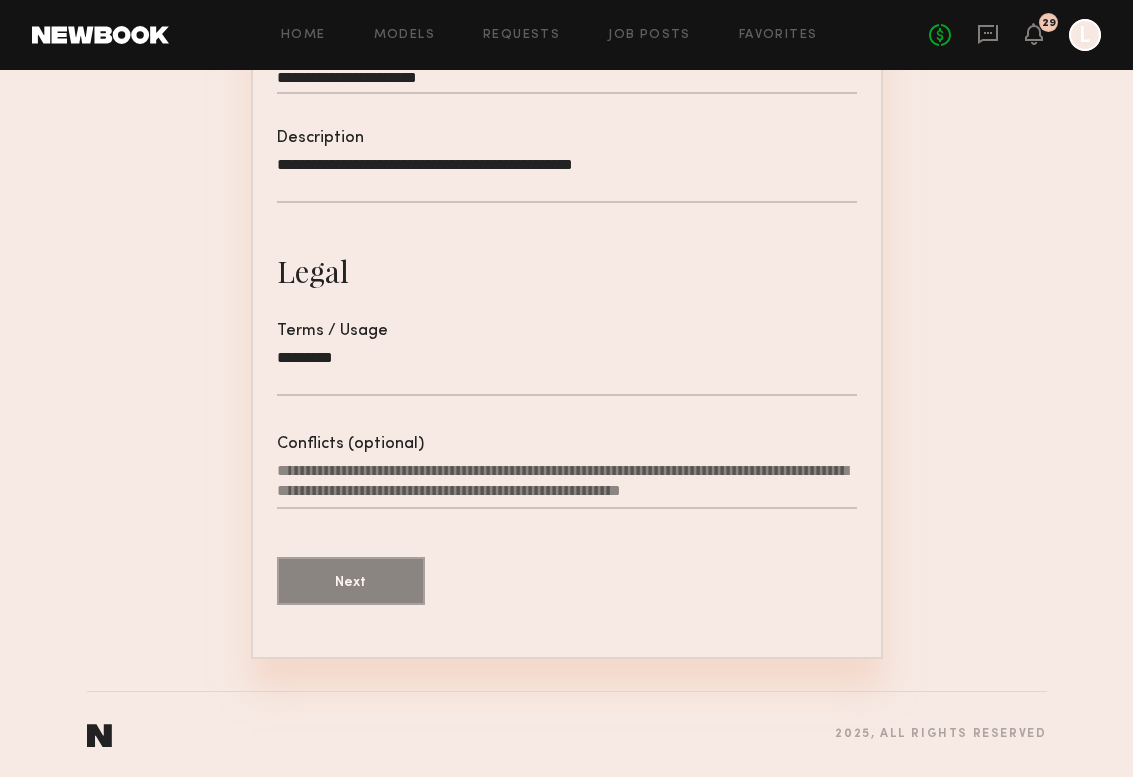 scroll, scrollTop: 561, scrollLeft: 0, axis: vertical 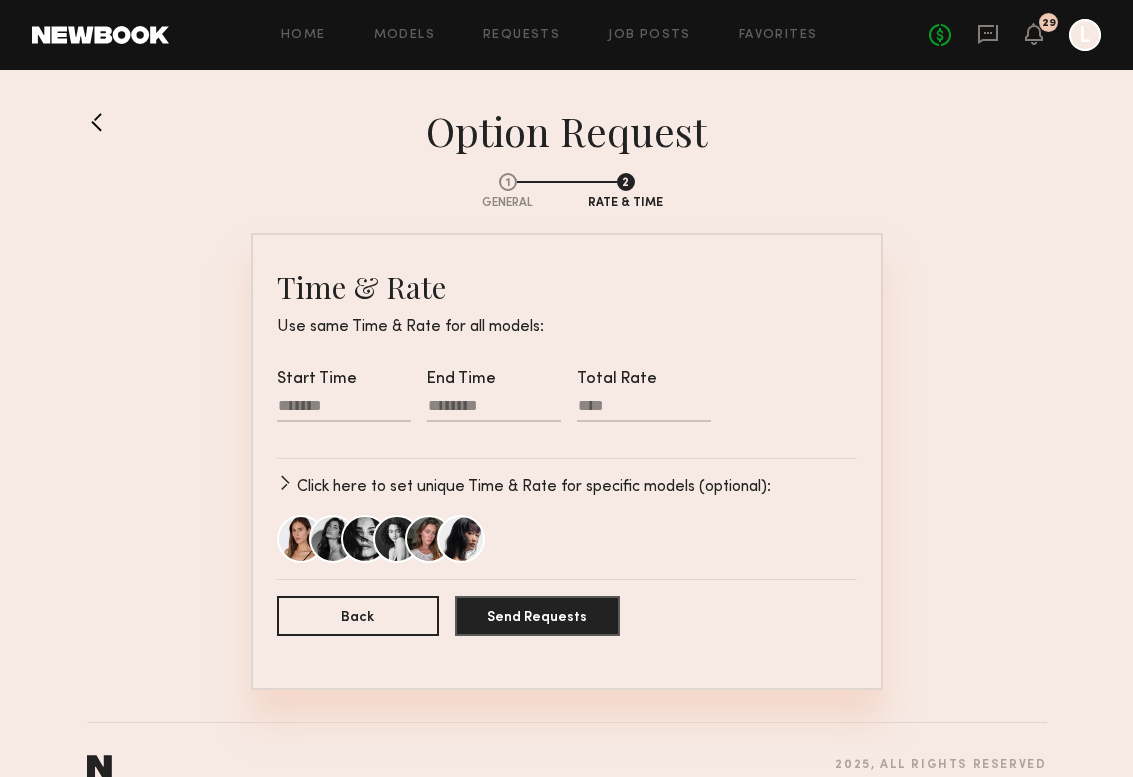 click 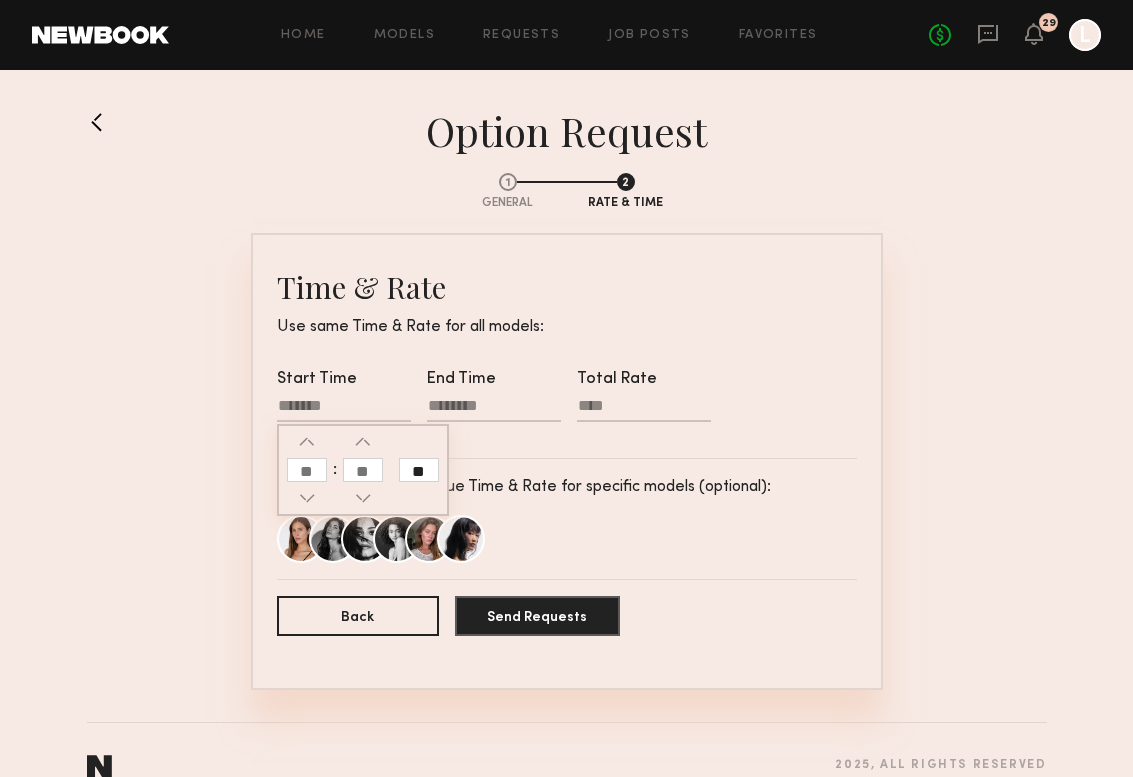 click 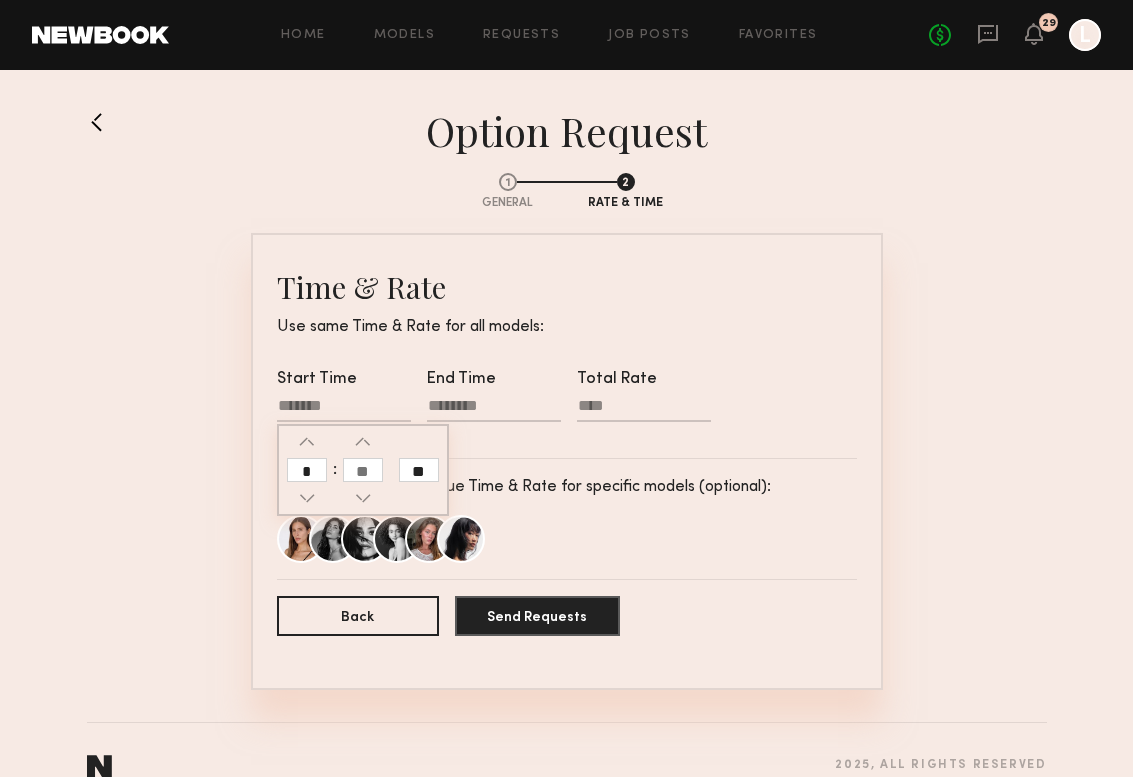 type on "*" 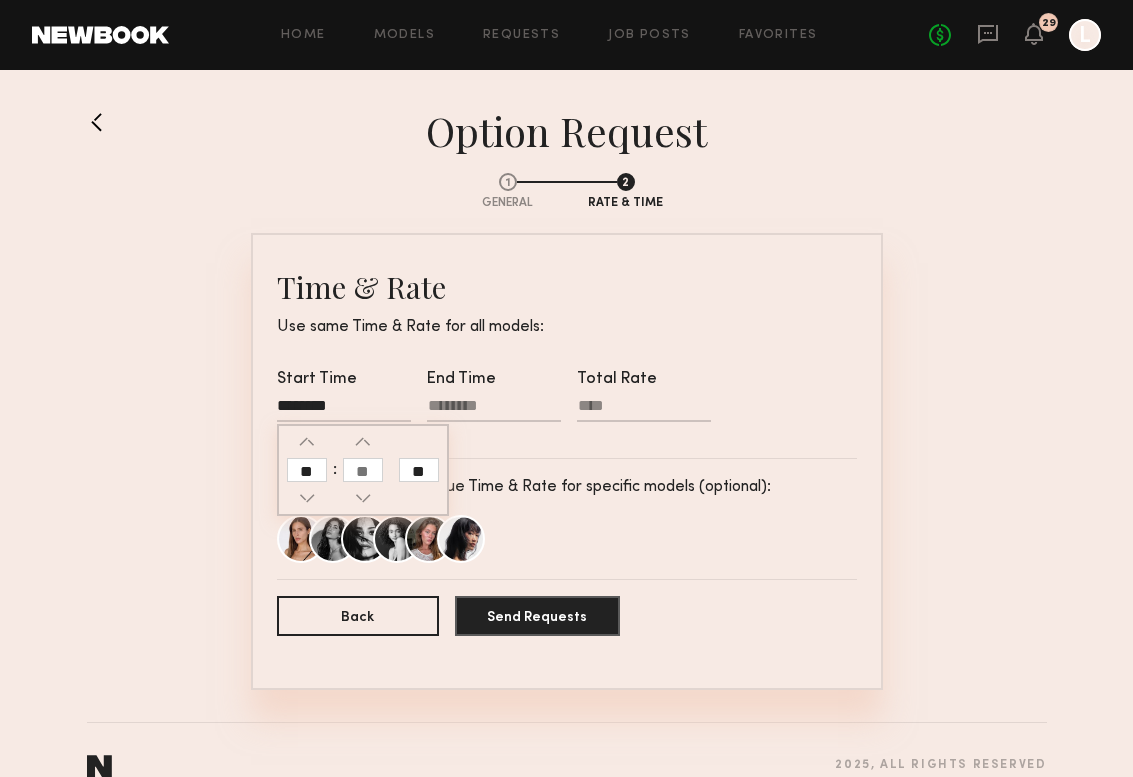 click 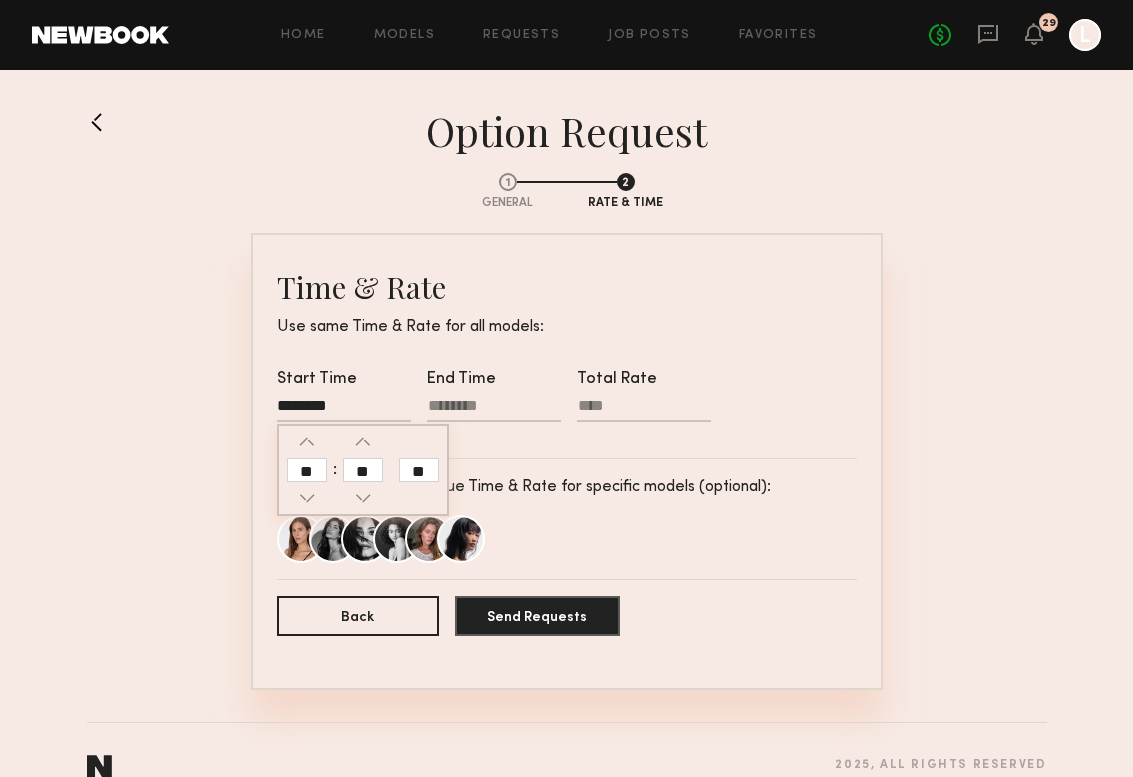 click on "**" 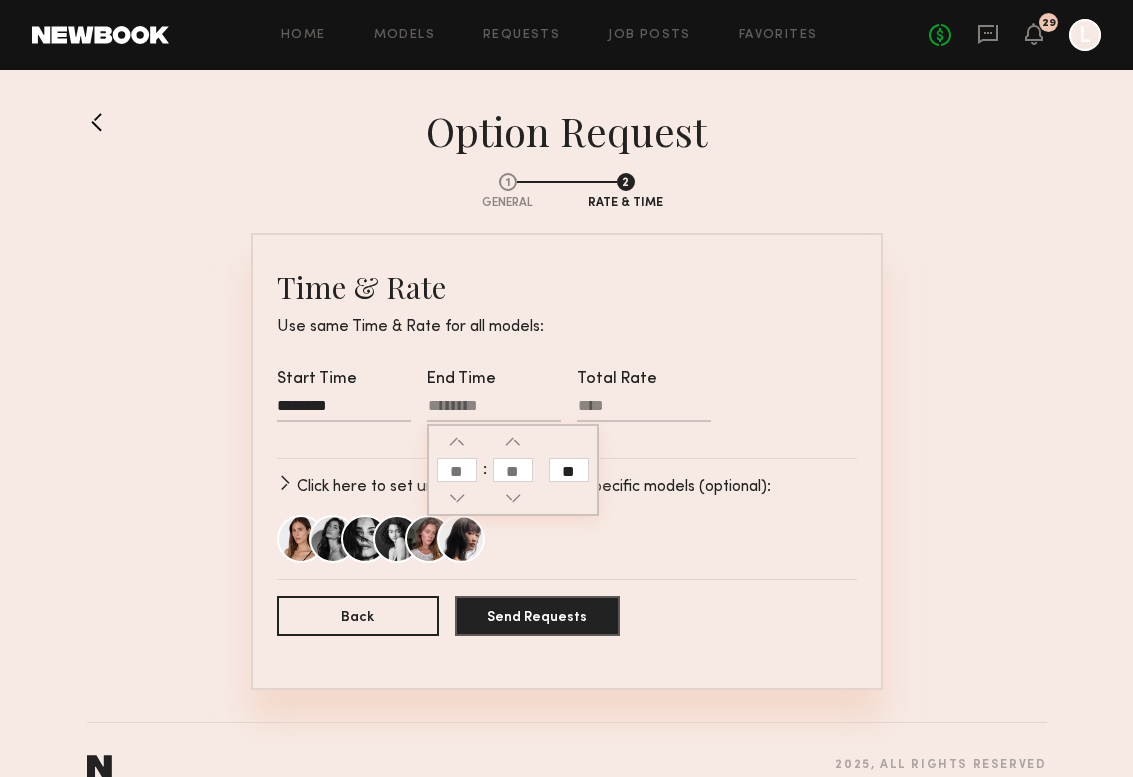 click 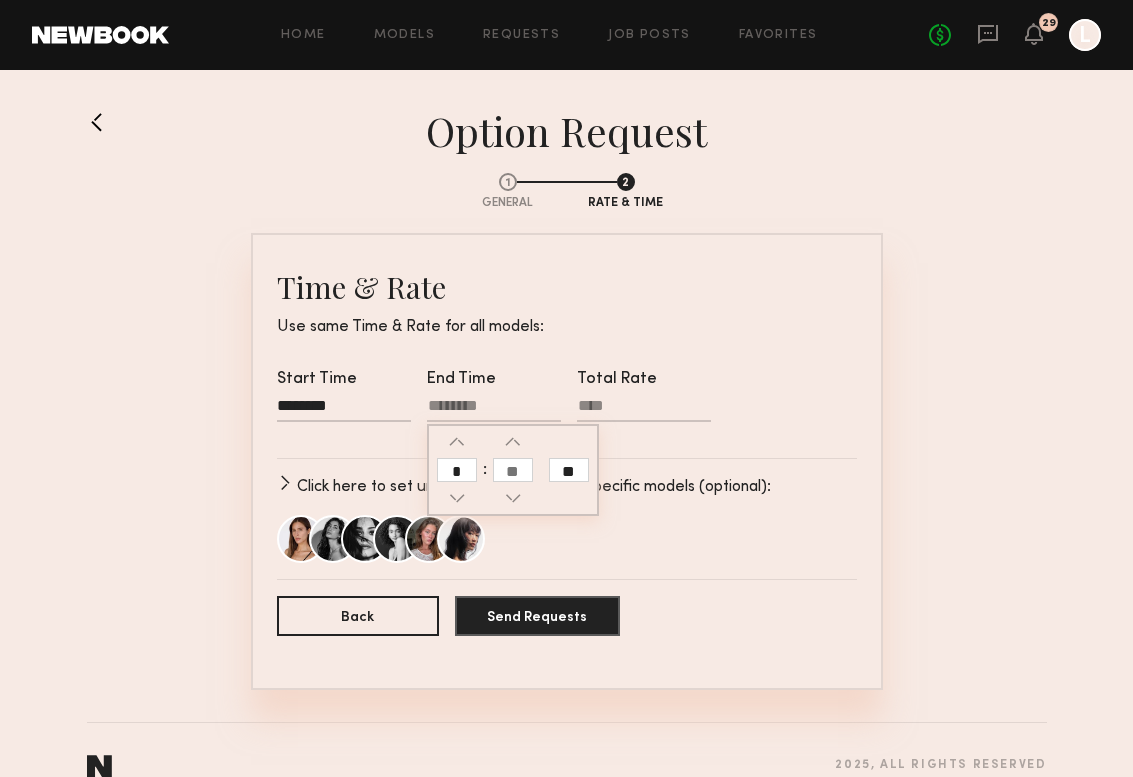 type on "*" 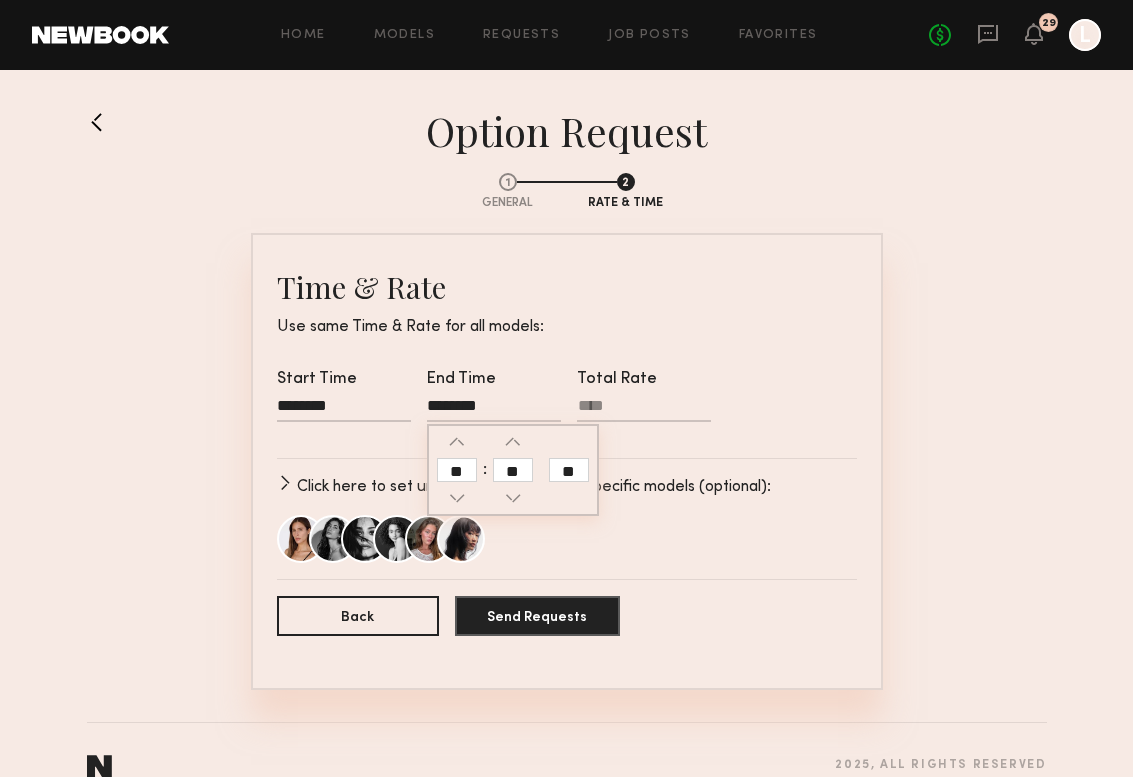 click 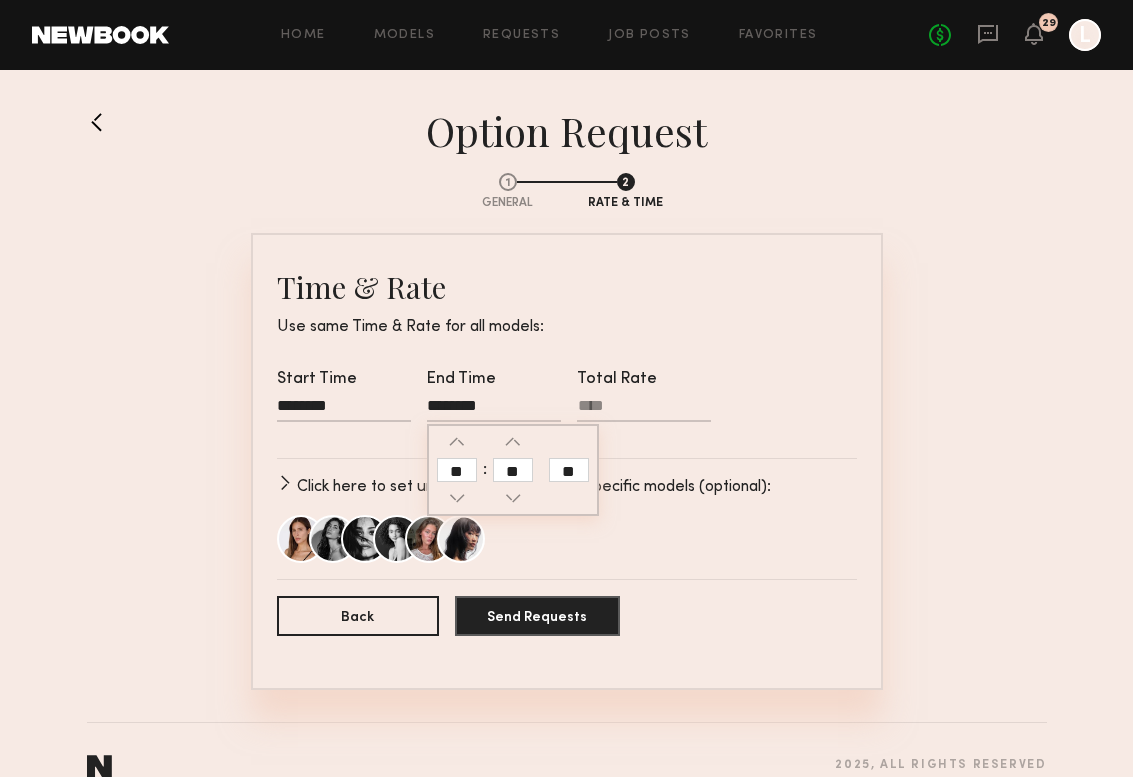 type on "**" 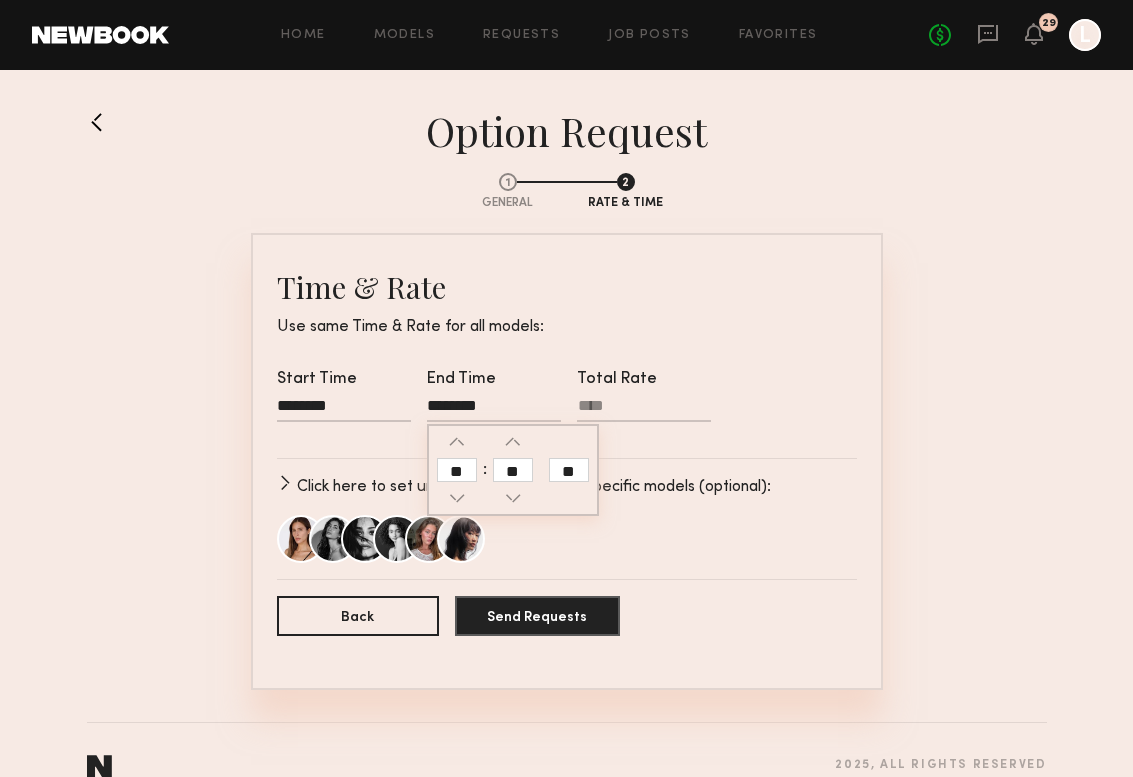click on "**" 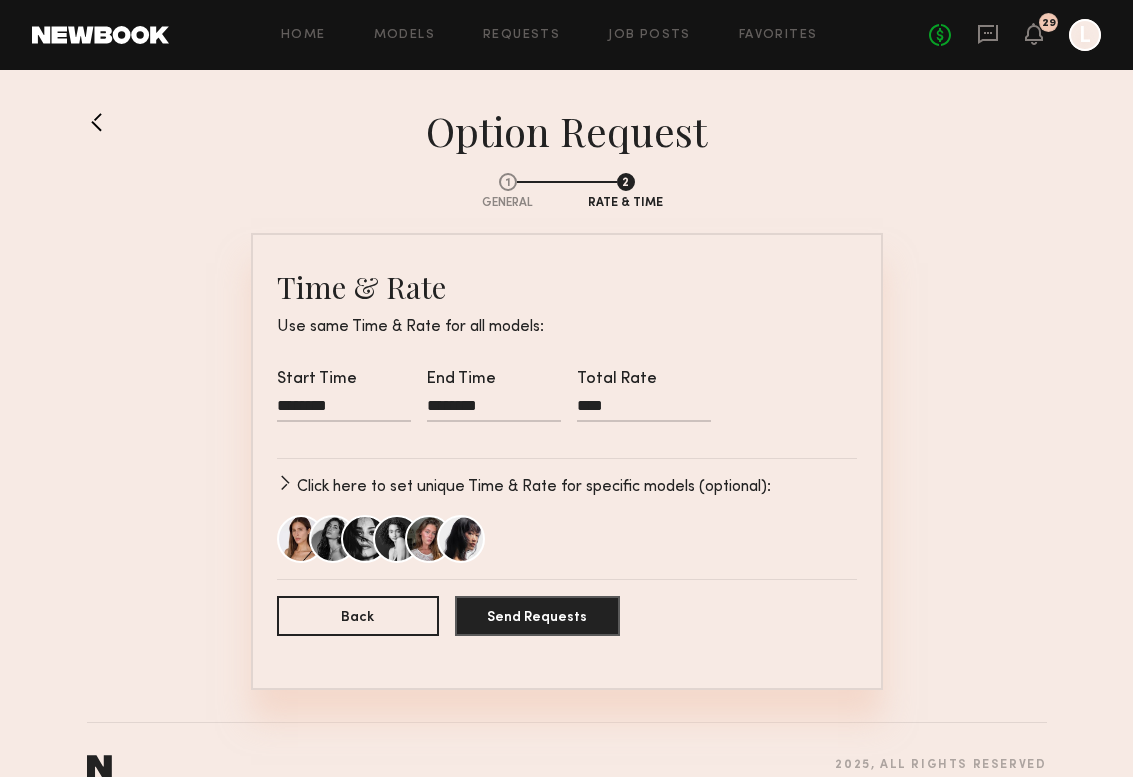 type on "****" 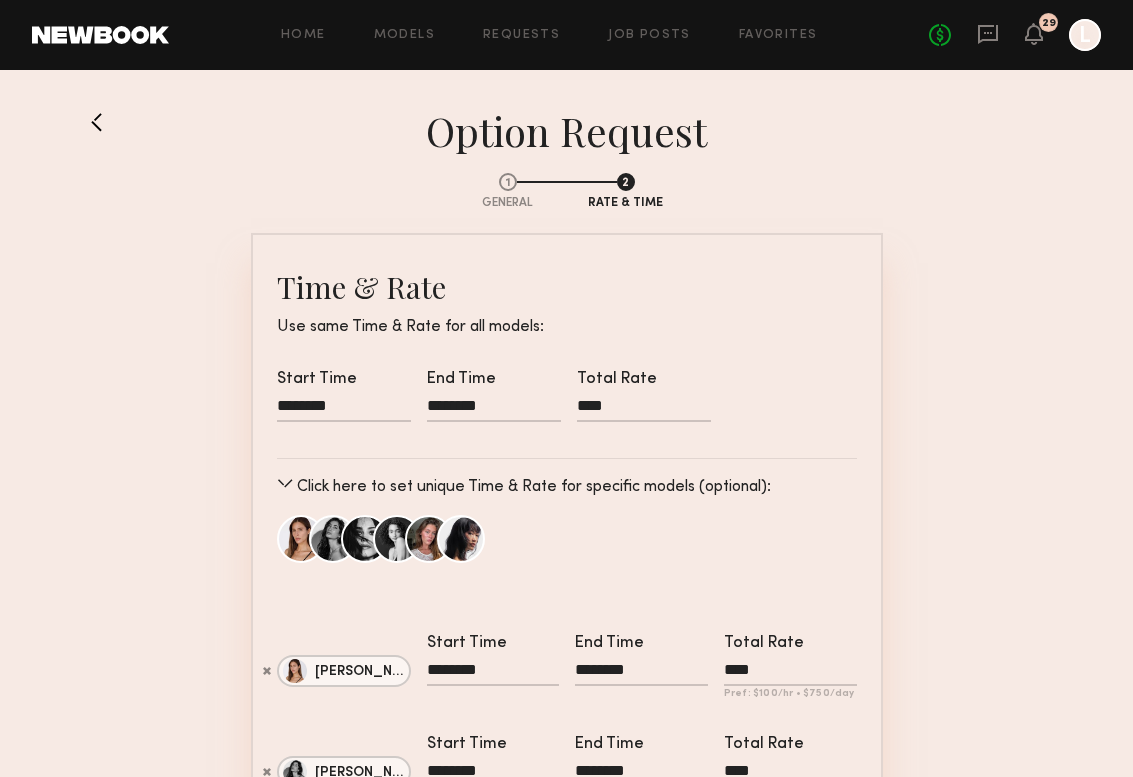 click on "Click here to set unique Time & Rate for specific models (optional):" 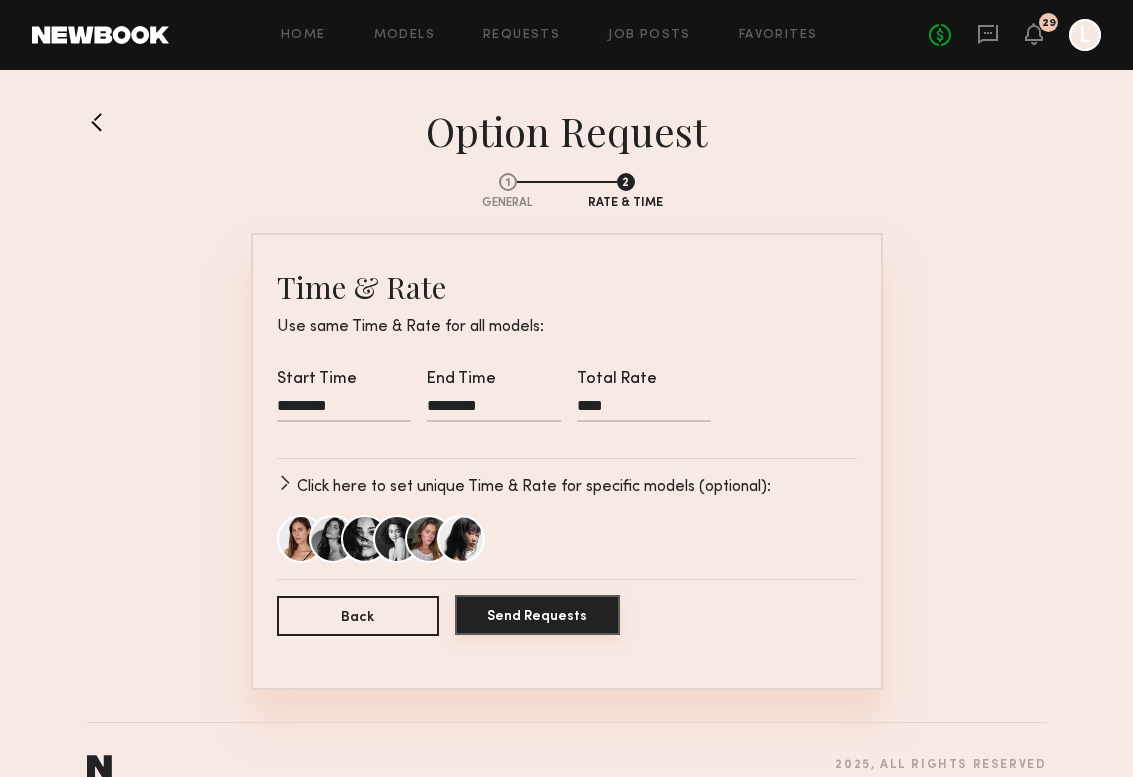 click on "Send Requests" 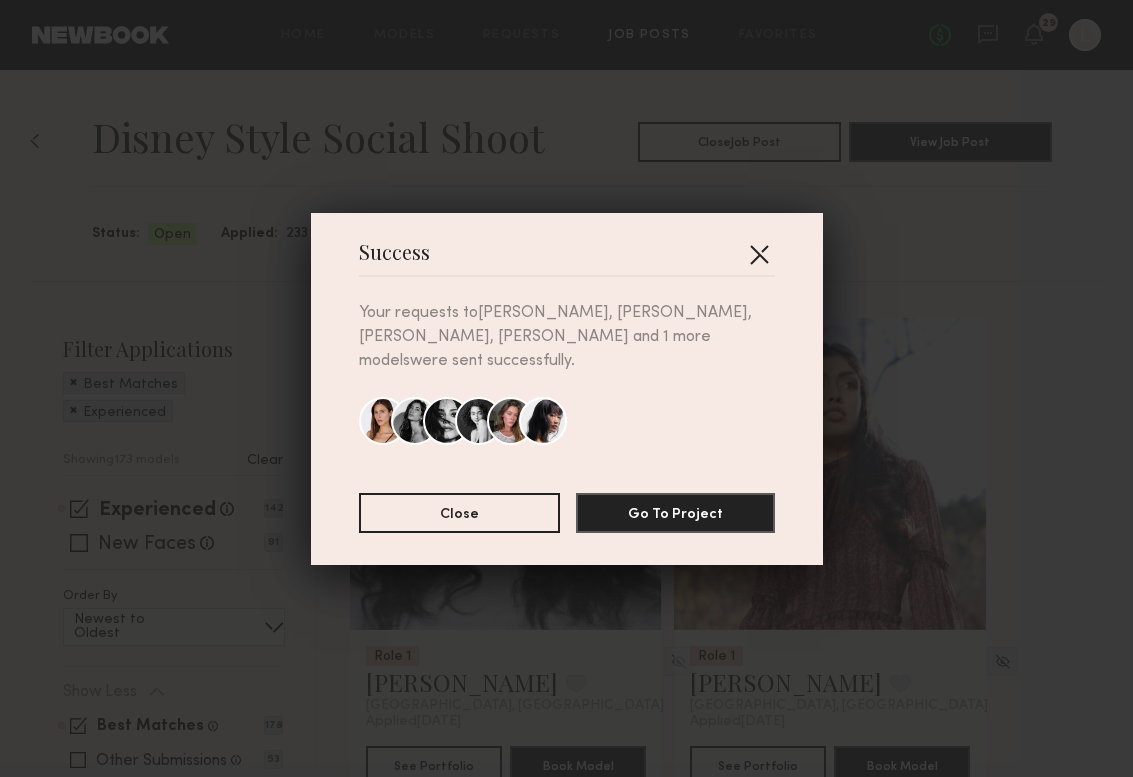 click at bounding box center (759, 254) 